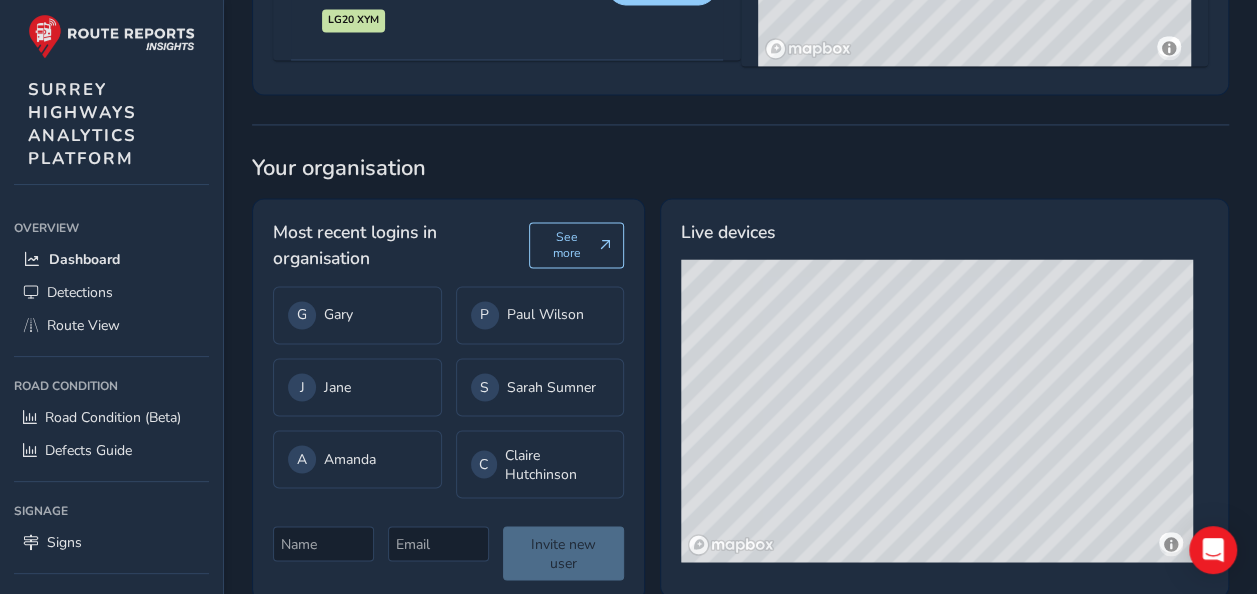 scroll, scrollTop: 1533, scrollLeft: 0, axis: vertical 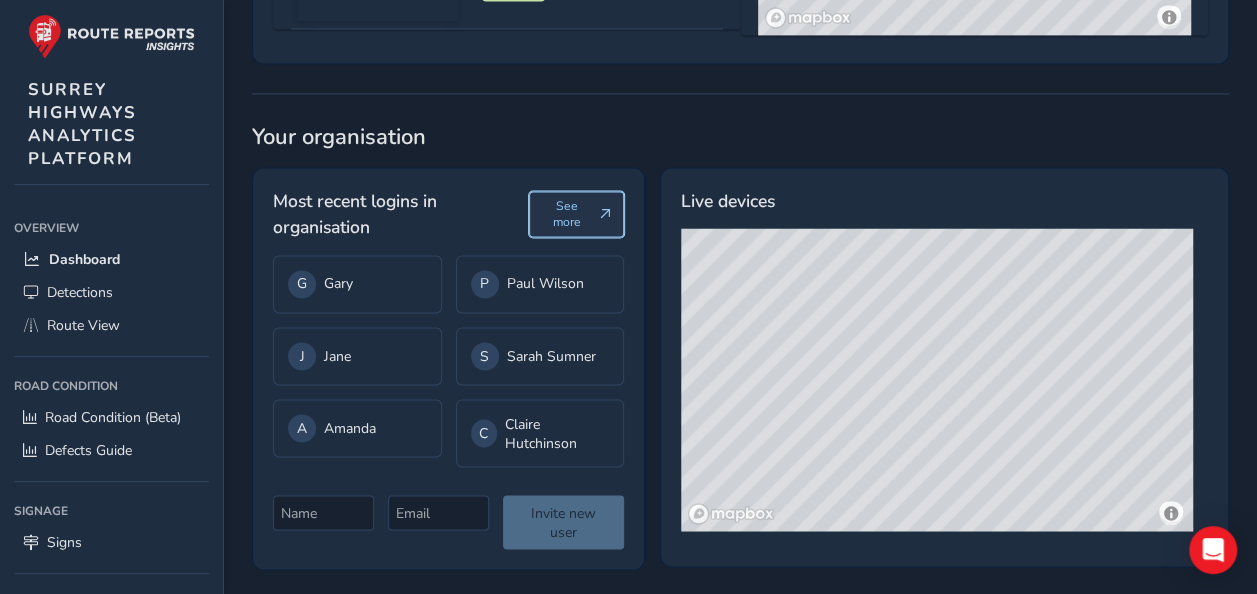 click at bounding box center [605, 214] 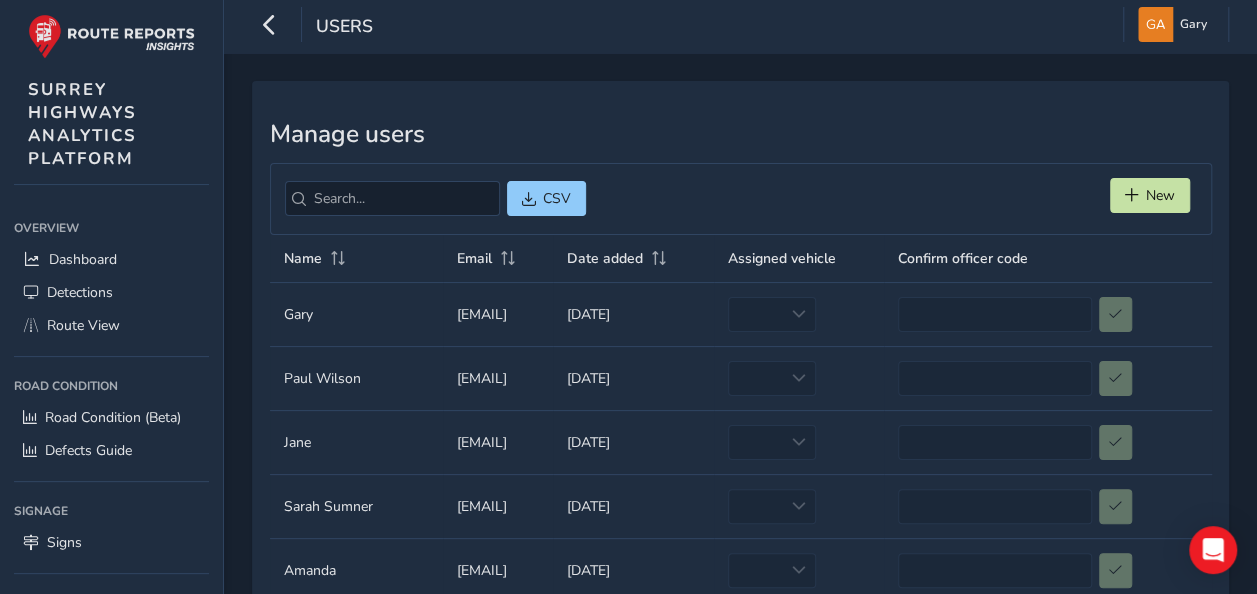 scroll, scrollTop: 0, scrollLeft: 0, axis: both 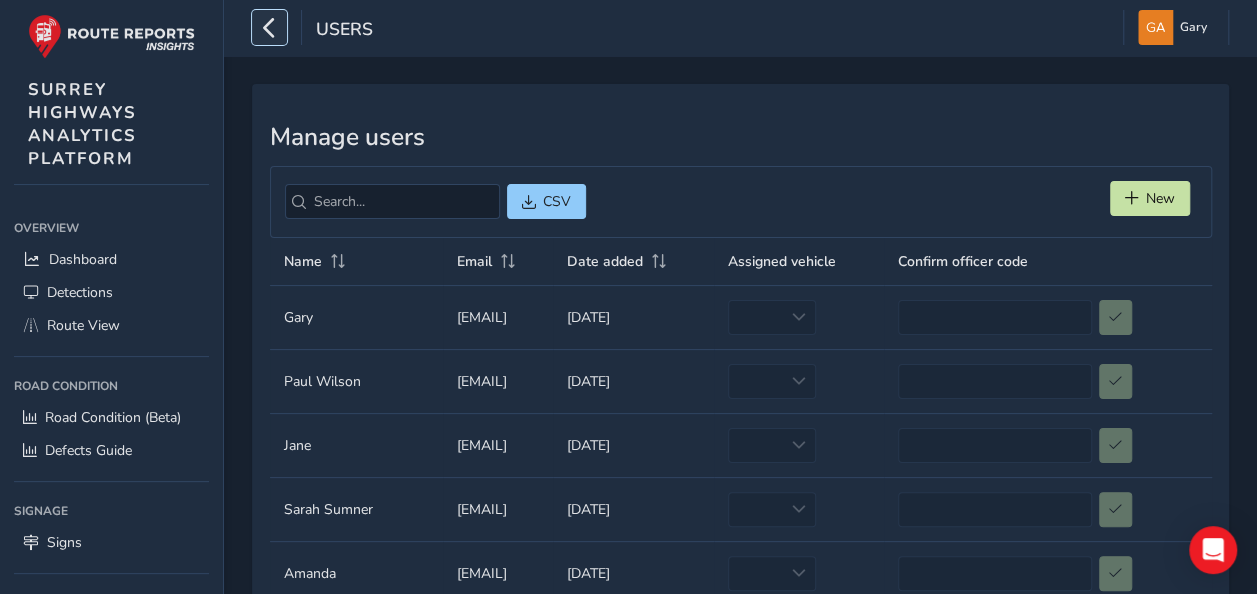 click at bounding box center [269, 27] 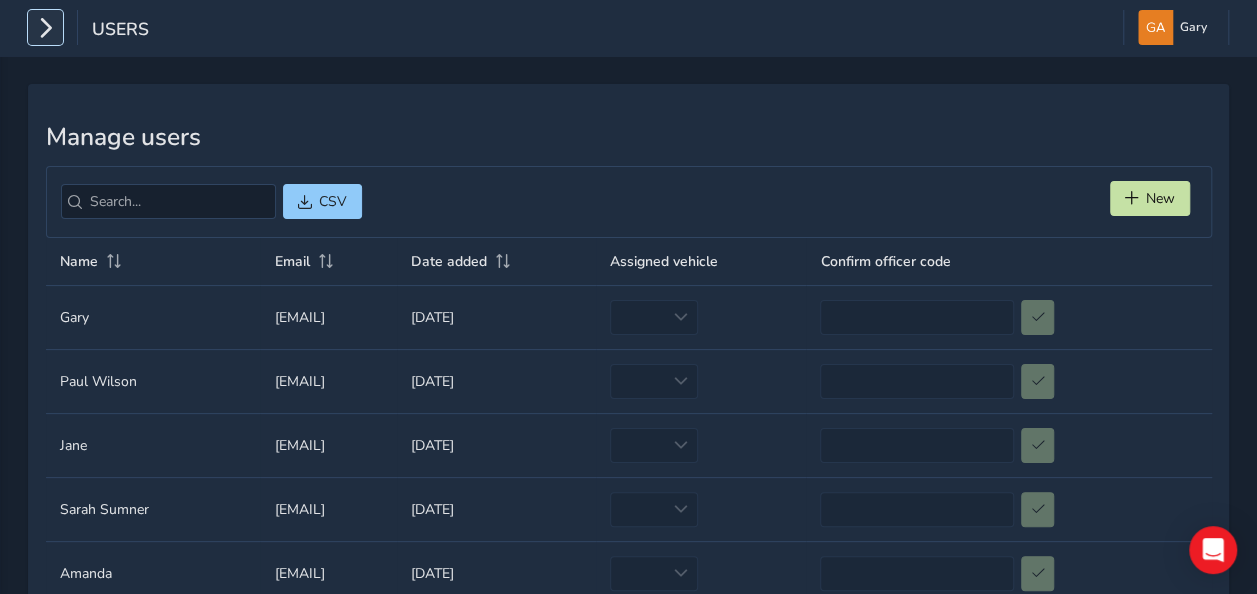 click at bounding box center [45, 27] 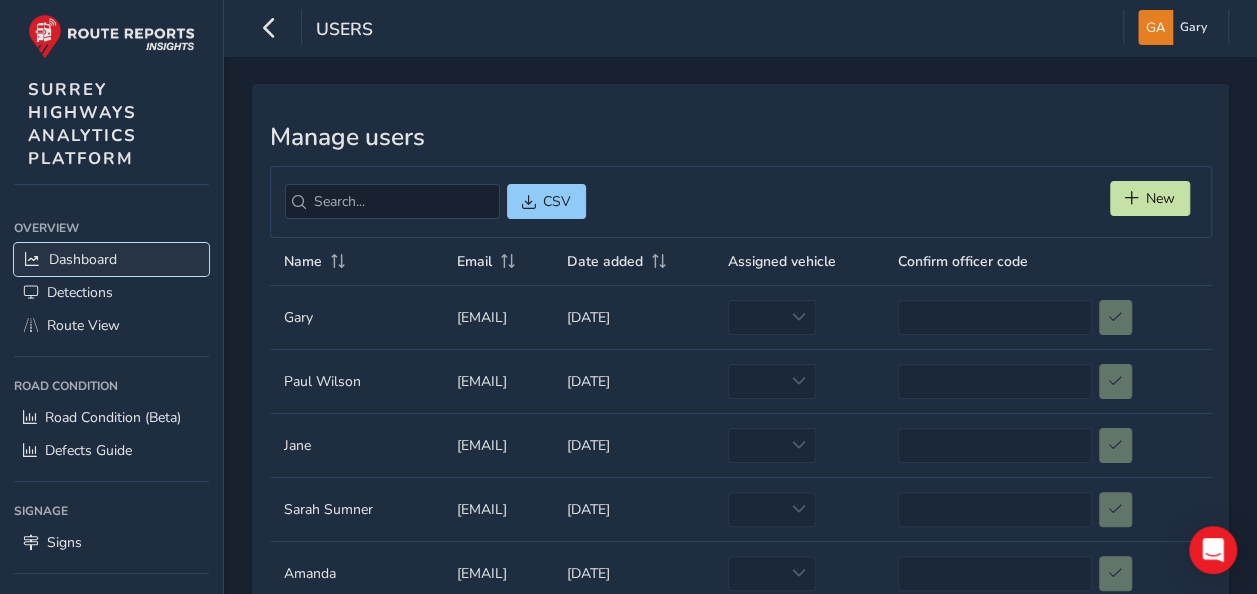 click on "Dashboard" at bounding box center [83, 259] 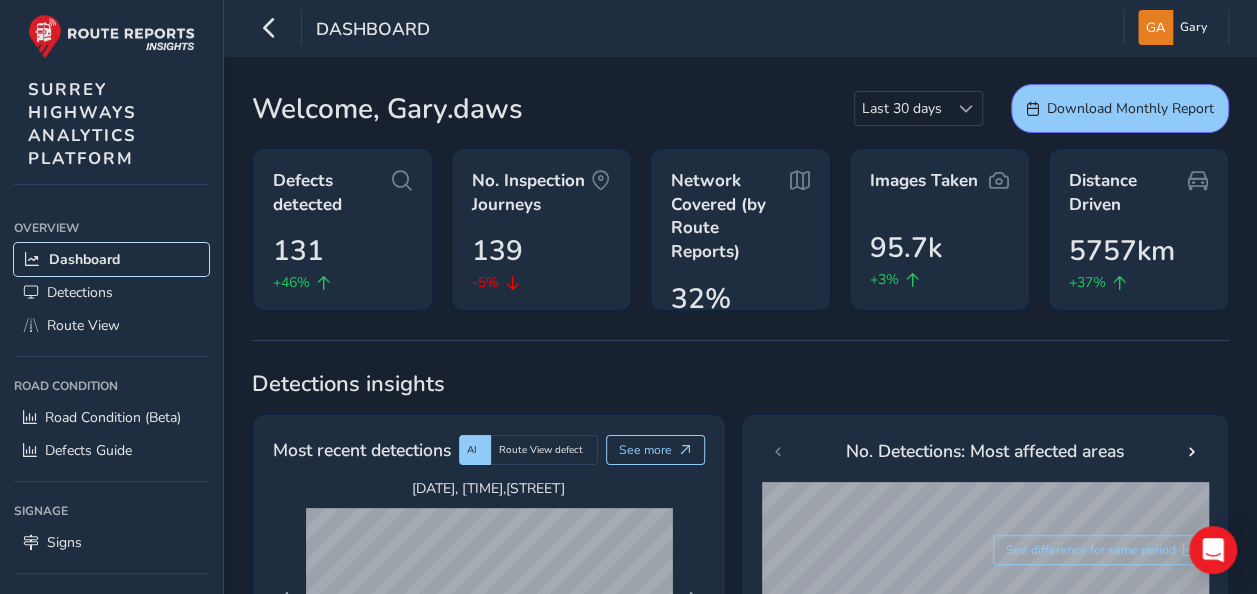 scroll, scrollTop: 100, scrollLeft: 0, axis: vertical 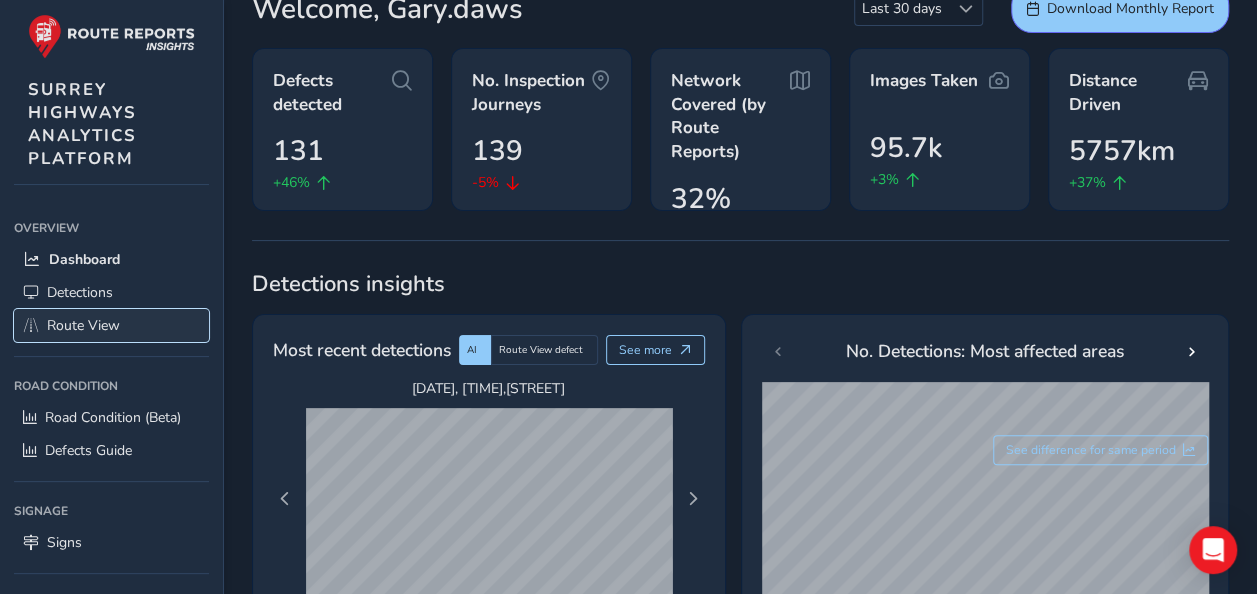 click on "Route View" at bounding box center [83, 325] 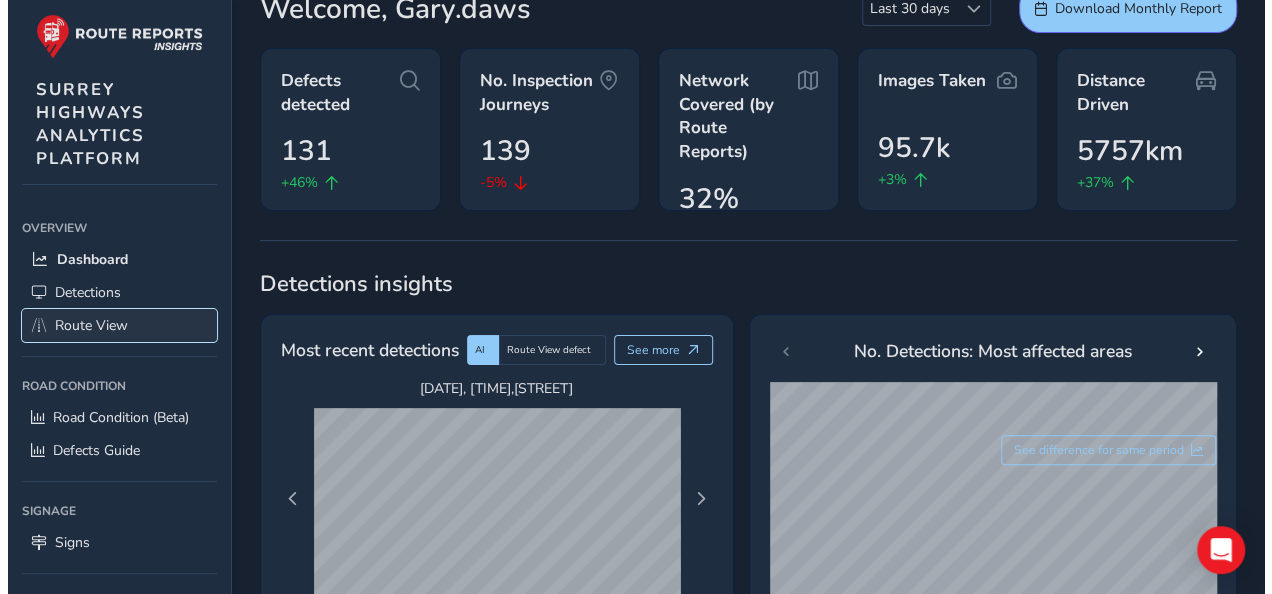 scroll, scrollTop: 0, scrollLeft: 0, axis: both 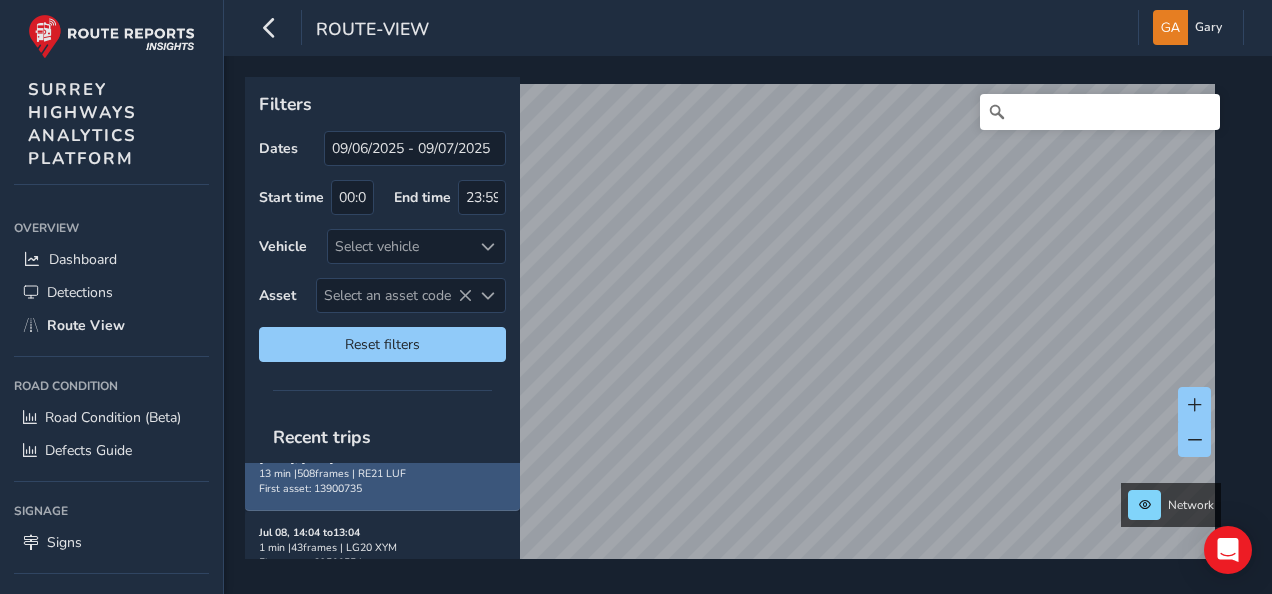click on "First asset: 13900735" at bounding box center [310, 414] 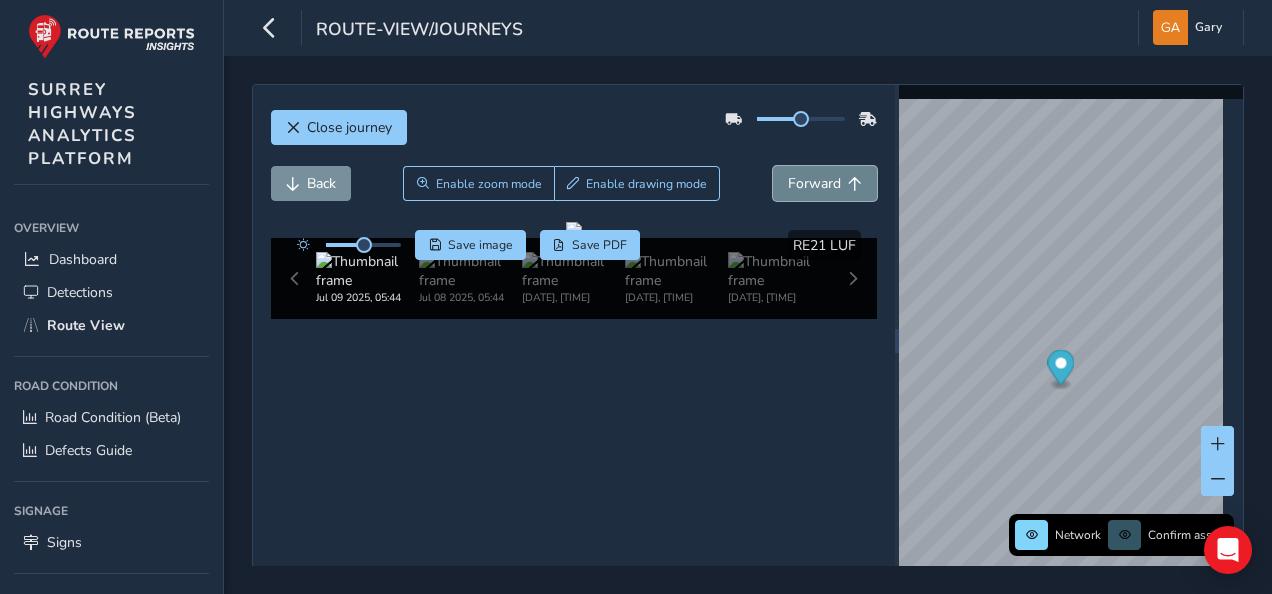 click on "Forward" at bounding box center [814, 183] 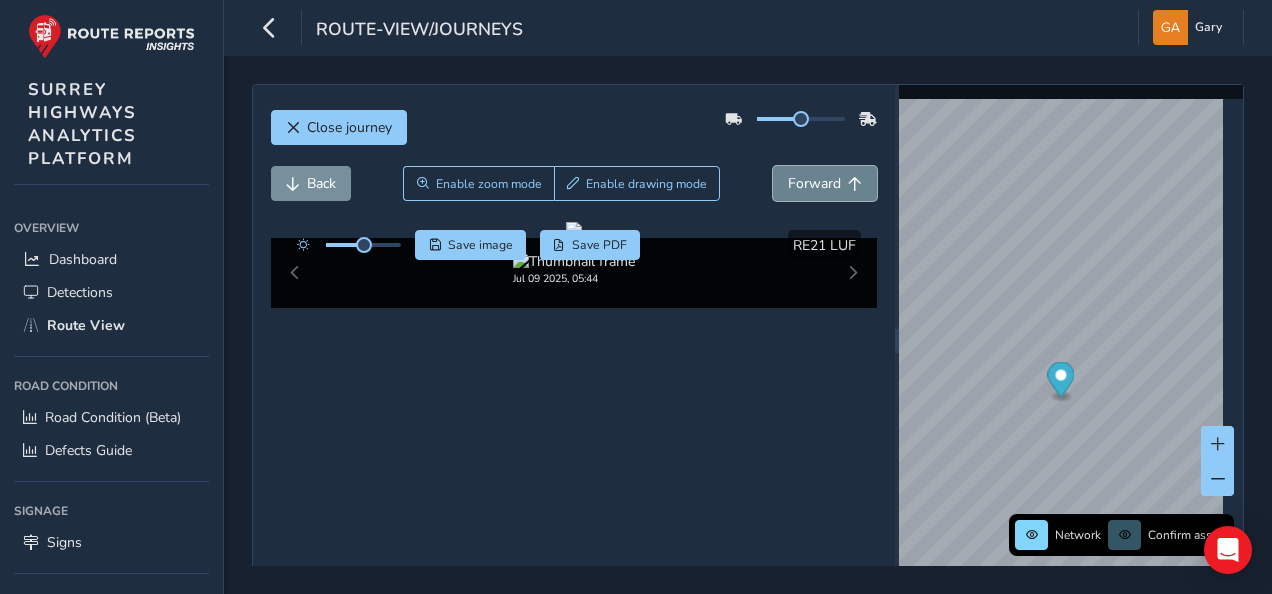 click on "Forward" at bounding box center [814, 183] 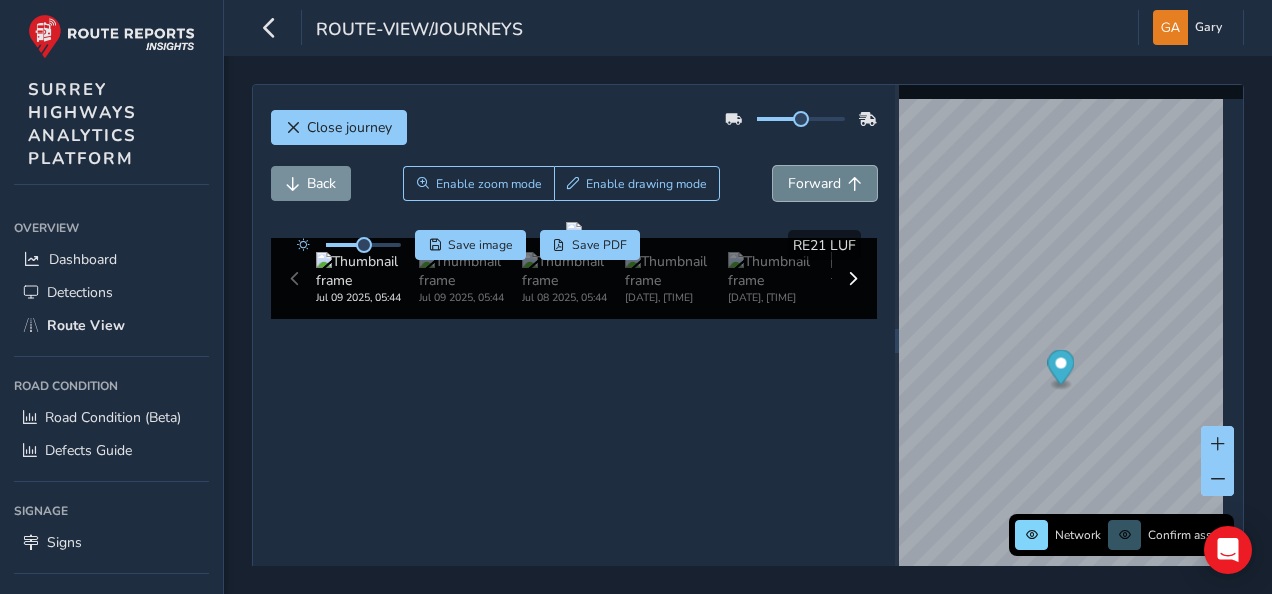 click on "Forward" at bounding box center [814, 183] 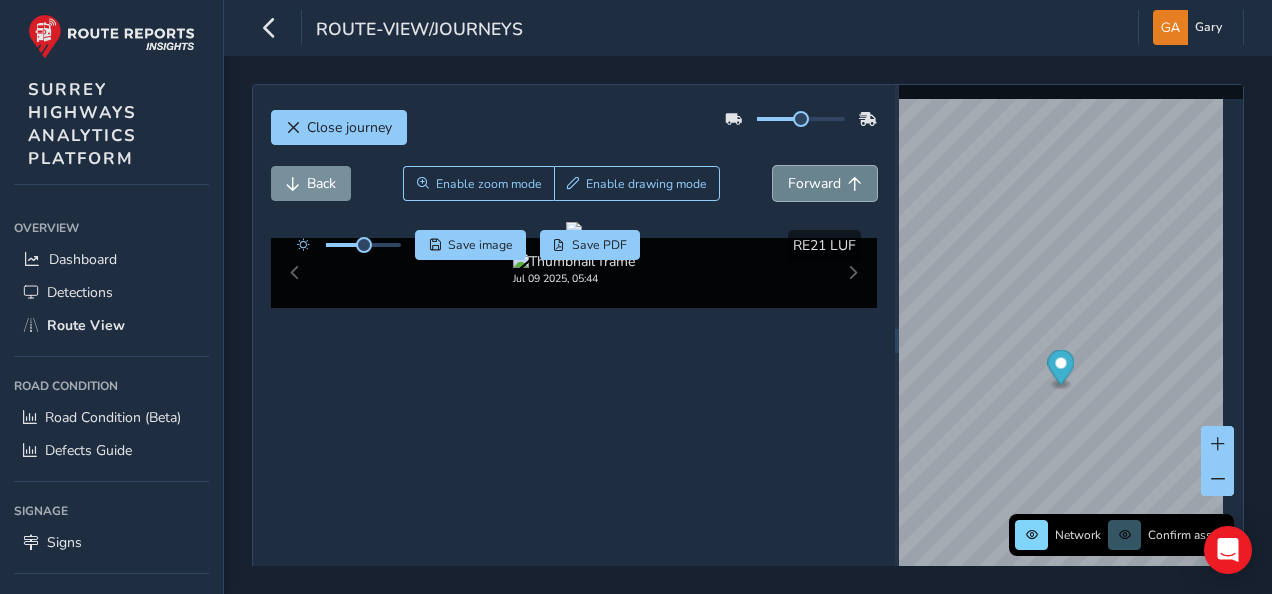 click on "Forward" at bounding box center [814, 183] 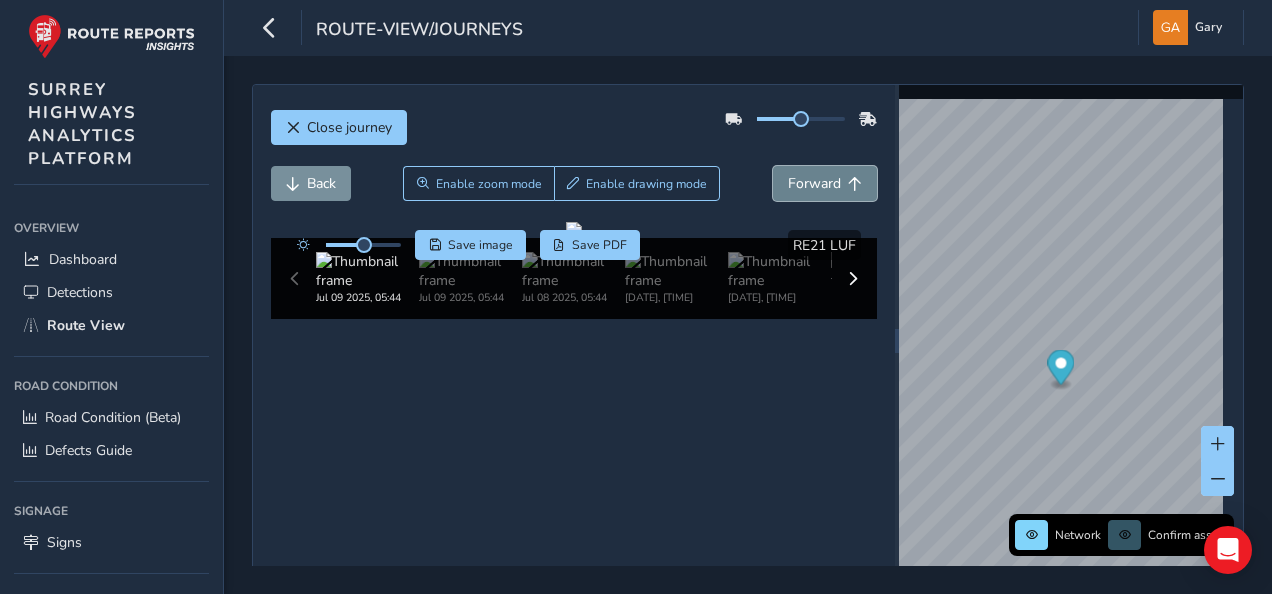 click on "Forward" at bounding box center [814, 183] 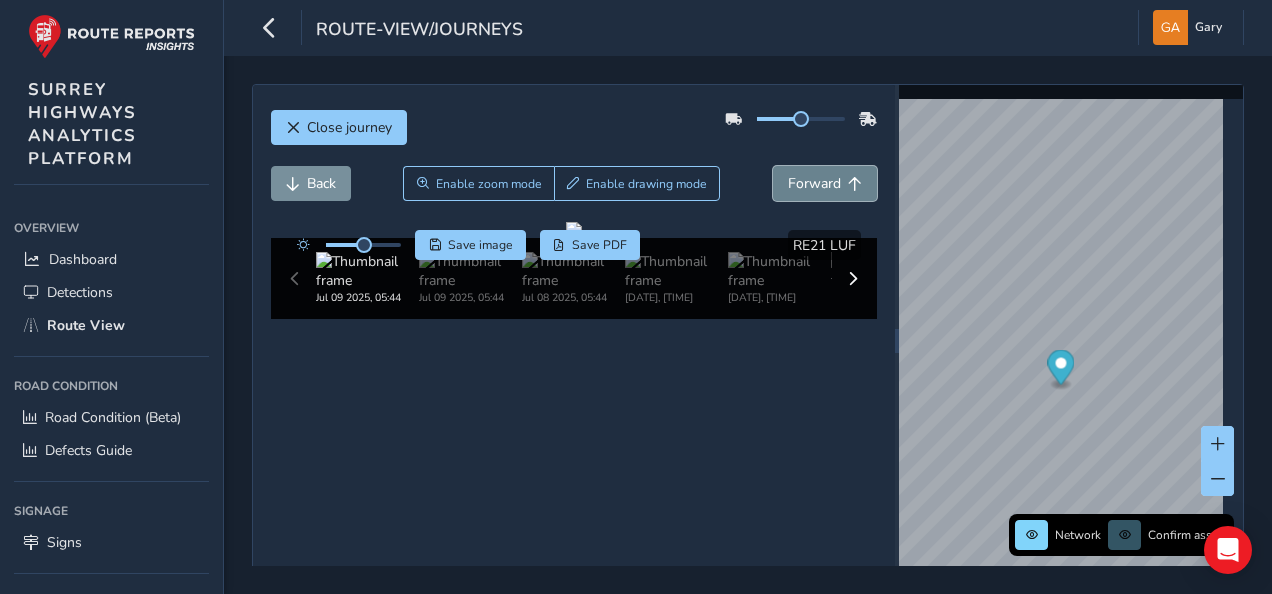 click on "Forward" at bounding box center (814, 183) 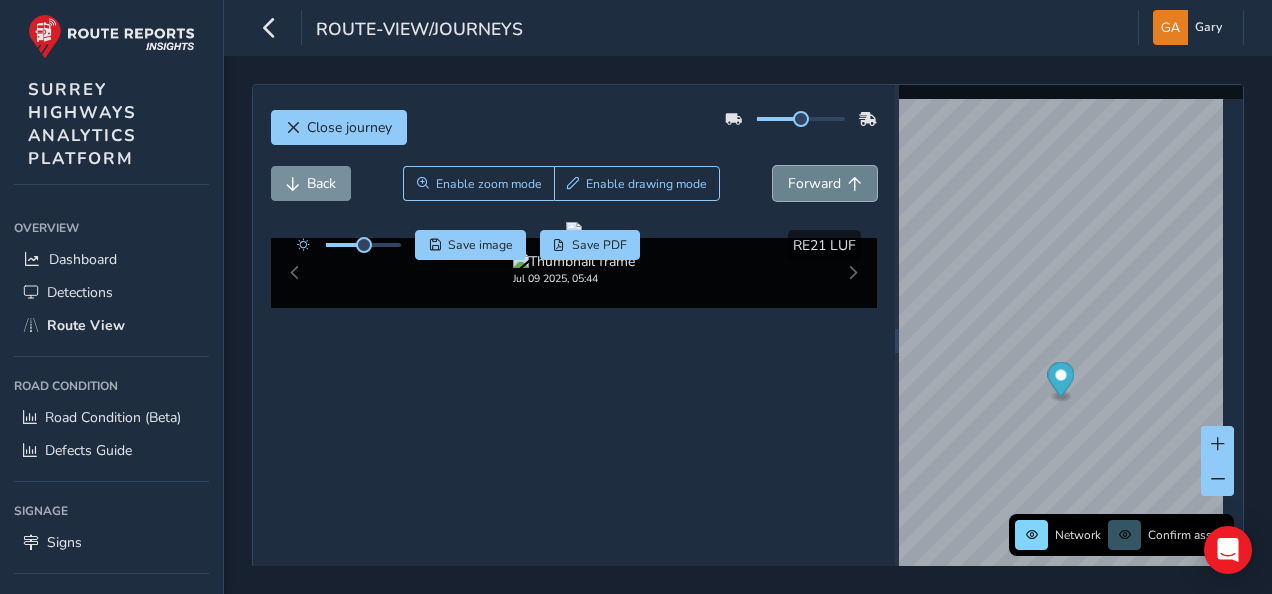 click on "Forward" at bounding box center [814, 183] 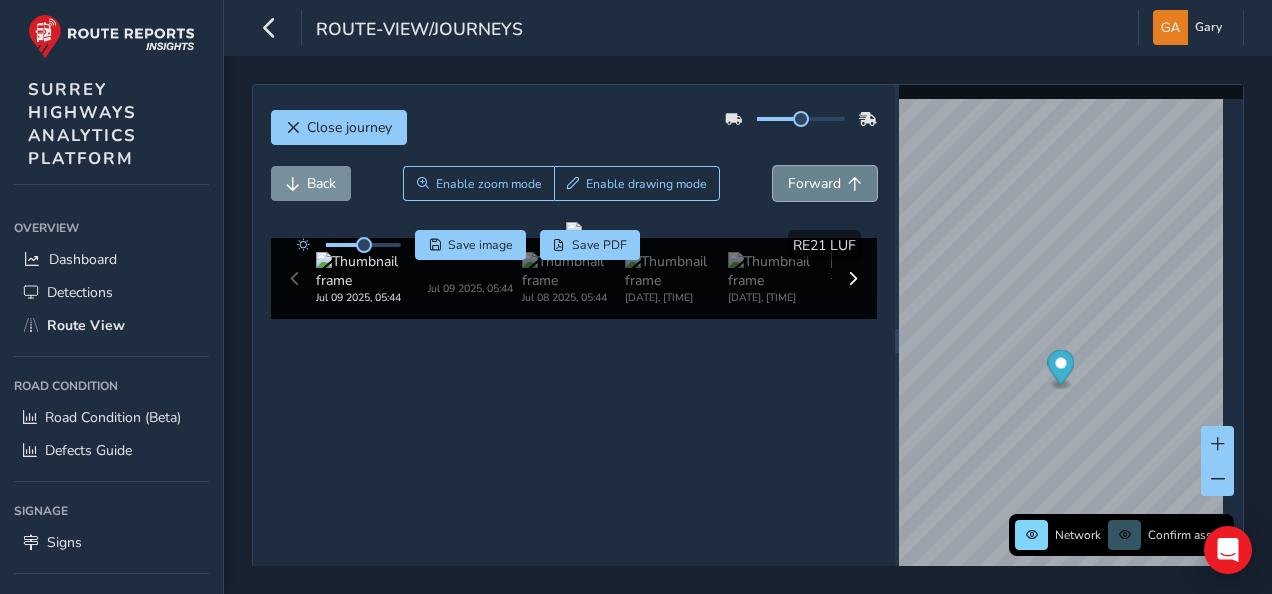 click on "Forward" at bounding box center (814, 183) 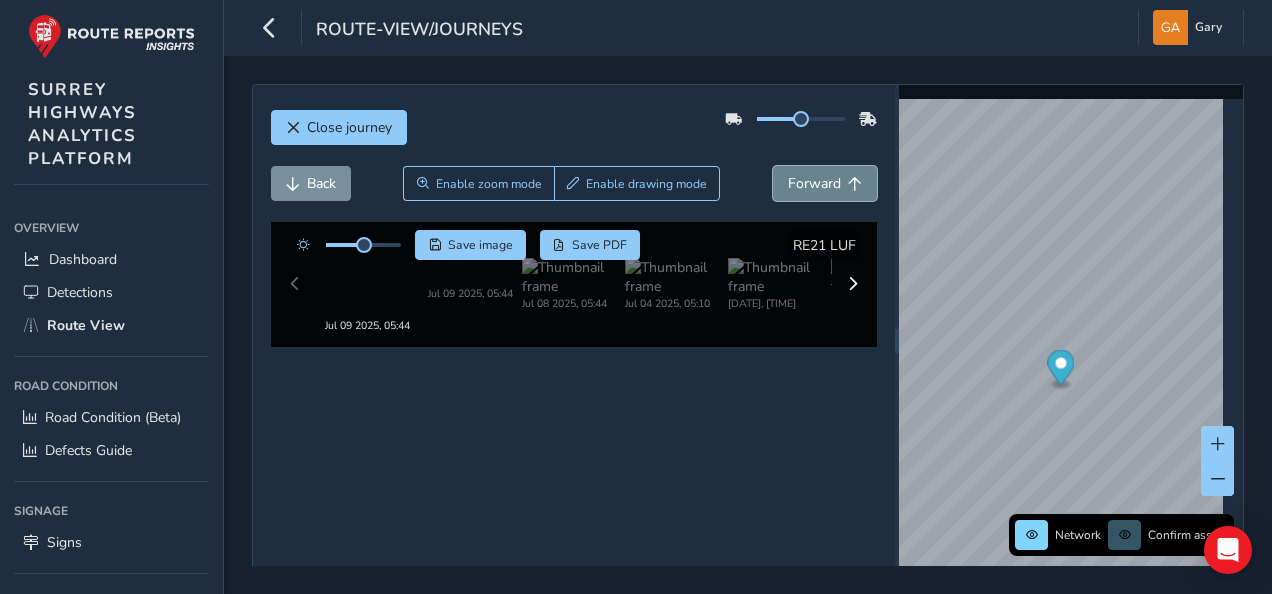 click on "Forward" at bounding box center [814, 183] 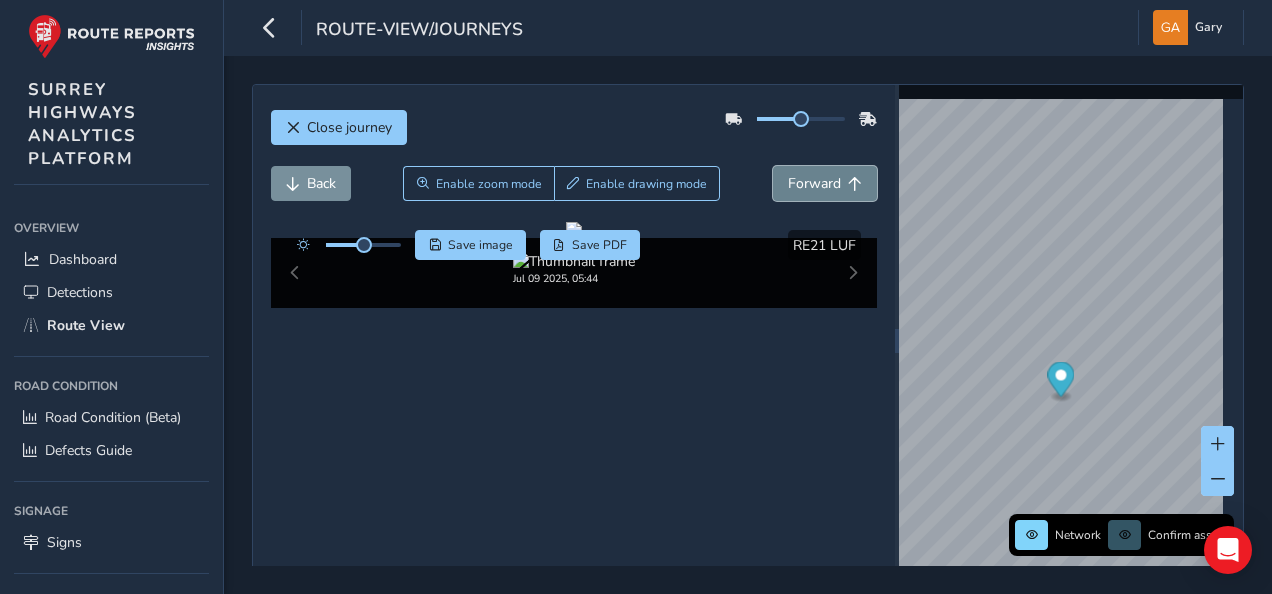 click on "Forward" at bounding box center [814, 183] 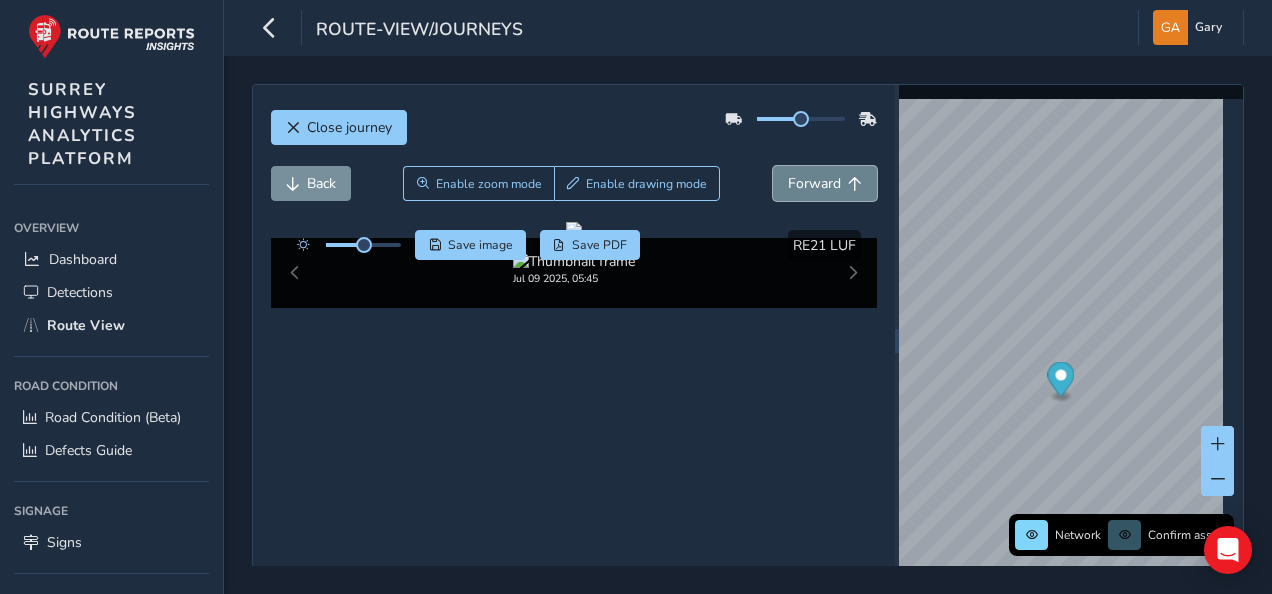 click on "Forward" at bounding box center (814, 183) 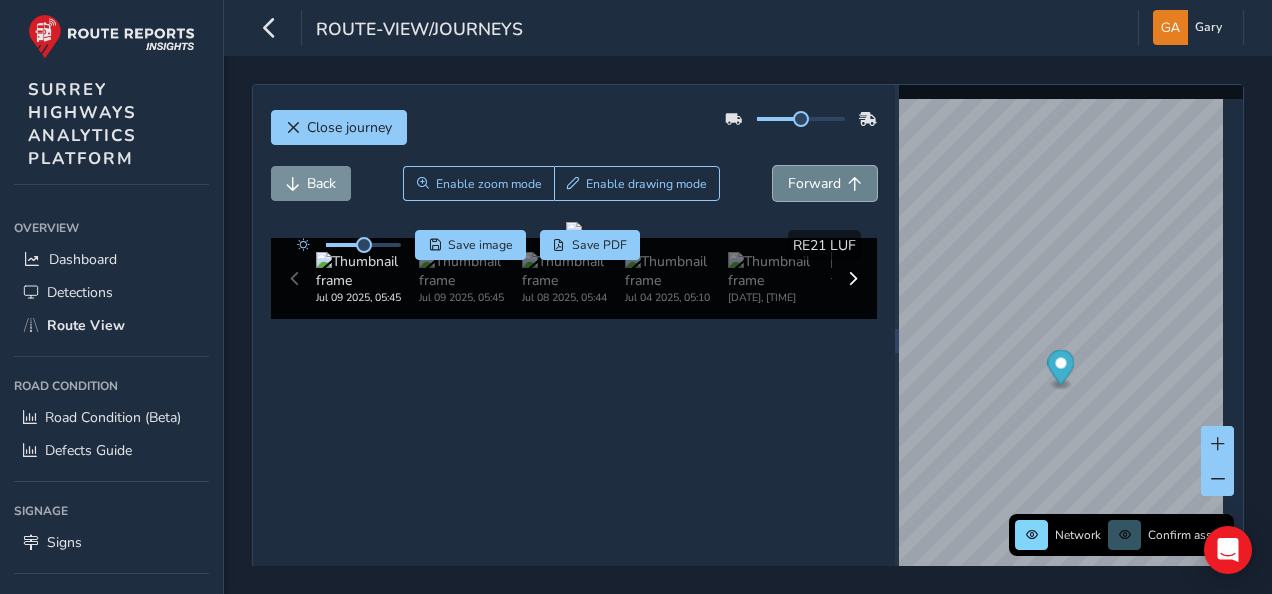 click on "Forward" at bounding box center [814, 183] 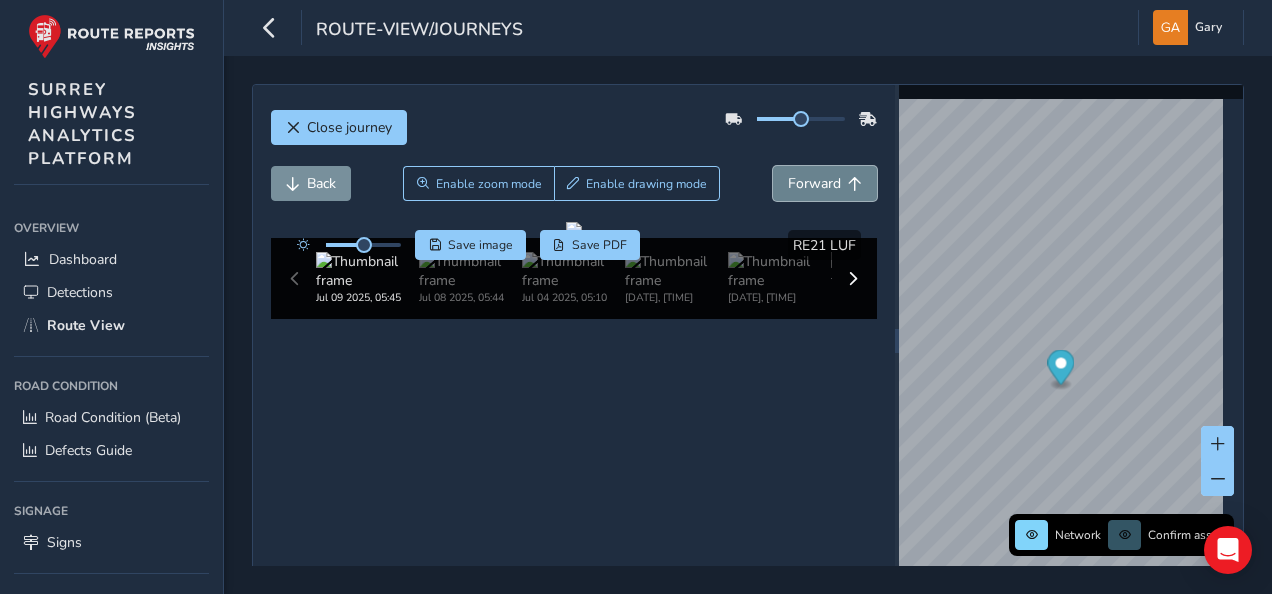 click on "Forward" at bounding box center (814, 183) 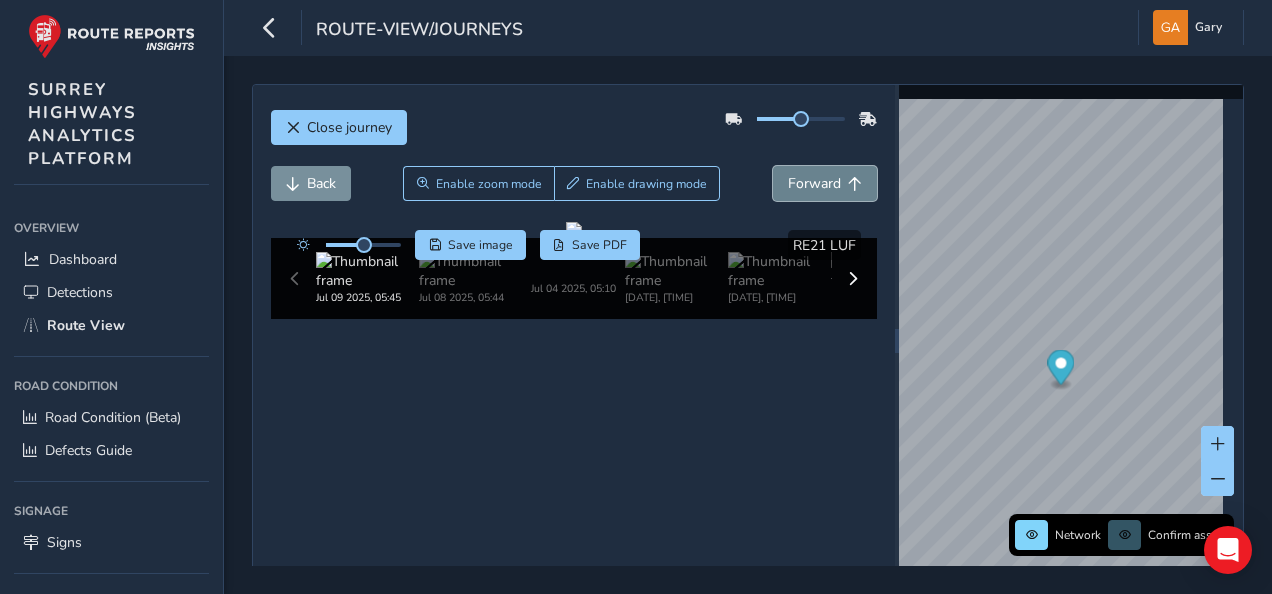 click on "Forward" at bounding box center (814, 183) 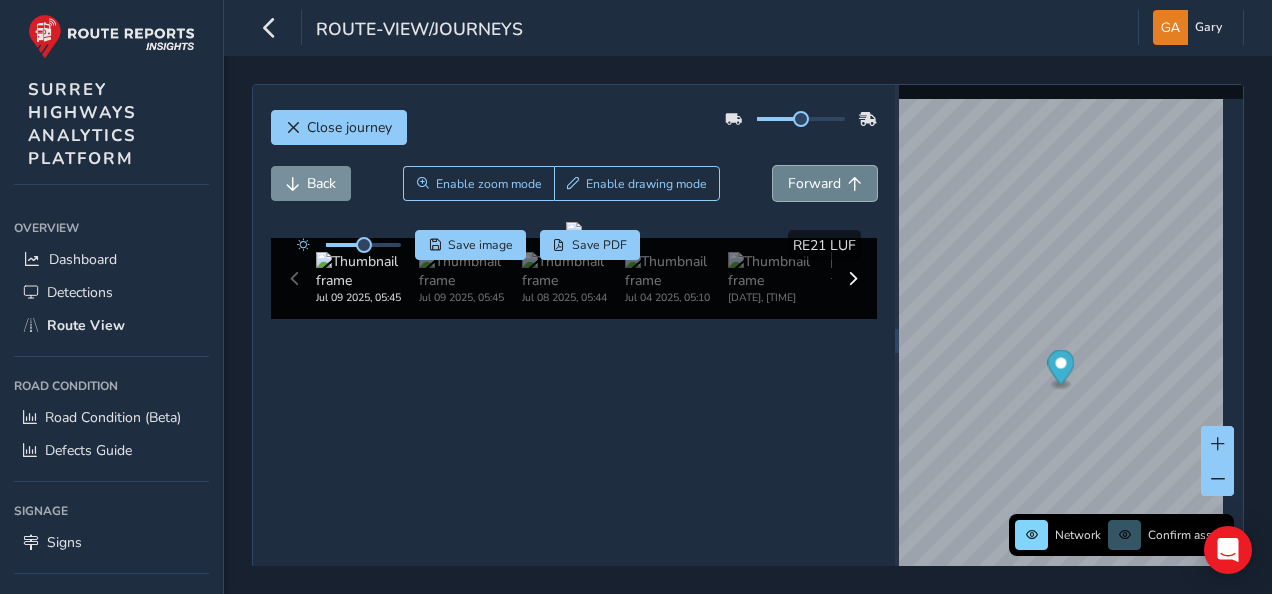 click on "Forward" at bounding box center (814, 183) 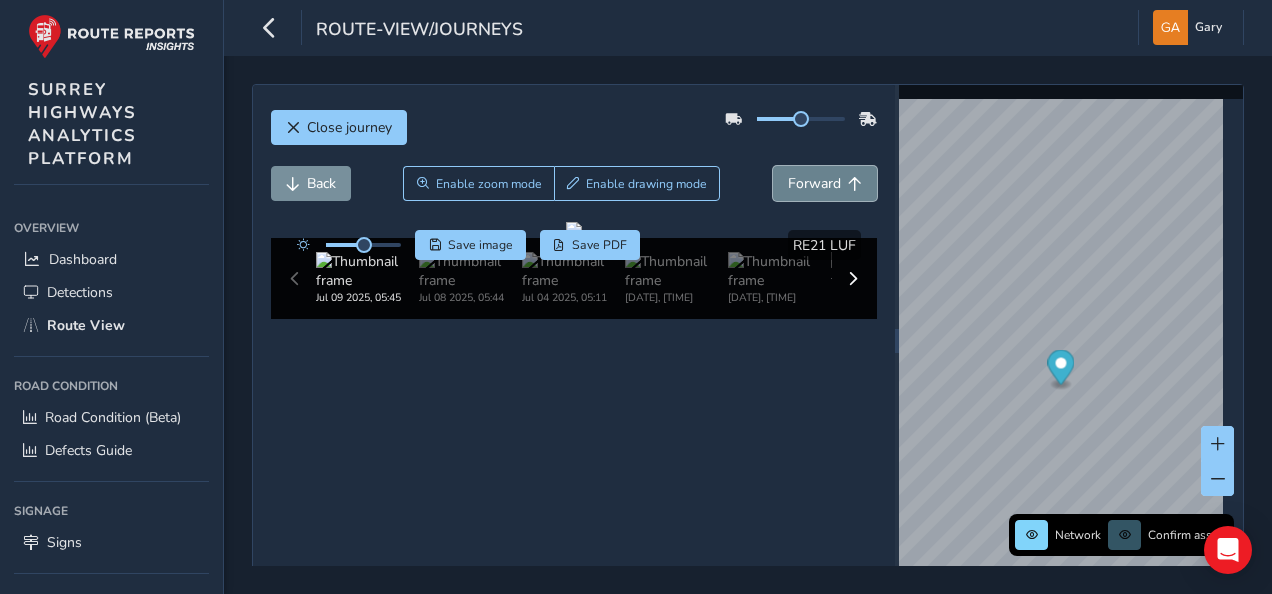 click on "Forward" at bounding box center (814, 183) 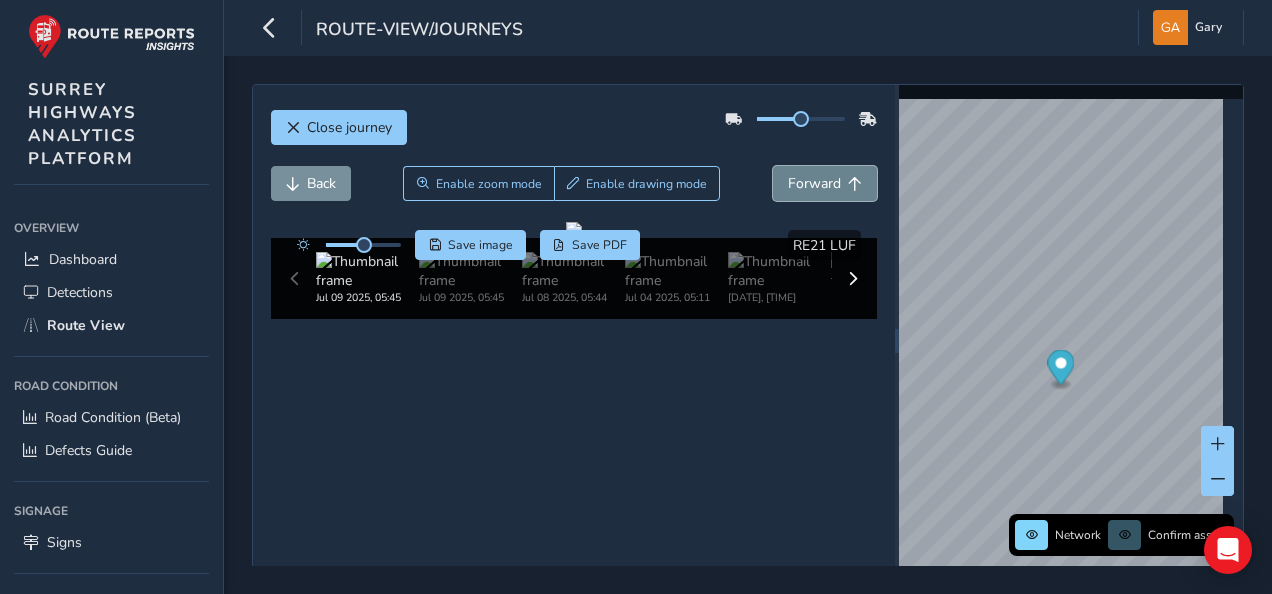 click on "Forward" at bounding box center (814, 183) 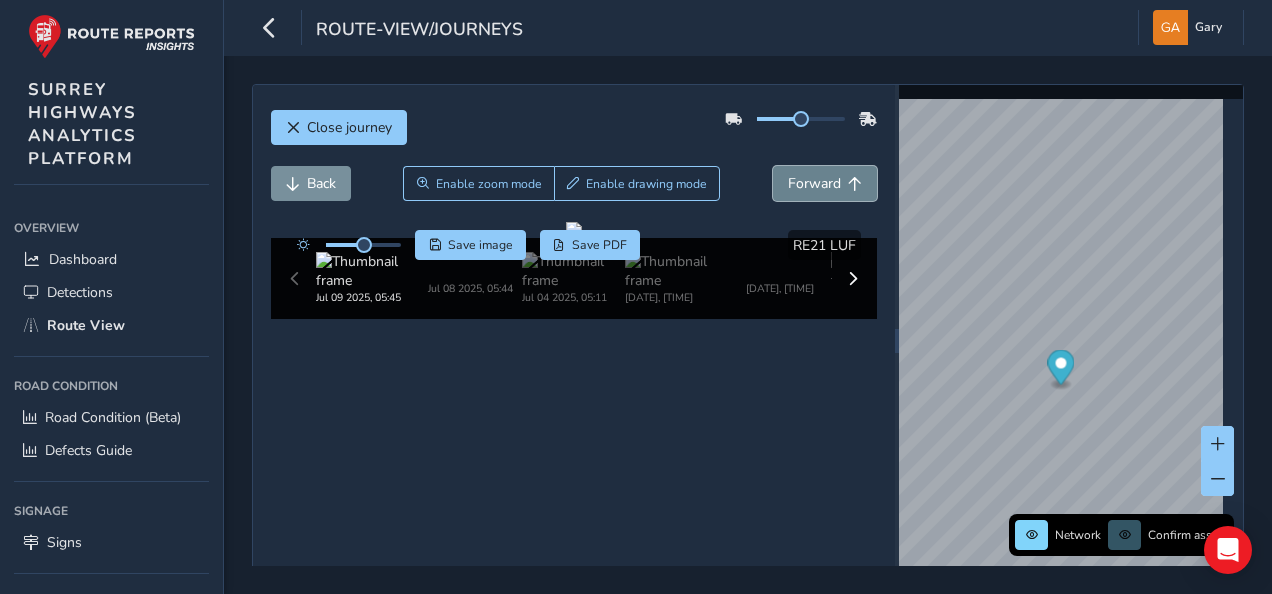 click on "Forward" at bounding box center (814, 183) 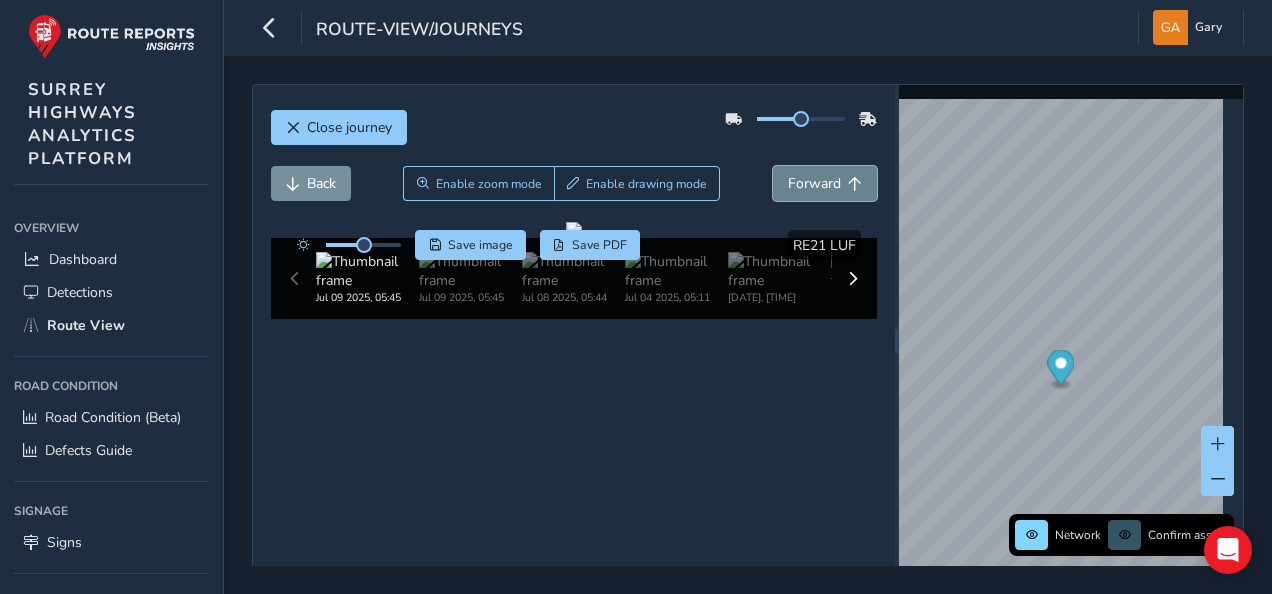 click on "Forward" at bounding box center (814, 183) 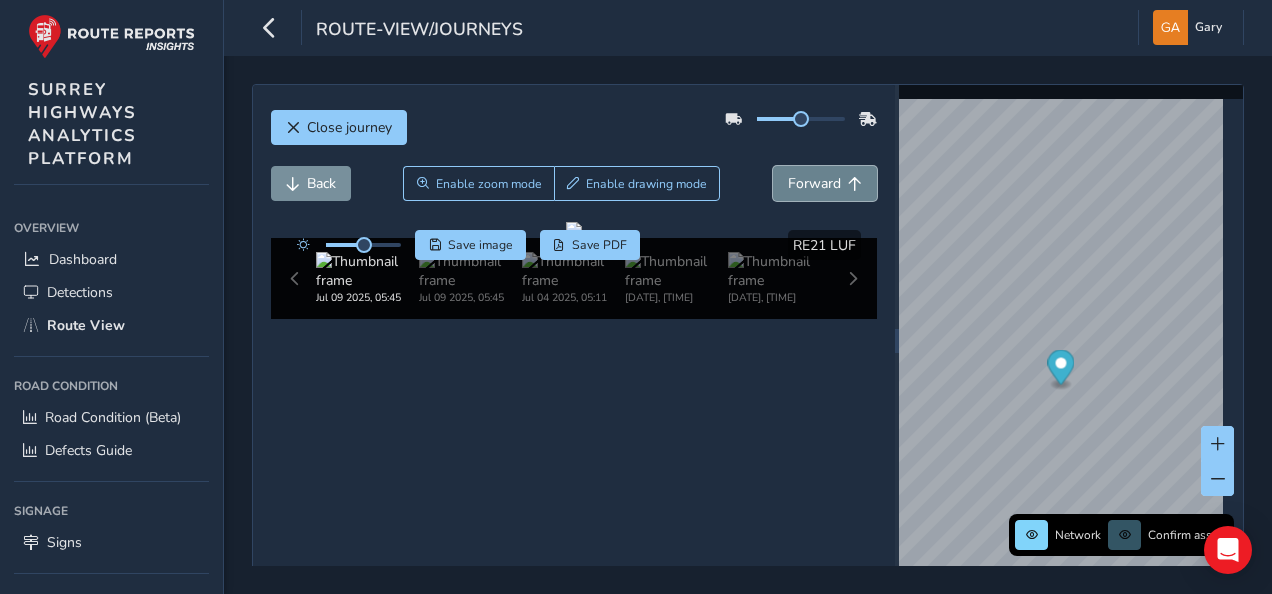 click on "Forward" at bounding box center [814, 183] 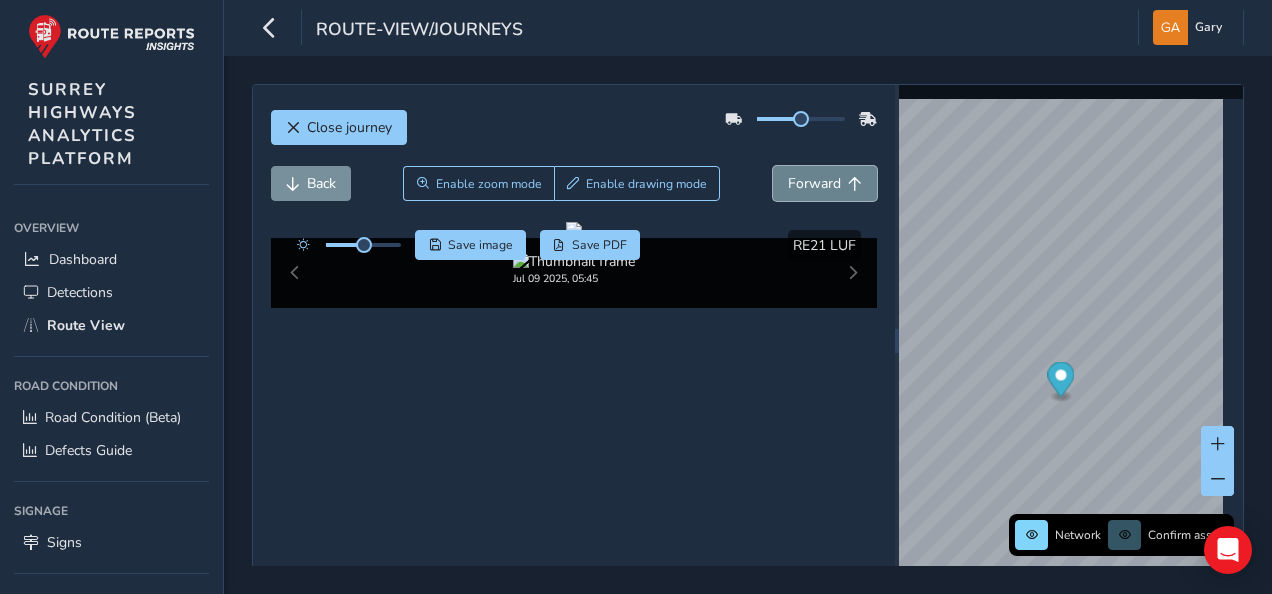 click on "Forward" at bounding box center [814, 183] 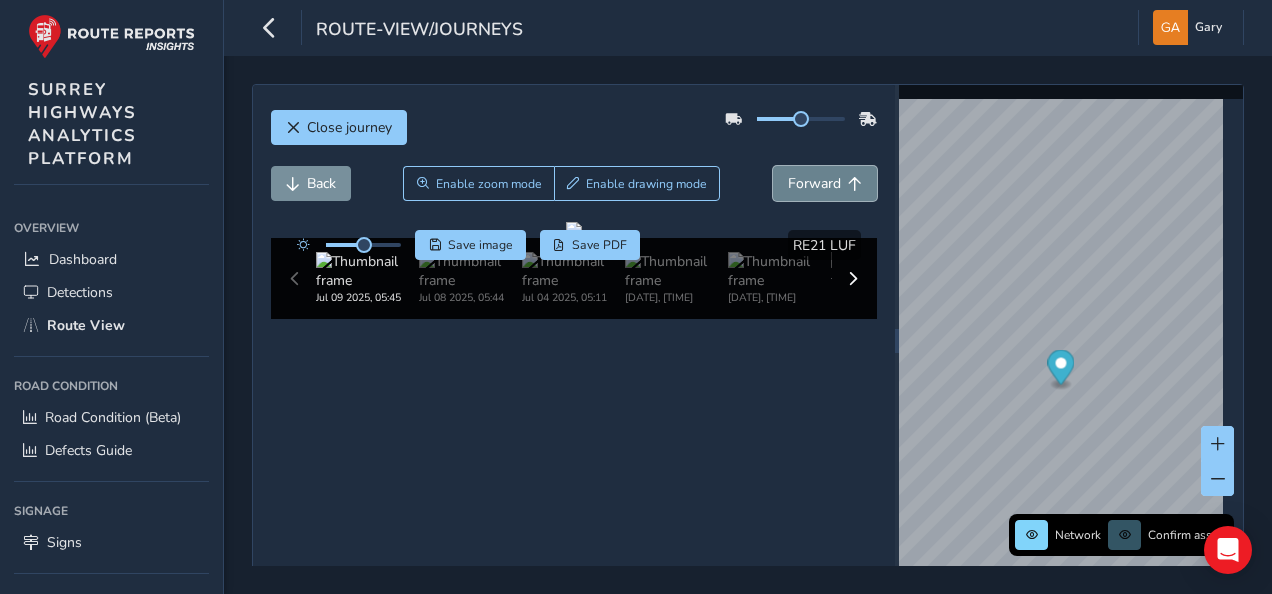 click on "Forward" at bounding box center (814, 183) 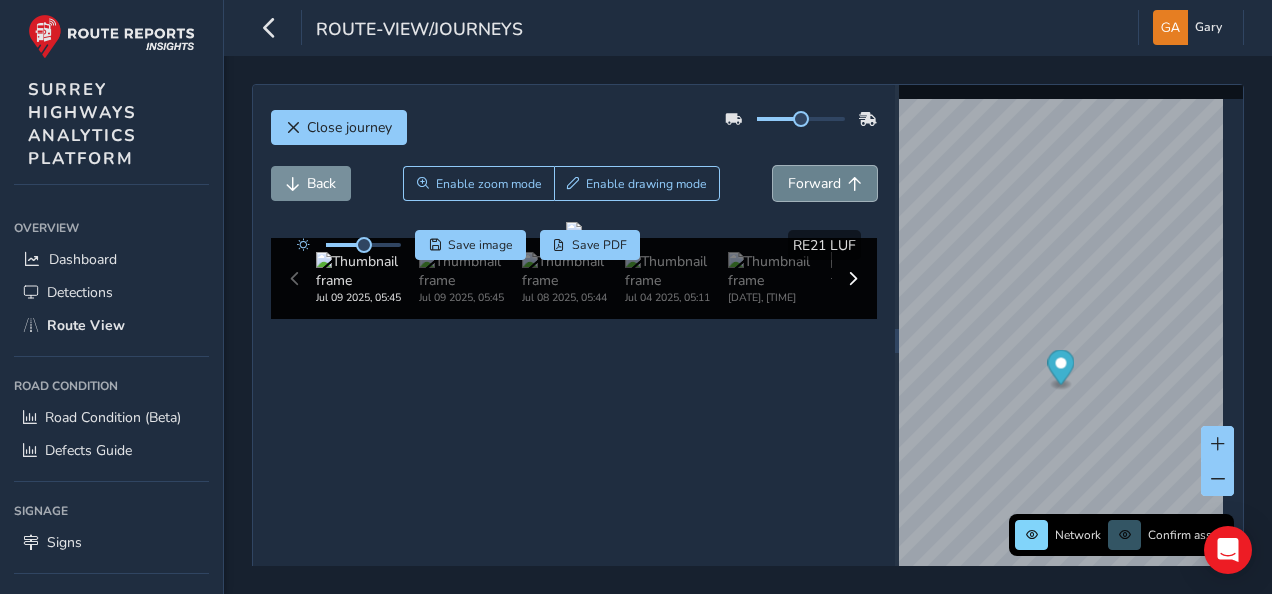 click on "Forward" at bounding box center [814, 183] 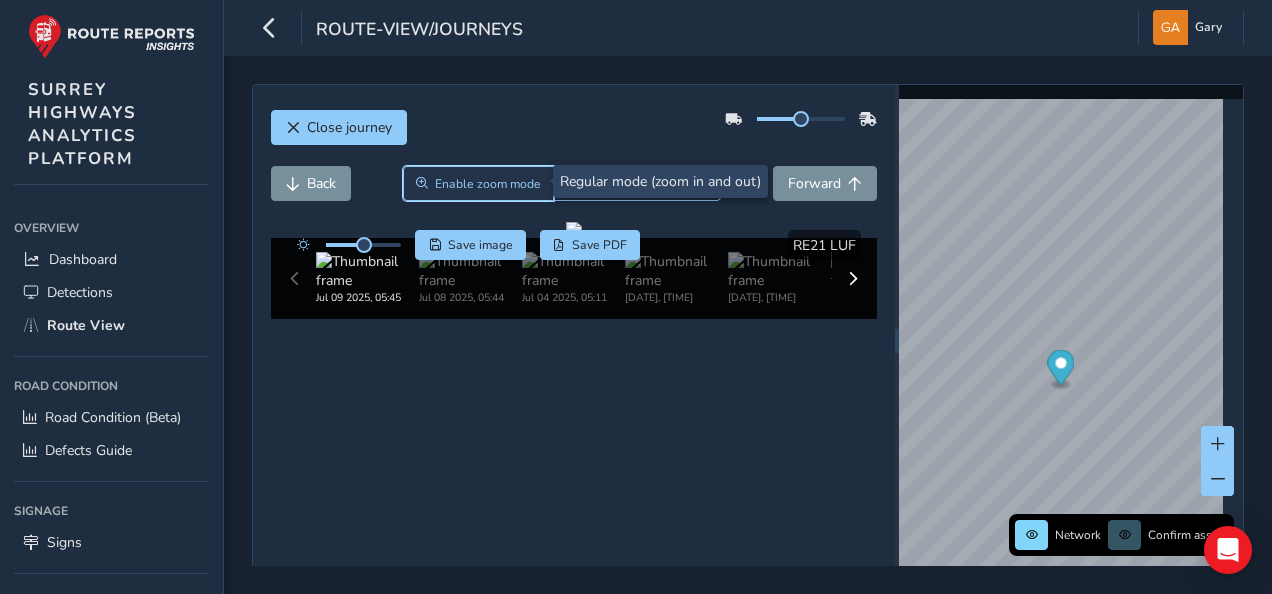 click on "Enable zoom mode" at bounding box center (488, 184) 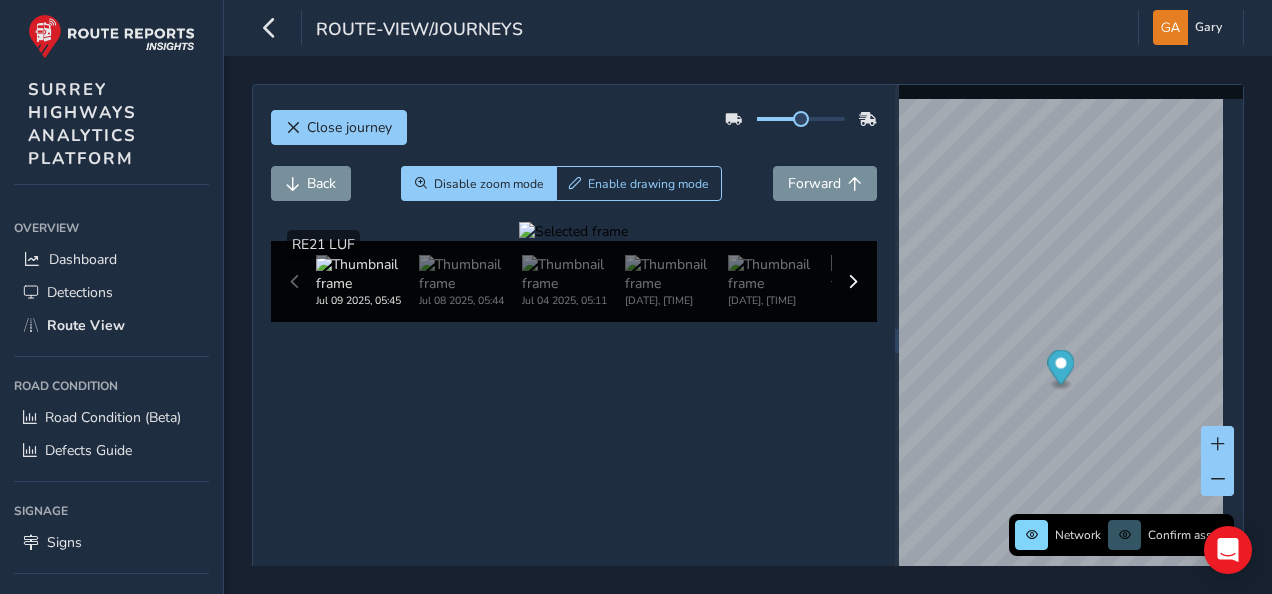 click at bounding box center (573, 231) 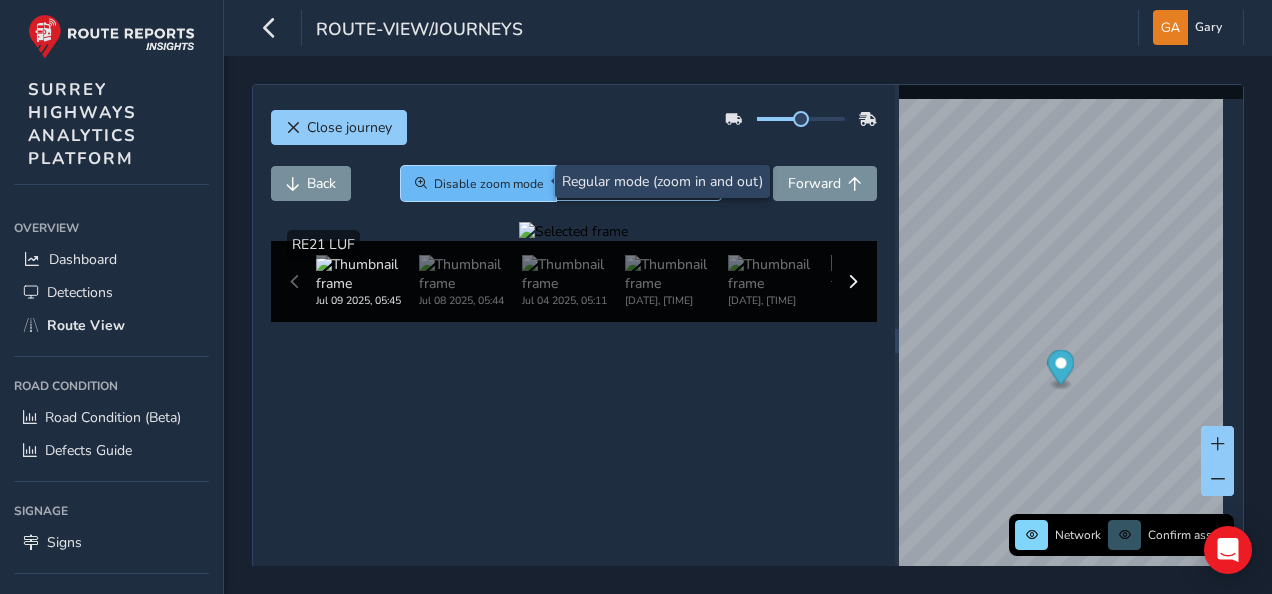 click on "Disable zoom mode" at bounding box center [489, 184] 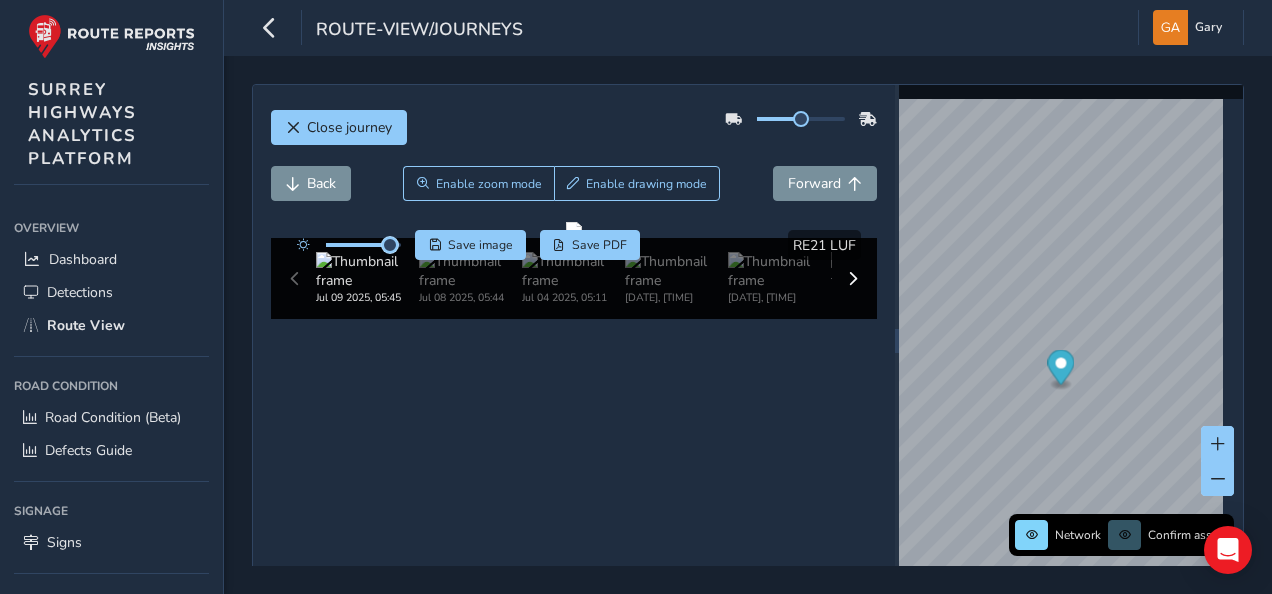 drag, startPoint x: 366, startPoint y: 248, endPoint x: 390, endPoint y: 250, distance: 24.083189 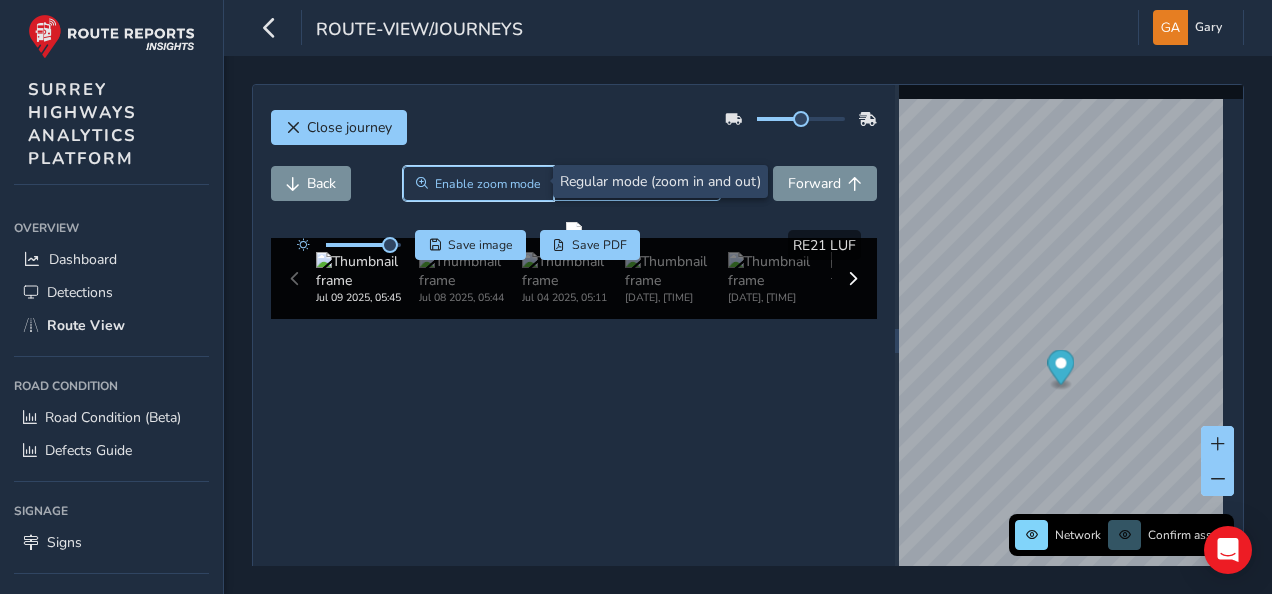 click on "Enable zoom mode" at bounding box center [488, 184] 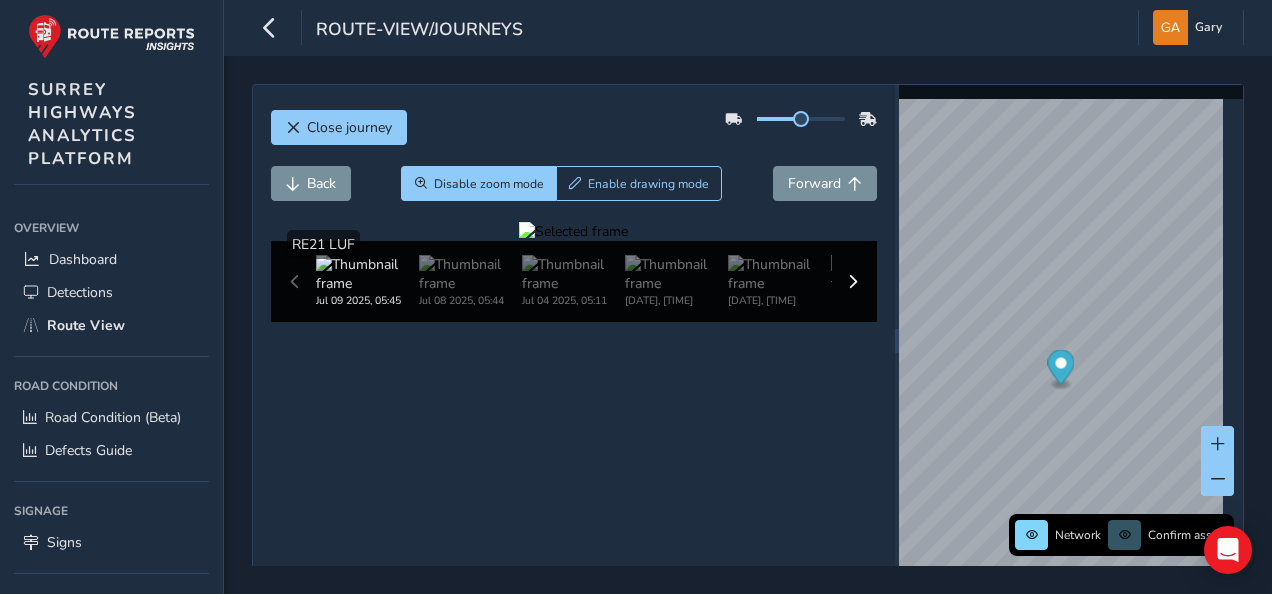 click at bounding box center (573, 231) 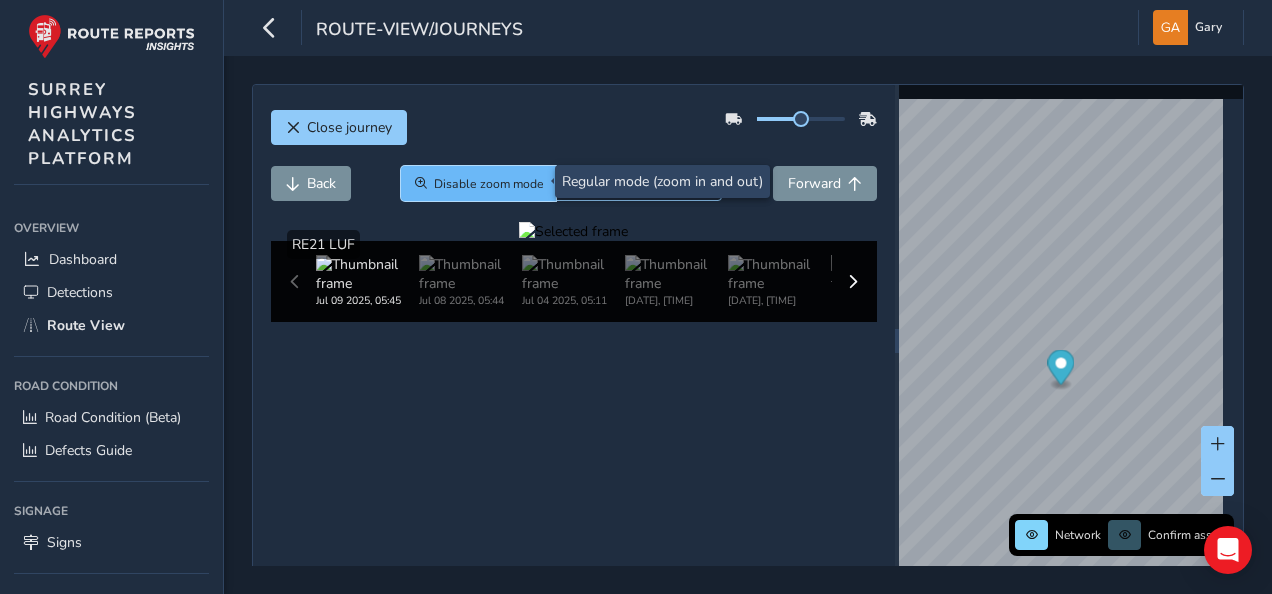click on "Disable zoom mode" at bounding box center [489, 184] 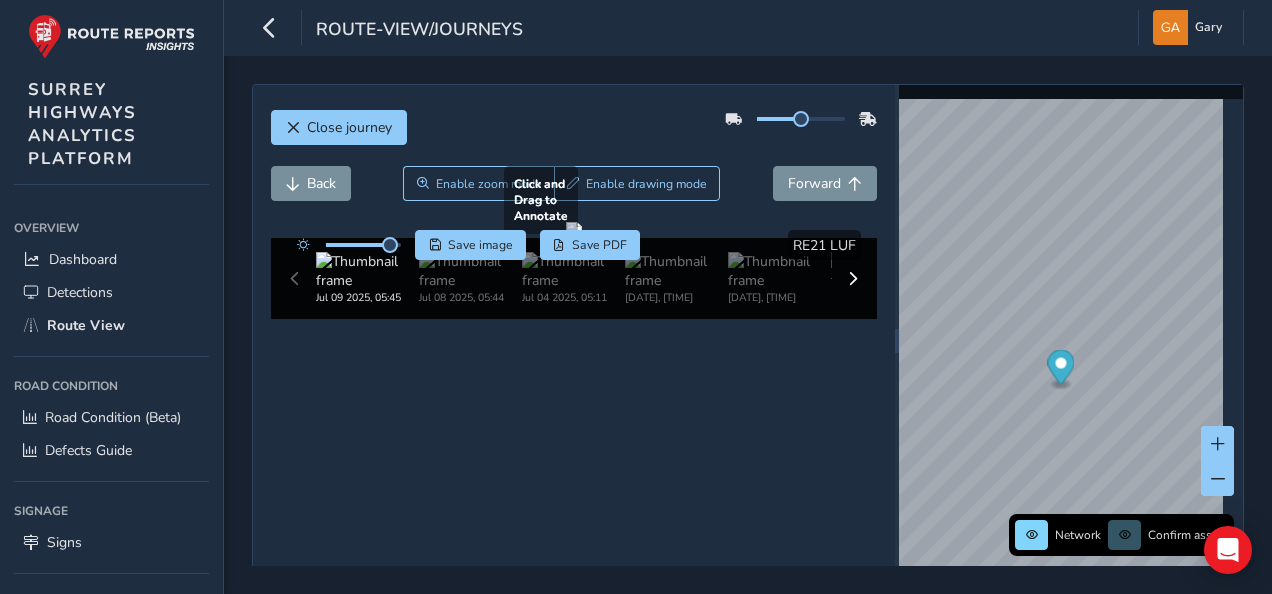 click at bounding box center (574, 230) 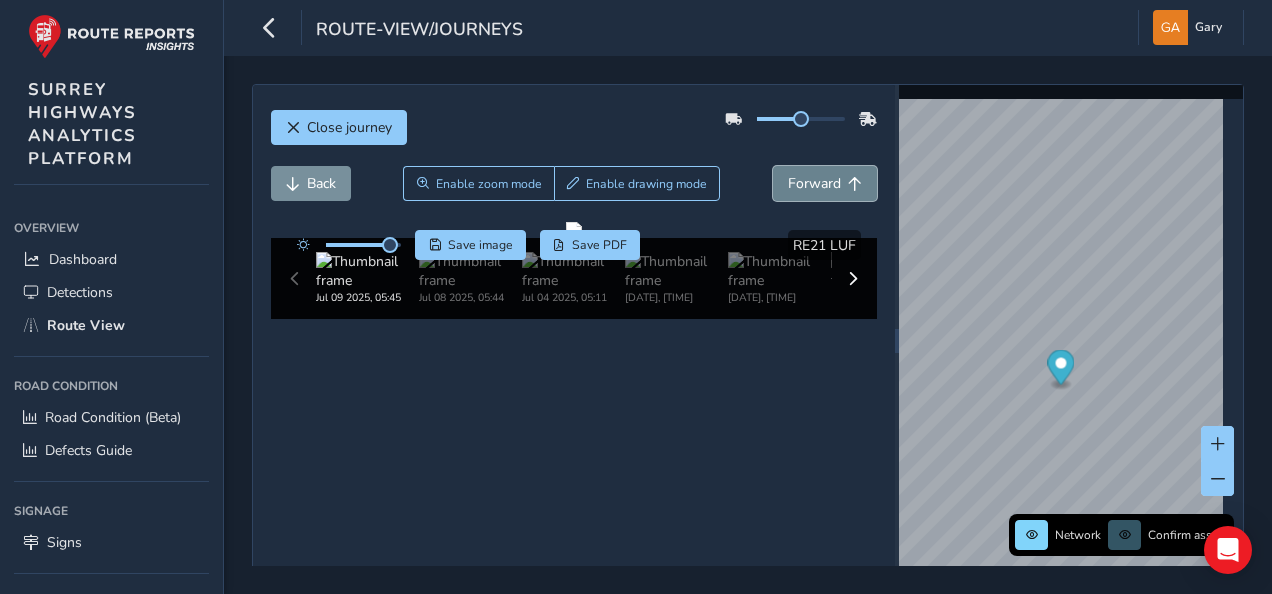 click on "Forward" at bounding box center (814, 183) 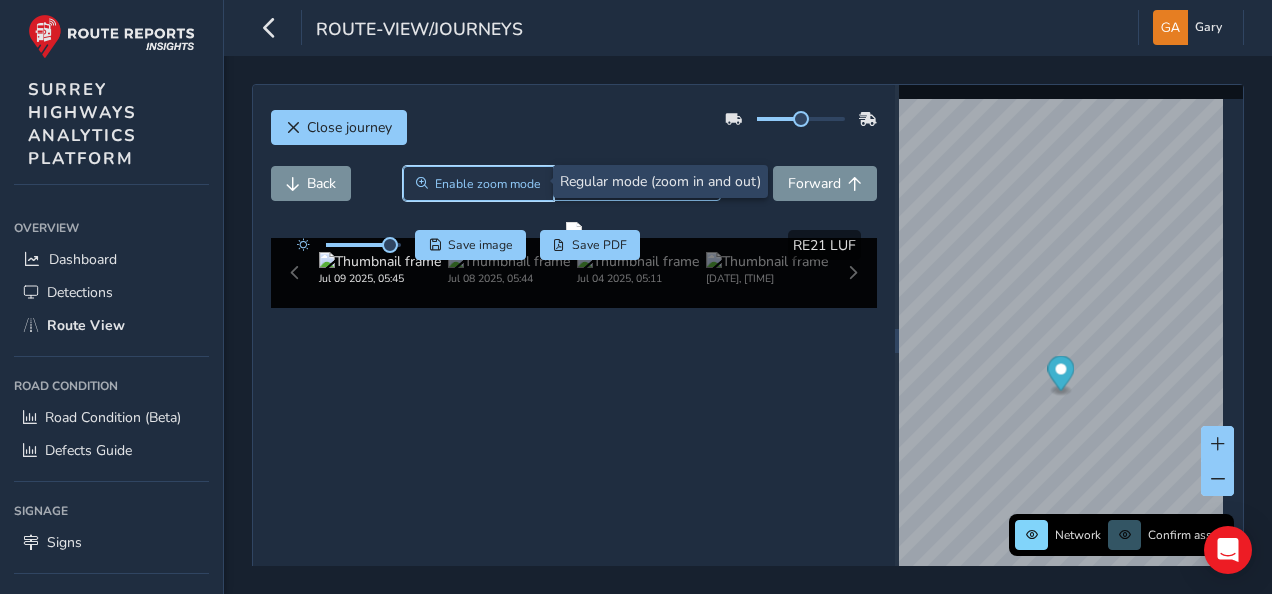 click on "Enable zoom mode" at bounding box center [488, 184] 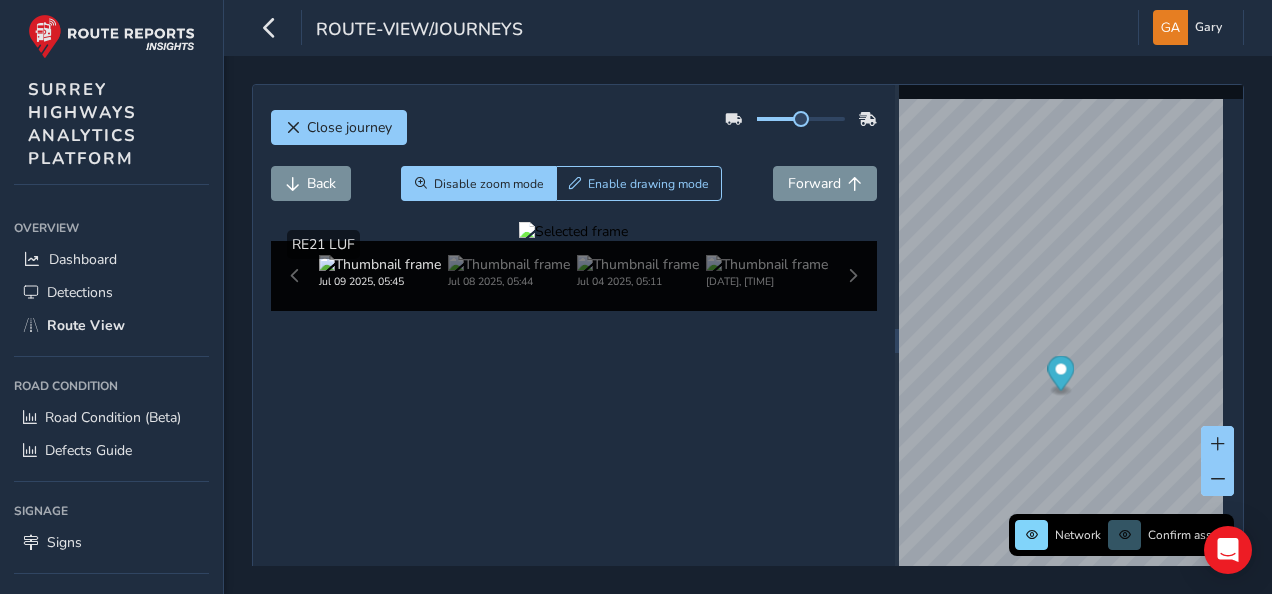 click at bounding box center [573, 231] 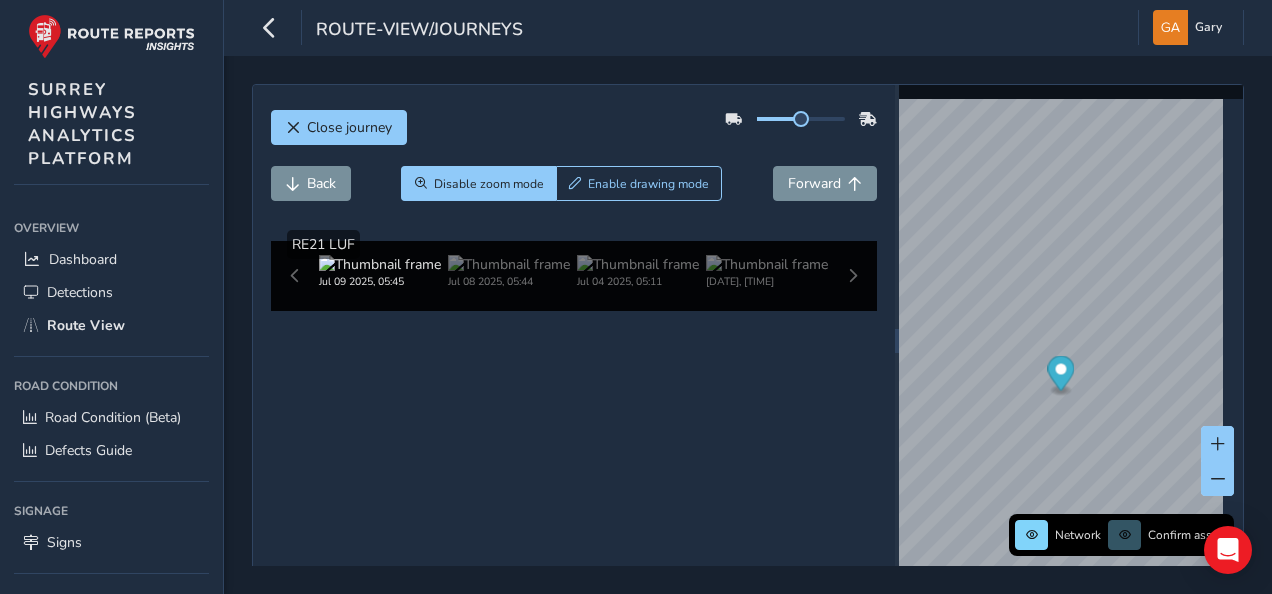 click at bounding box center [1317, 695] 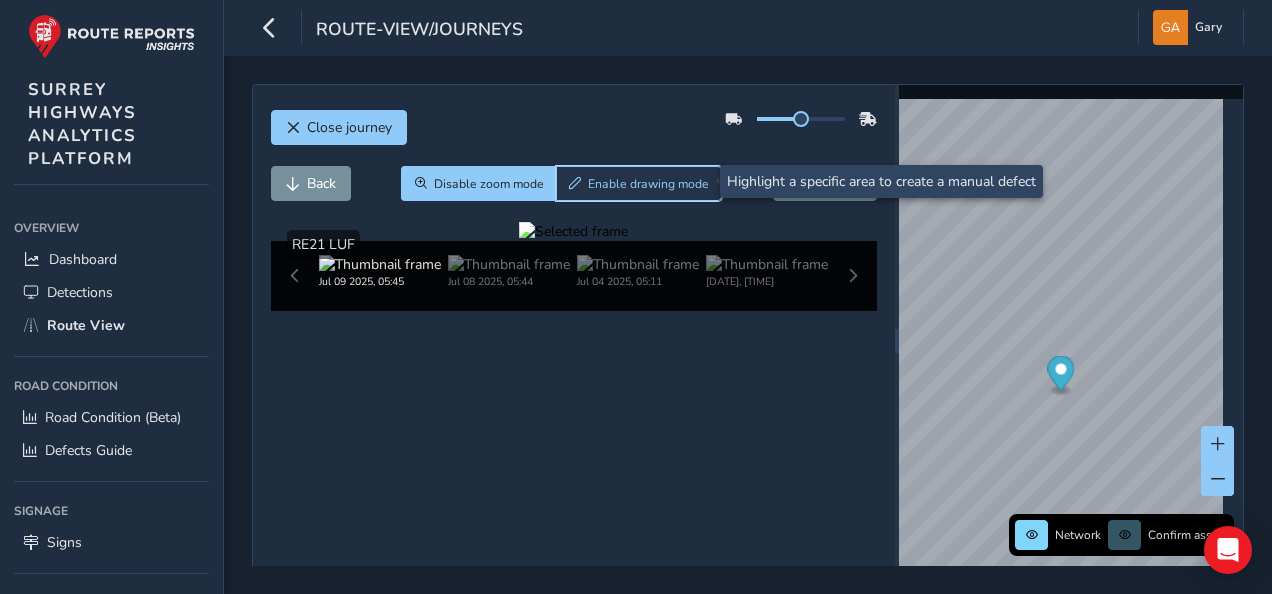 click on "Enable drawing mode" at bounding box center (648, 184) 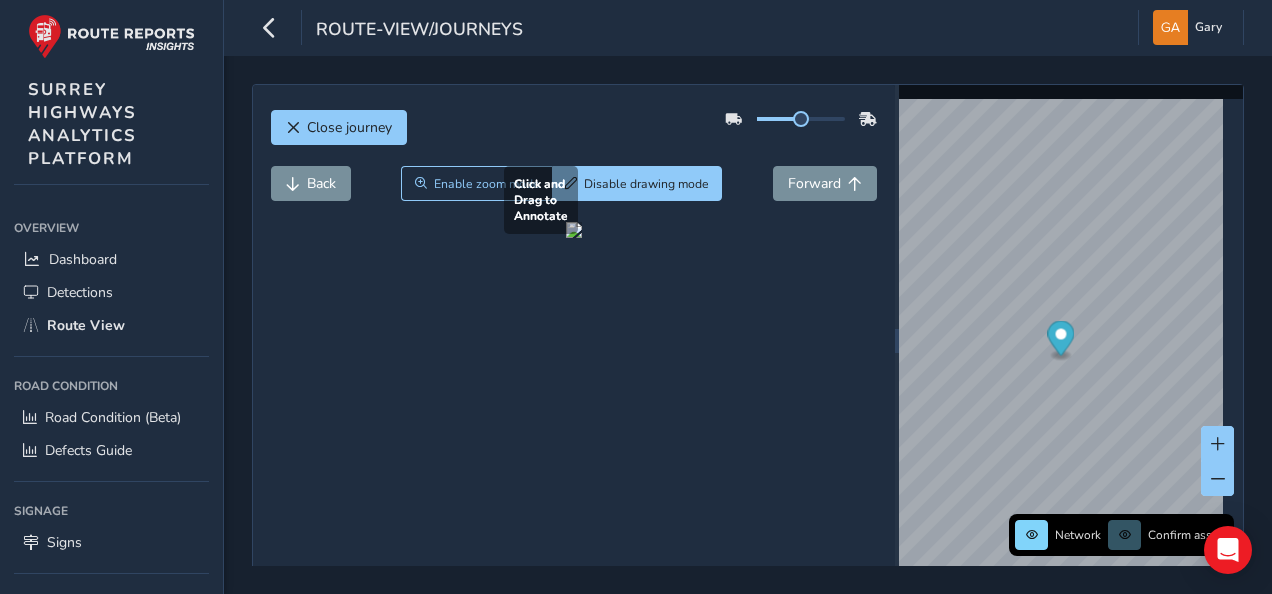 drag, startPoint x: 432, startPoint y: 261, endPoint x: 614, endPoint y: 335, distance: 196.46883 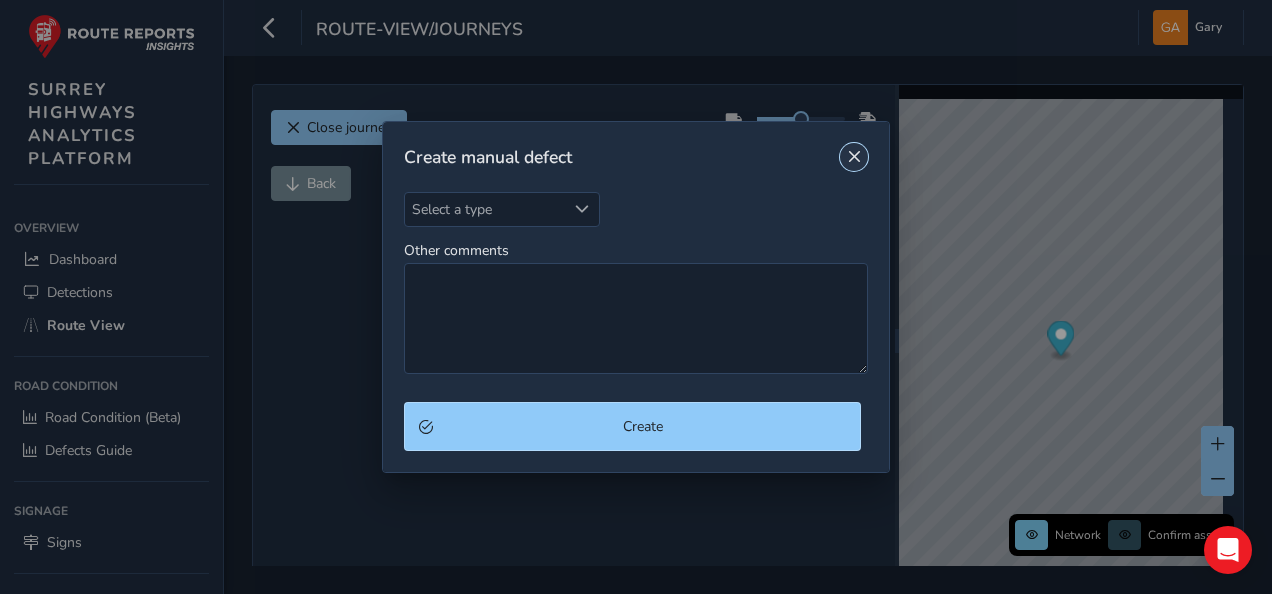 click at bounding box center (854, 157) 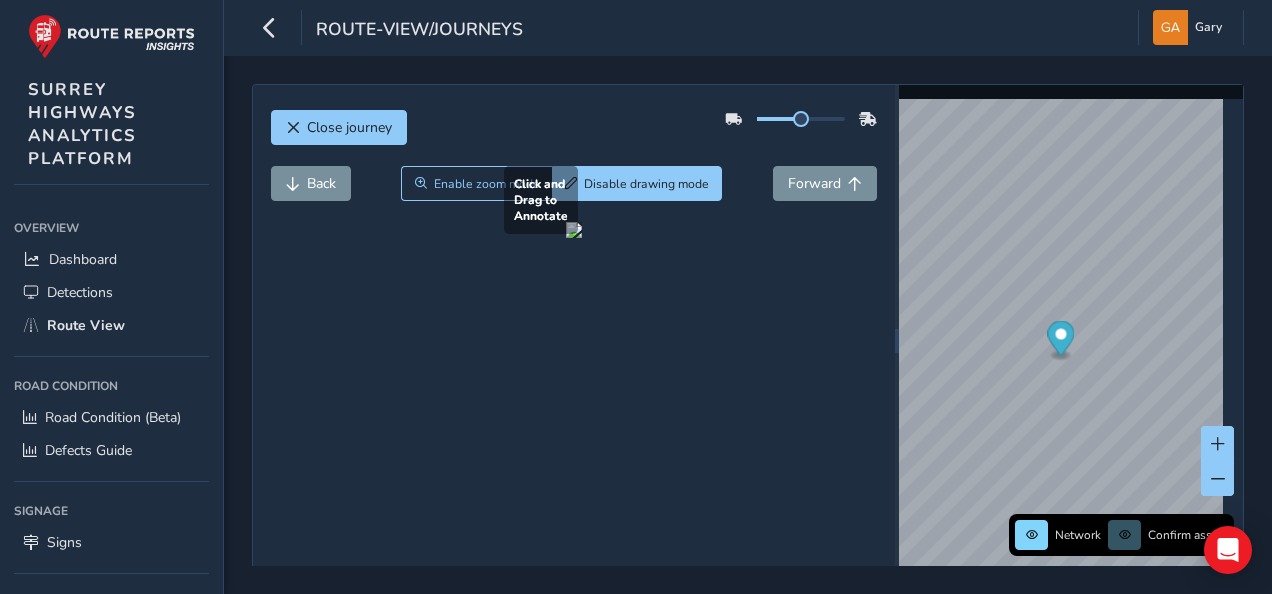drag, startPoint x: 524, startPoint y: 441, endPoint x: 653, endPoint y: 494, distance: 139.46326 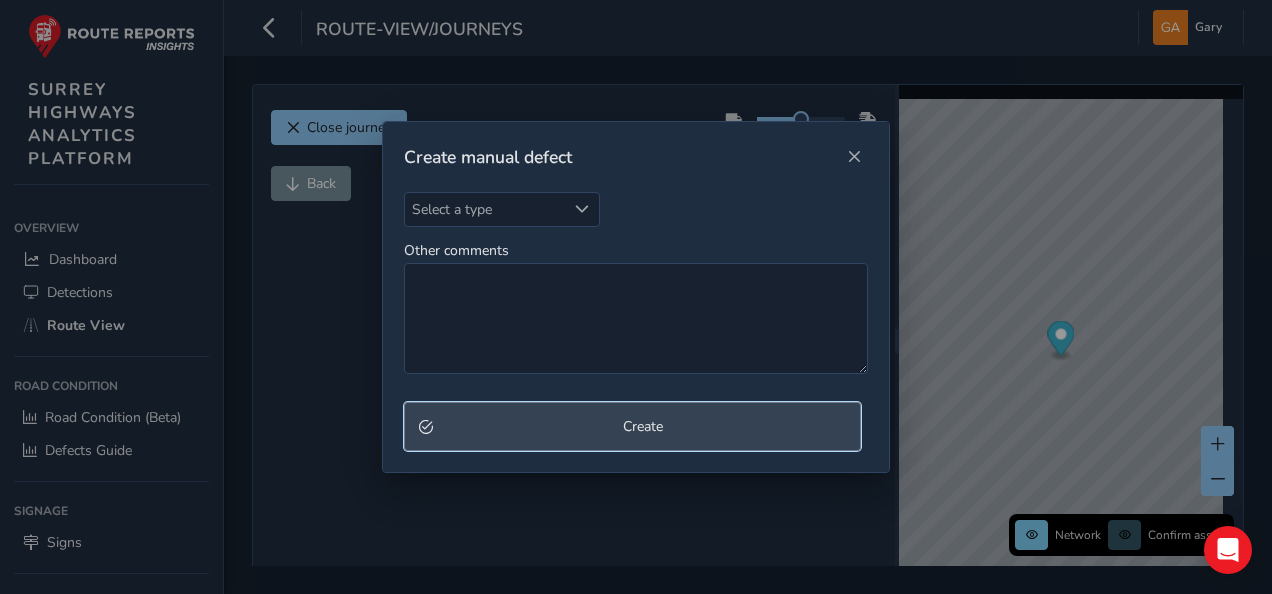 click on "Create" at bounding box center (643, 426) 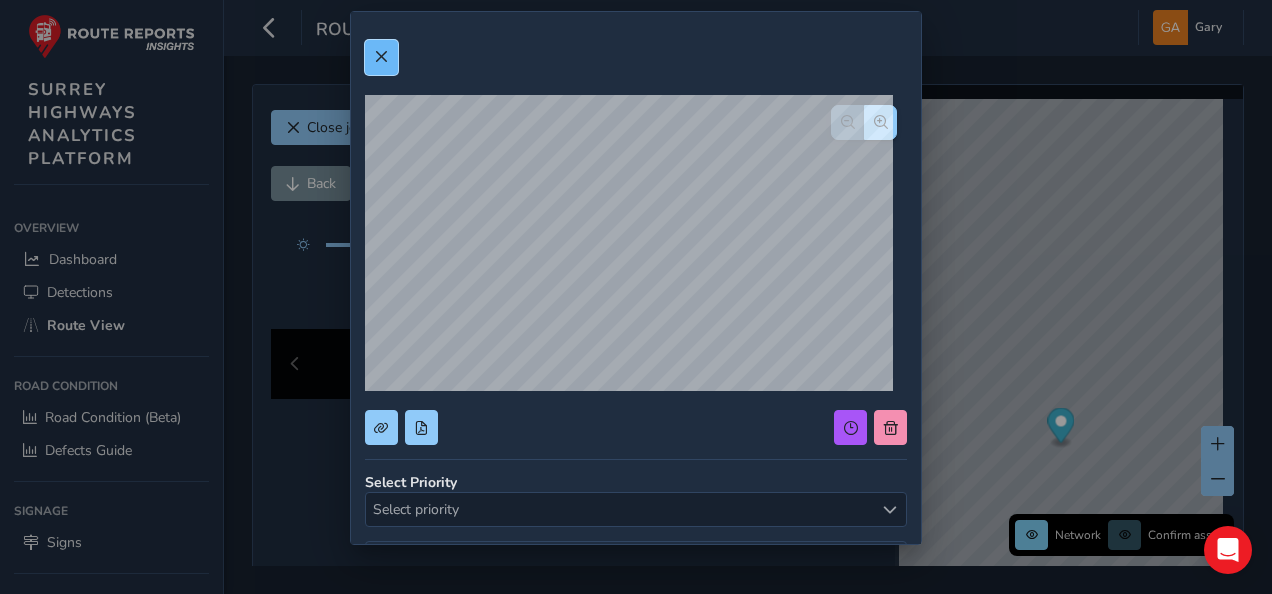 click at bounding box center [381, 57] 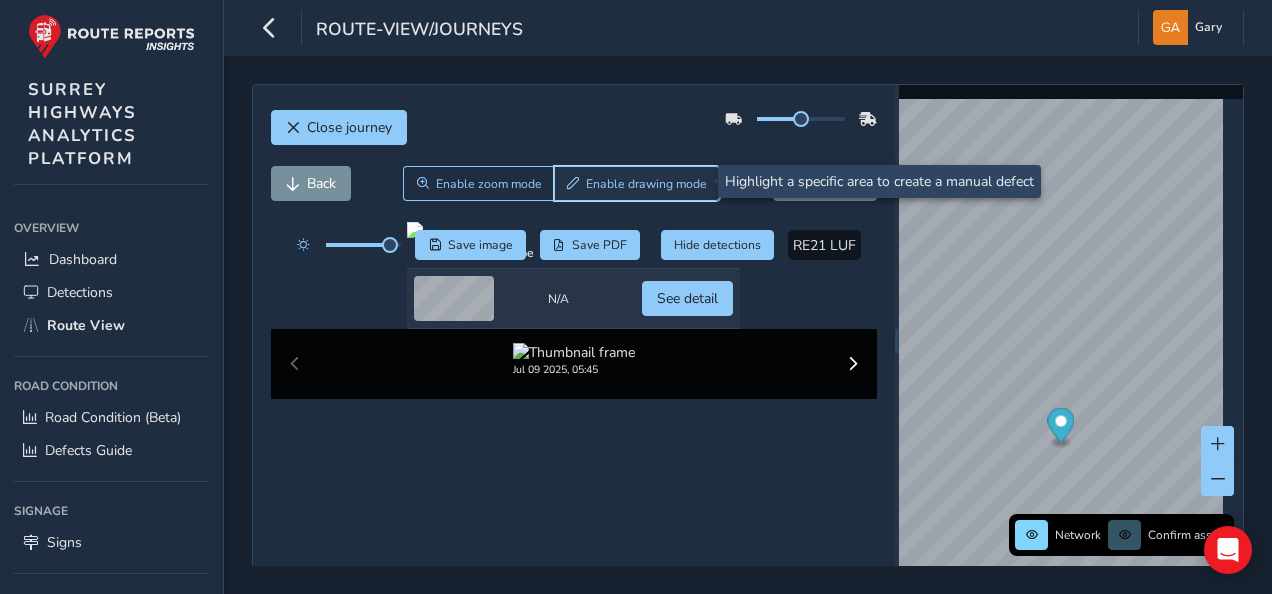 click on "Enable drawing mode" at bounding box center [646, 184] 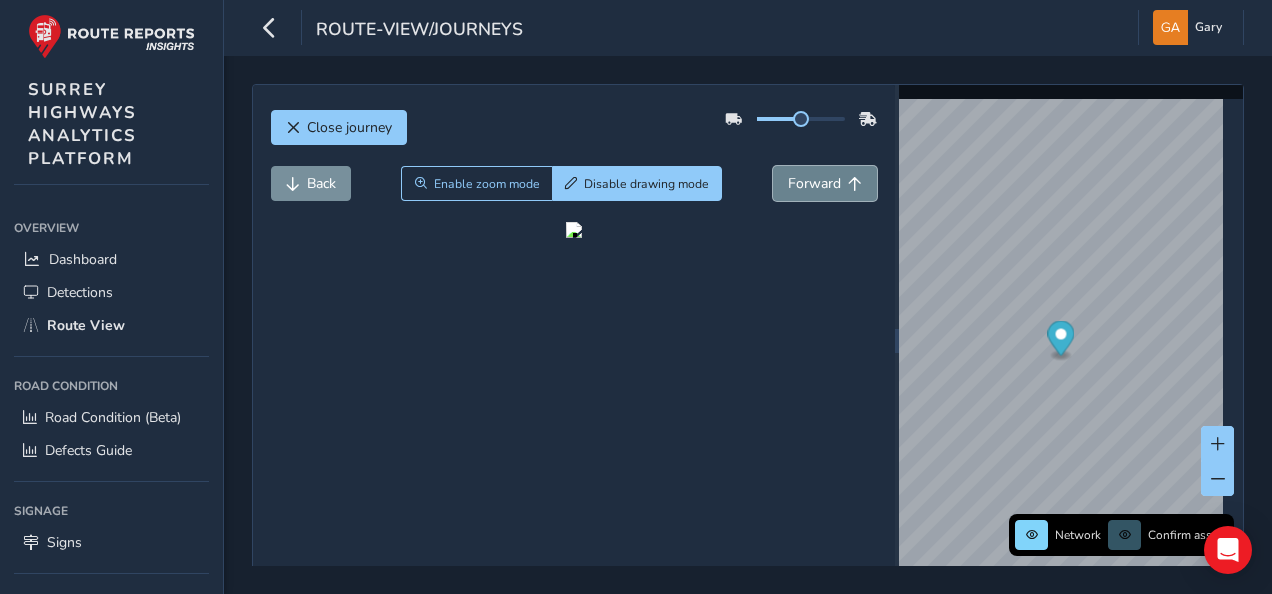 click on "Forward" at bounding box center [814, 183] 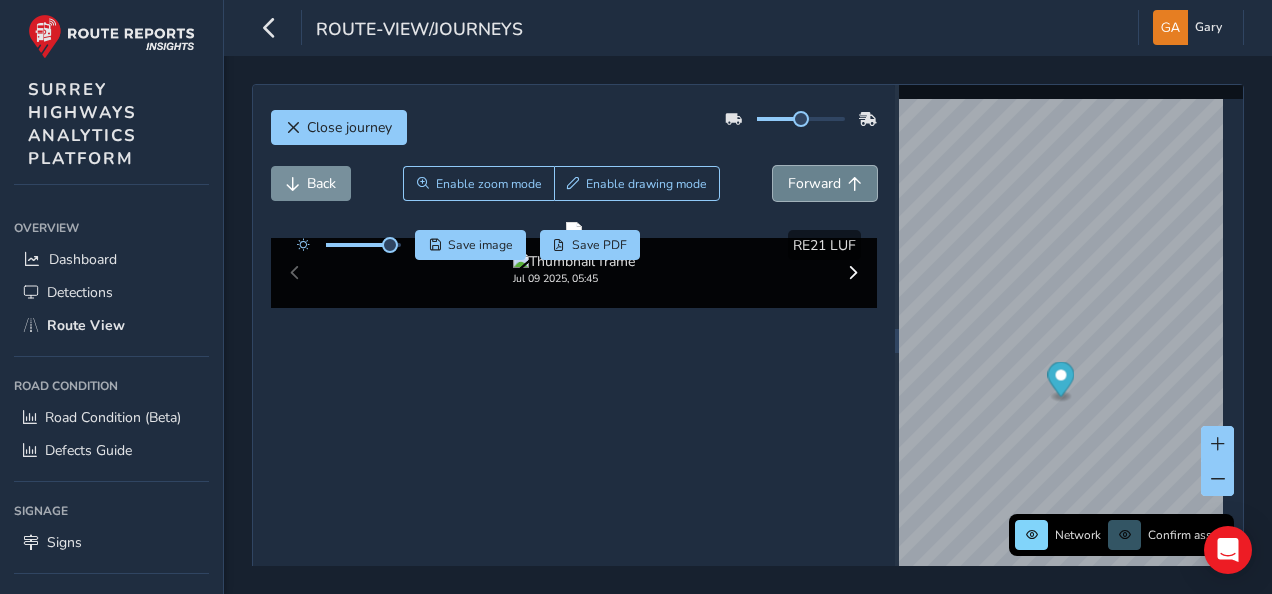 click on "Forward" at bounding box center [814, 183] 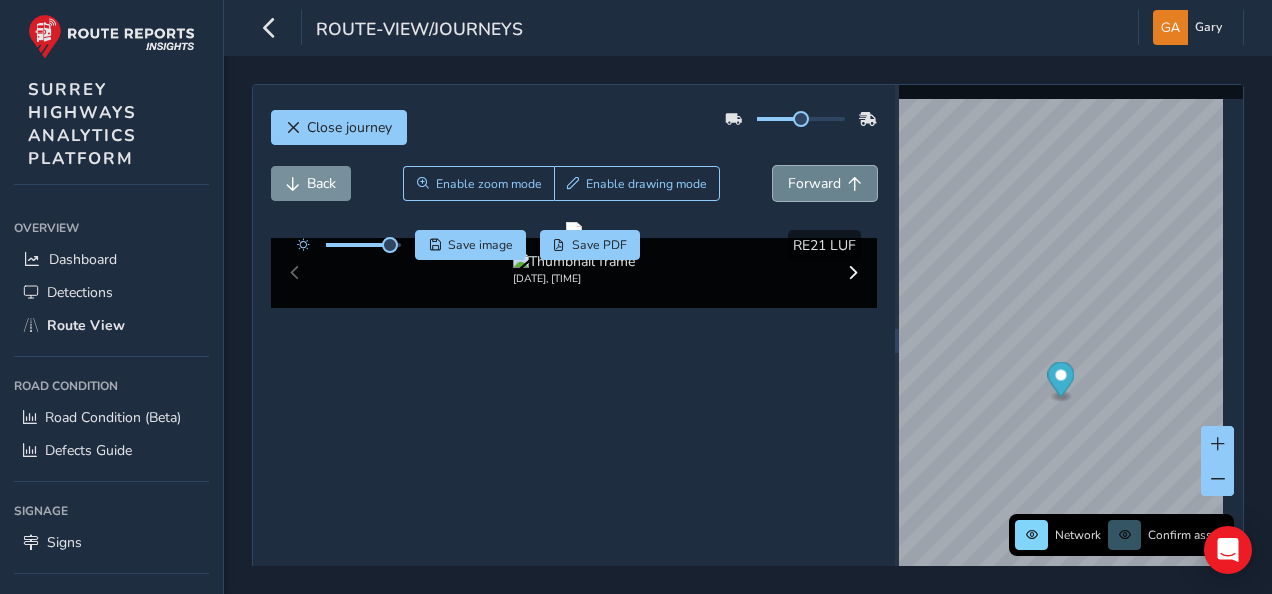 click on "Forward" at bounding box center (814, 183) 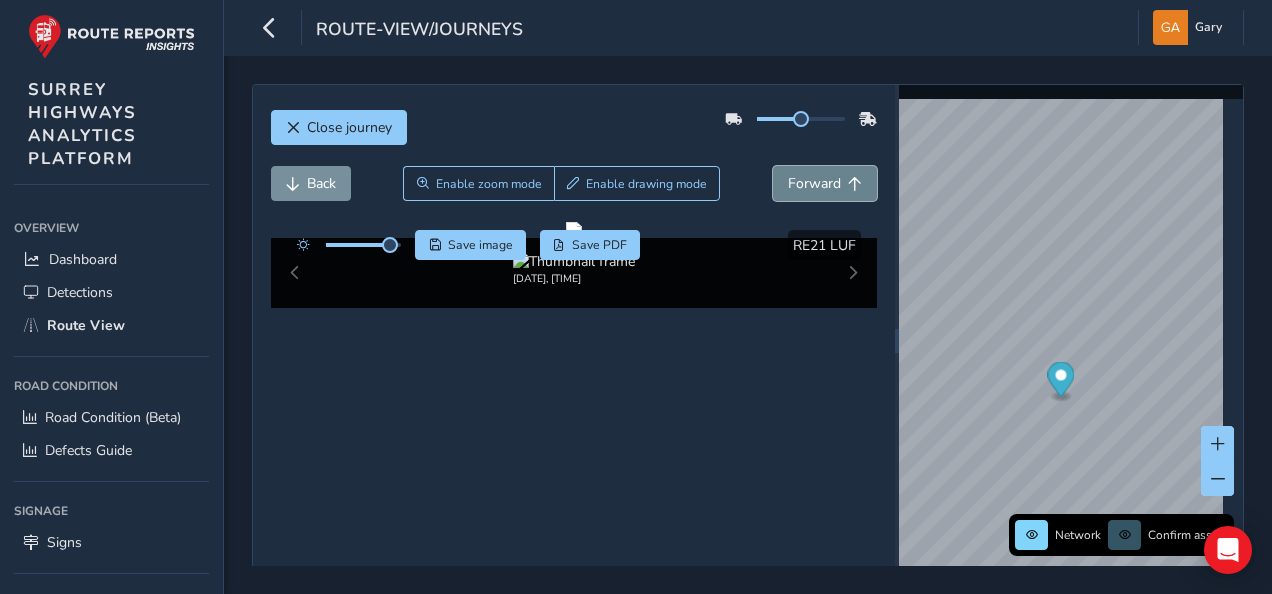 click on "Forward" at bounding box center (814, 183) 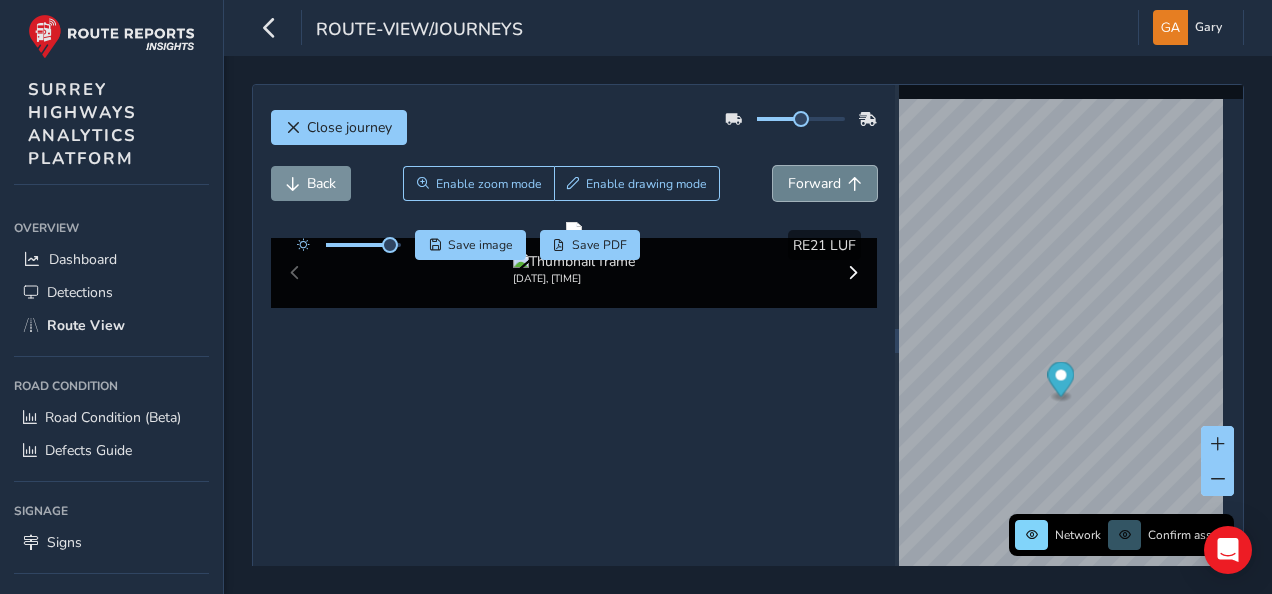 click on "Forward" at bounding box center (814, 183) 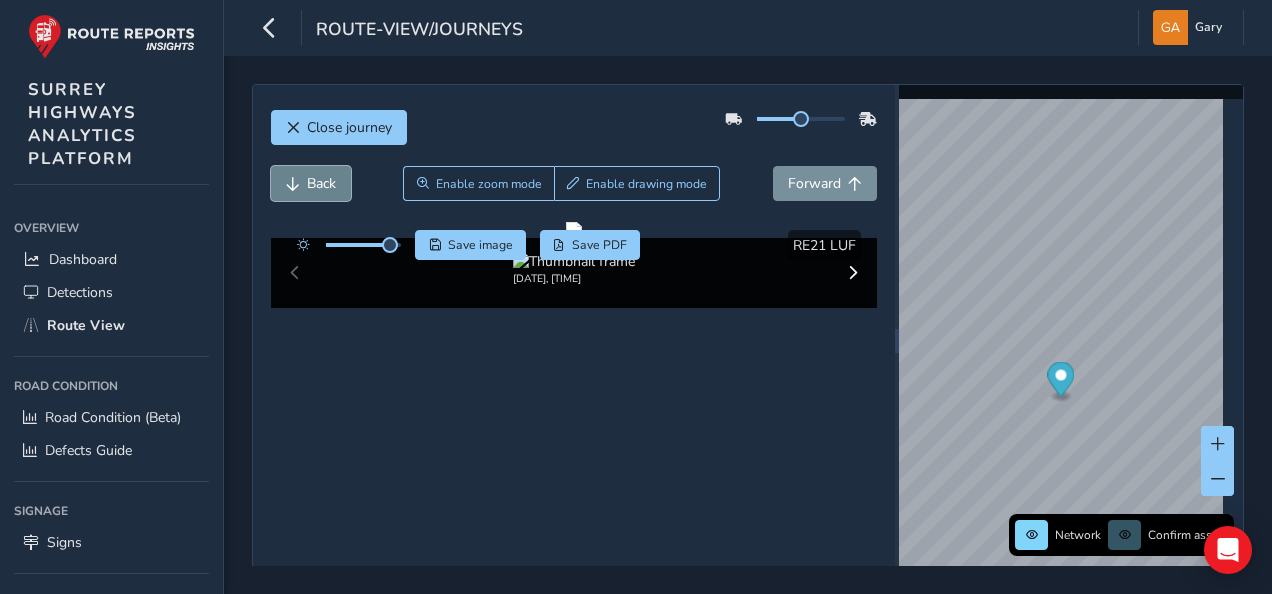 click on "Back" at bounding box center (321, 183) 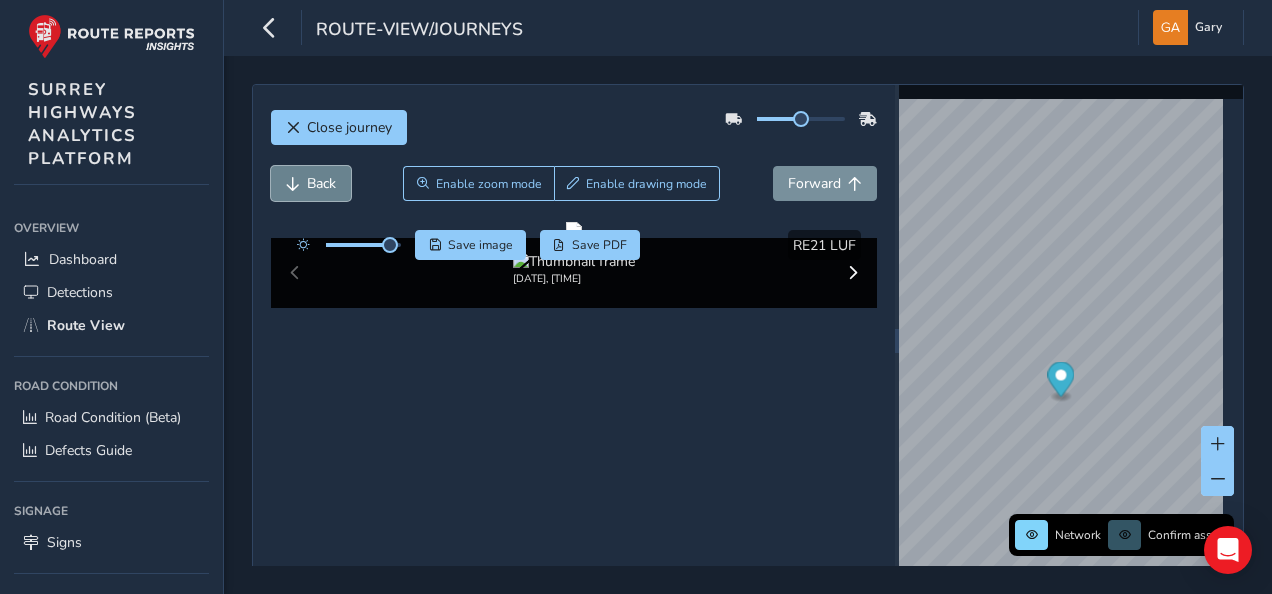 click on "Back" at bounding box center [321, 183] 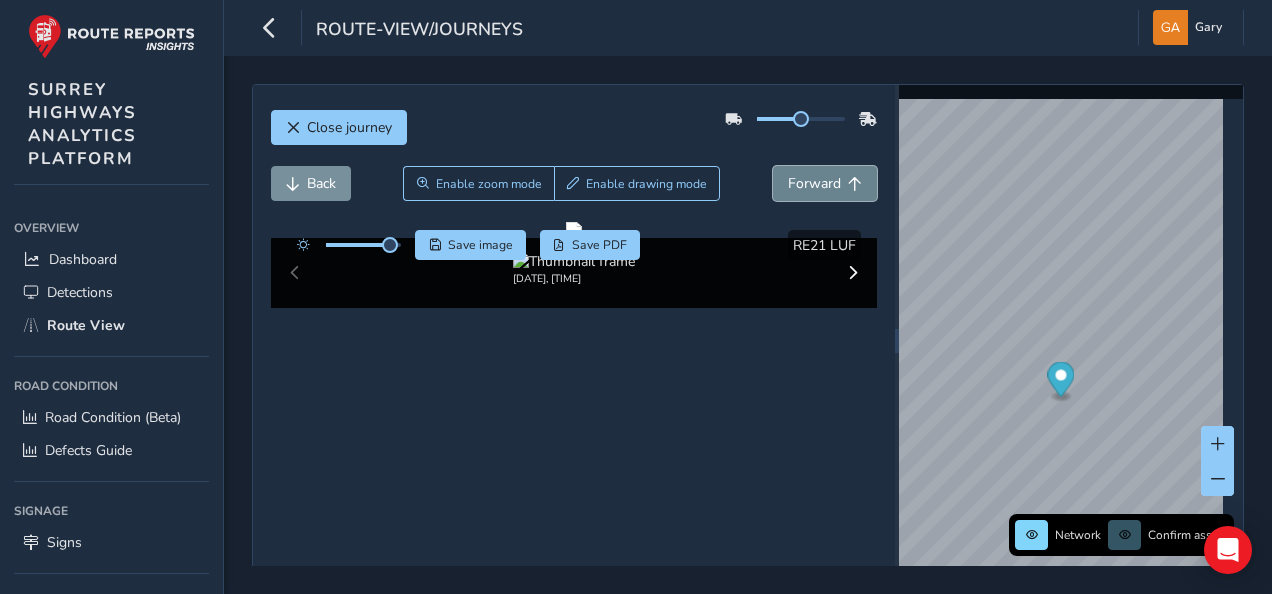 click on "Forward" at bounding box center (825, 183) 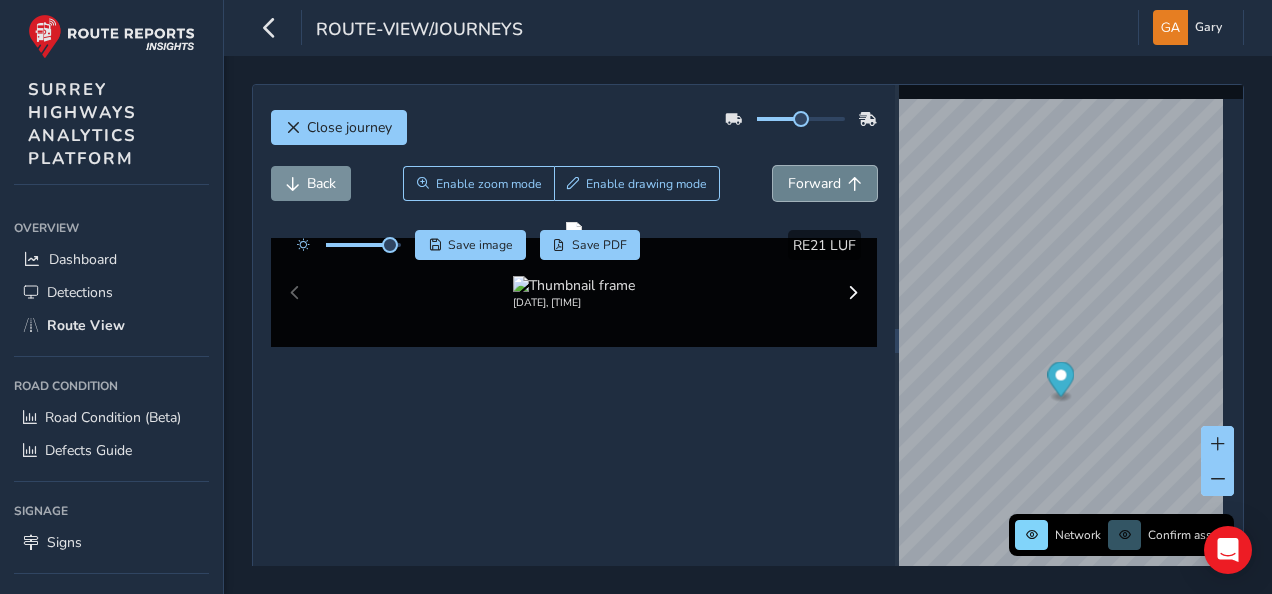 click on "Forward" at bounding box center (825, 183) 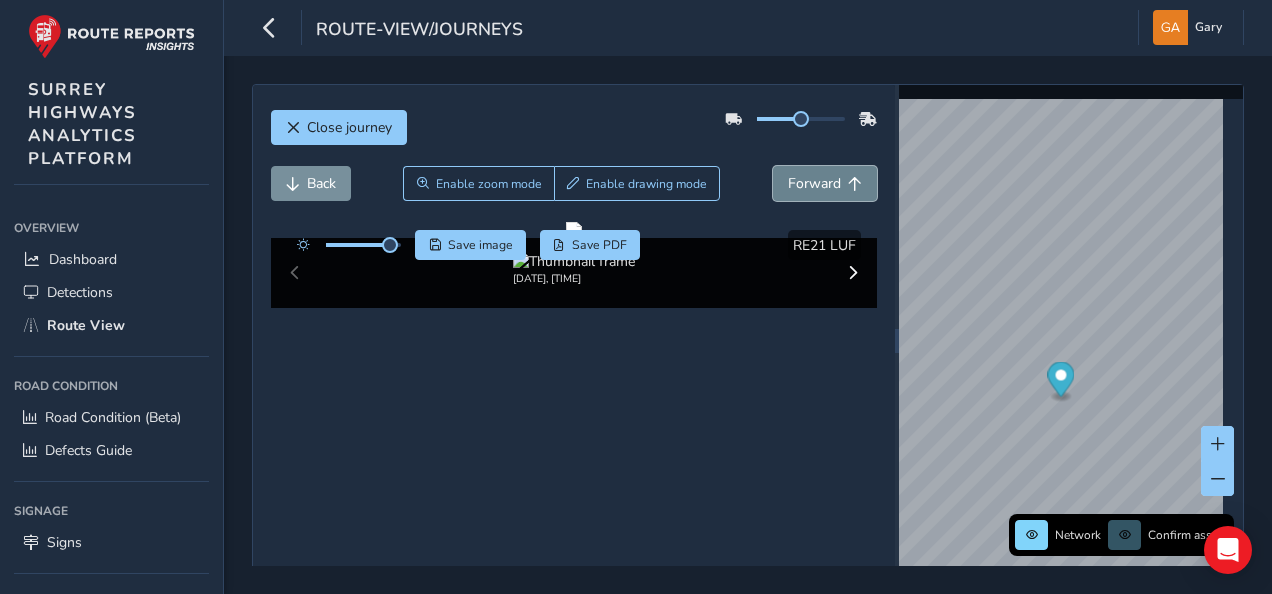 click on "Forward" at bounding box center (825, 183) 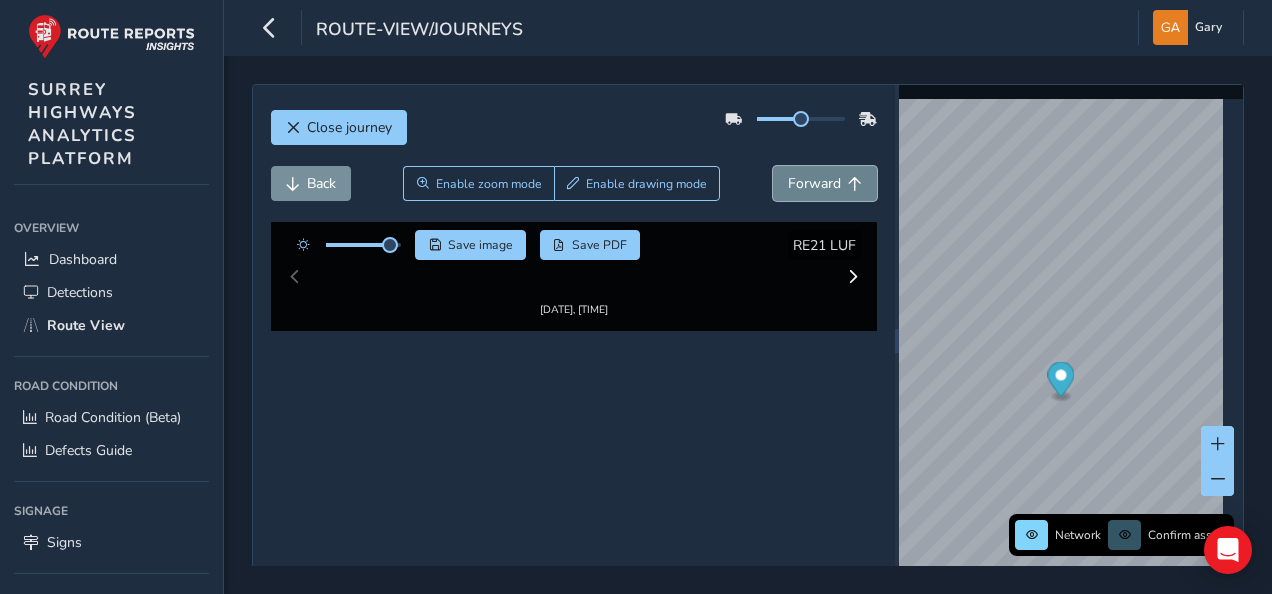 click on "Forward" at bounding box center (825, 183) 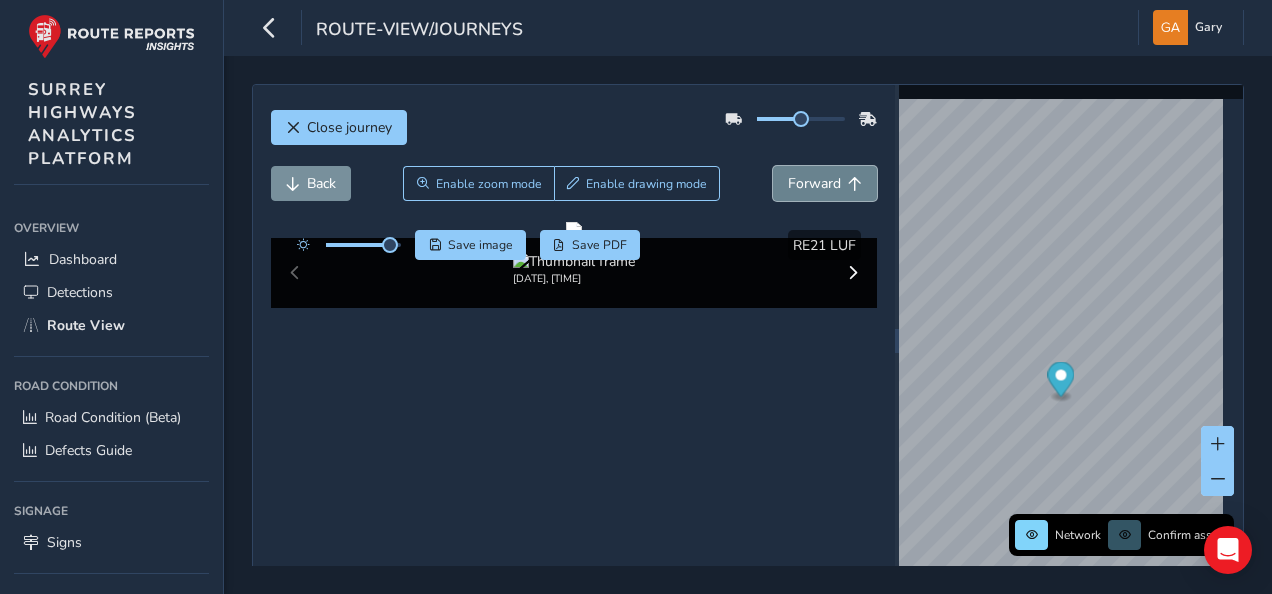 click on "Forward" at bounding box center [825, 183] 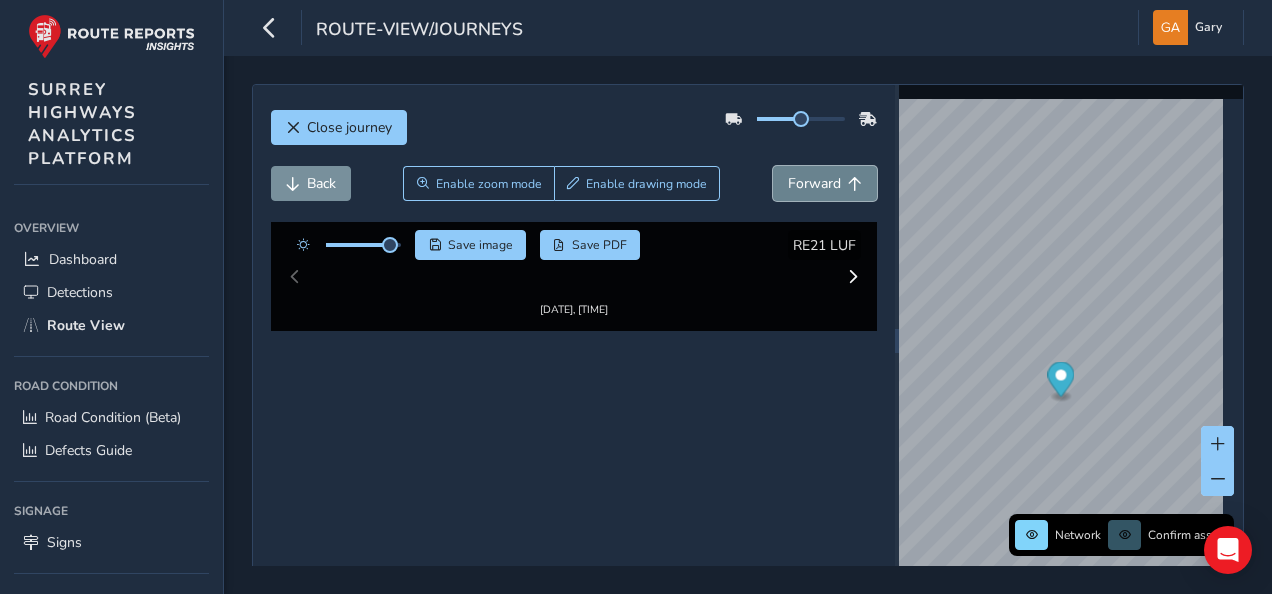 click on "Forward" at bounding box center (825, 183) 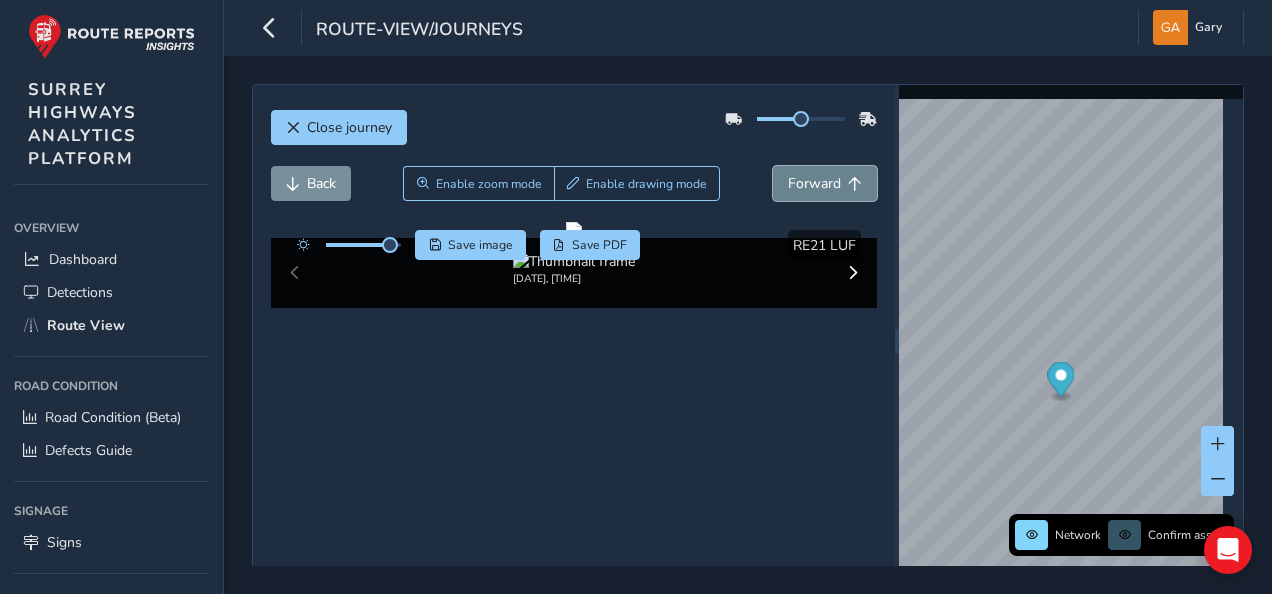click on "Forward" at bounding box center (825, 183) 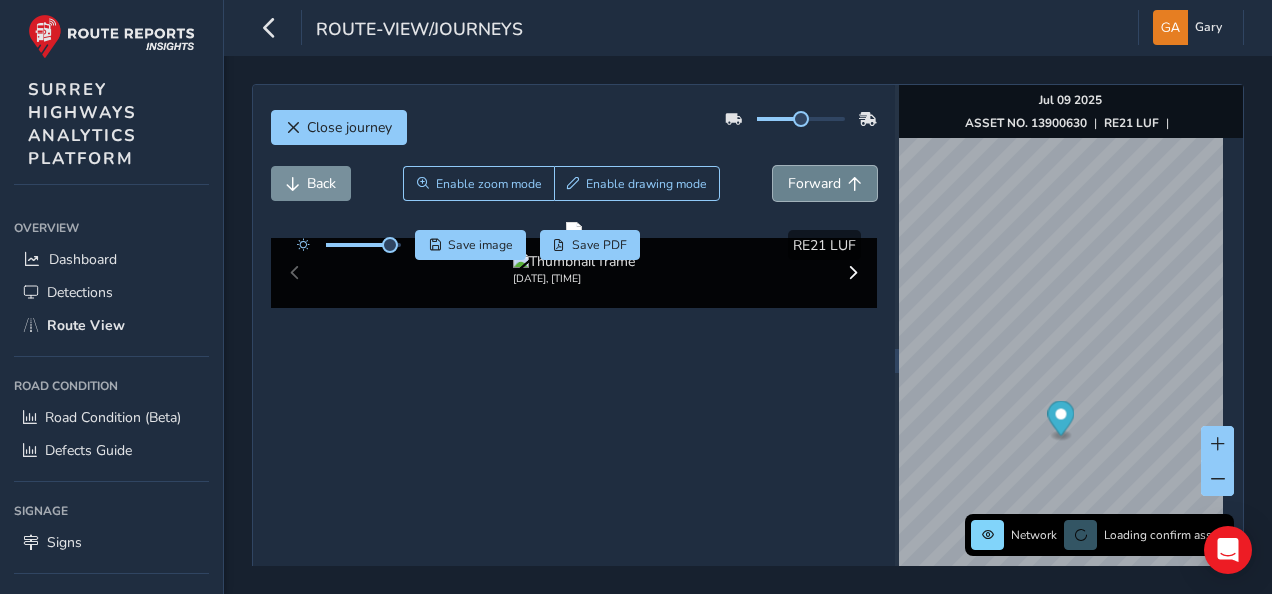 click on "Forward" at bounding box center (825, 183) 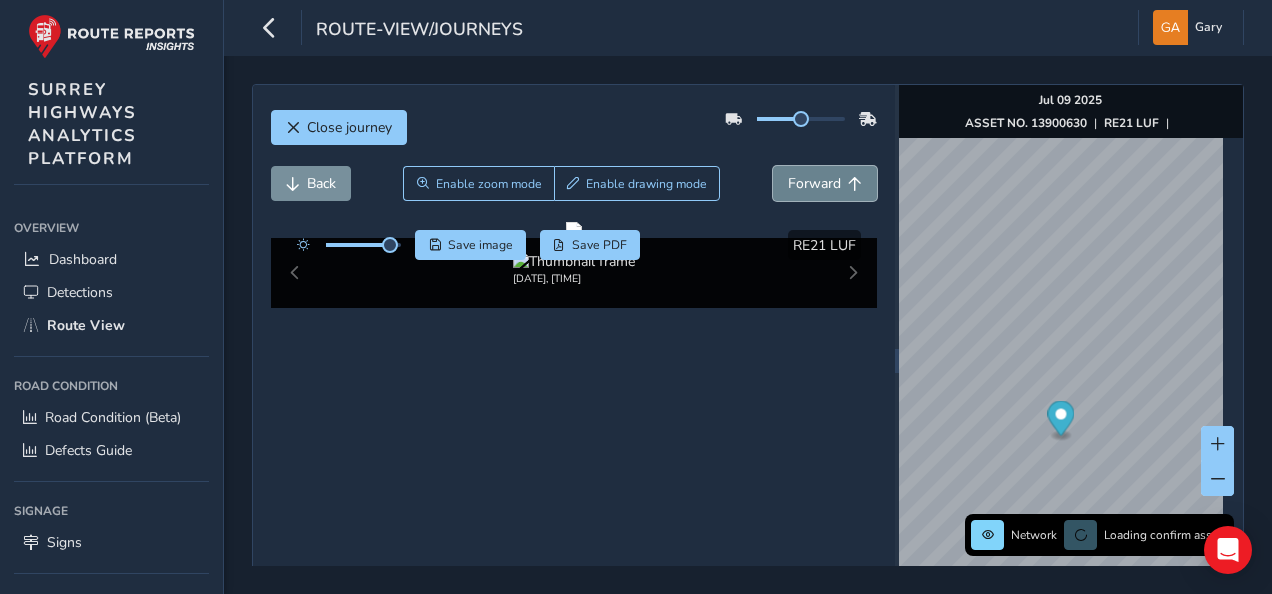 click on "Forward" at bounding box center [825, 183] 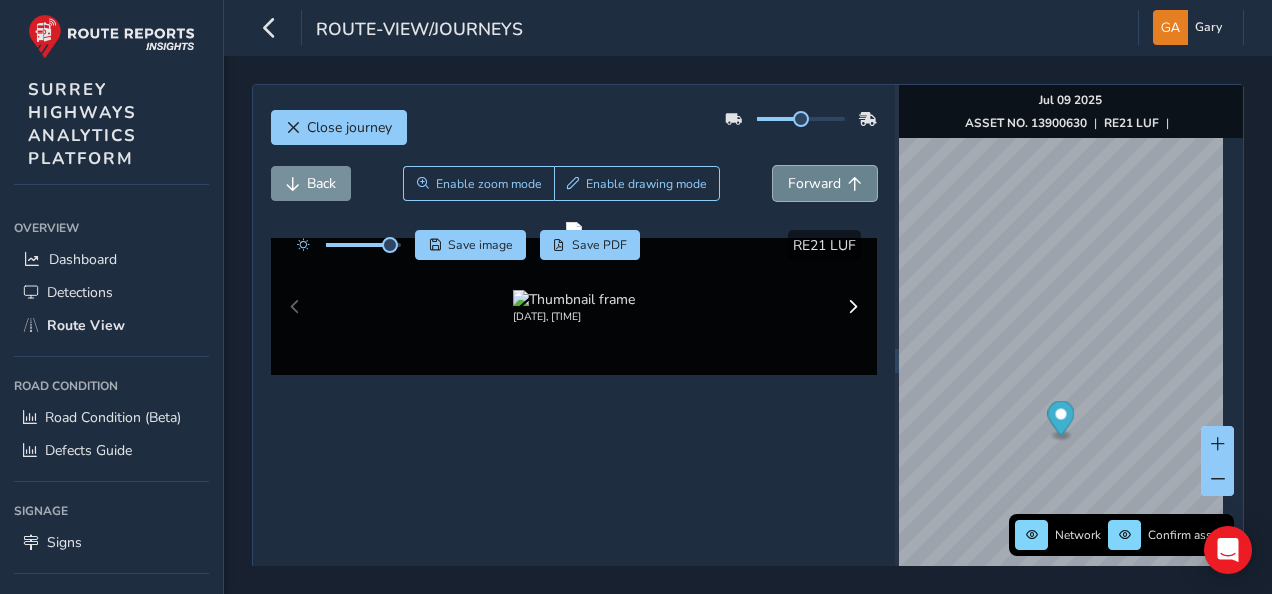 click on "Forward" at bounding box center [825, 183] 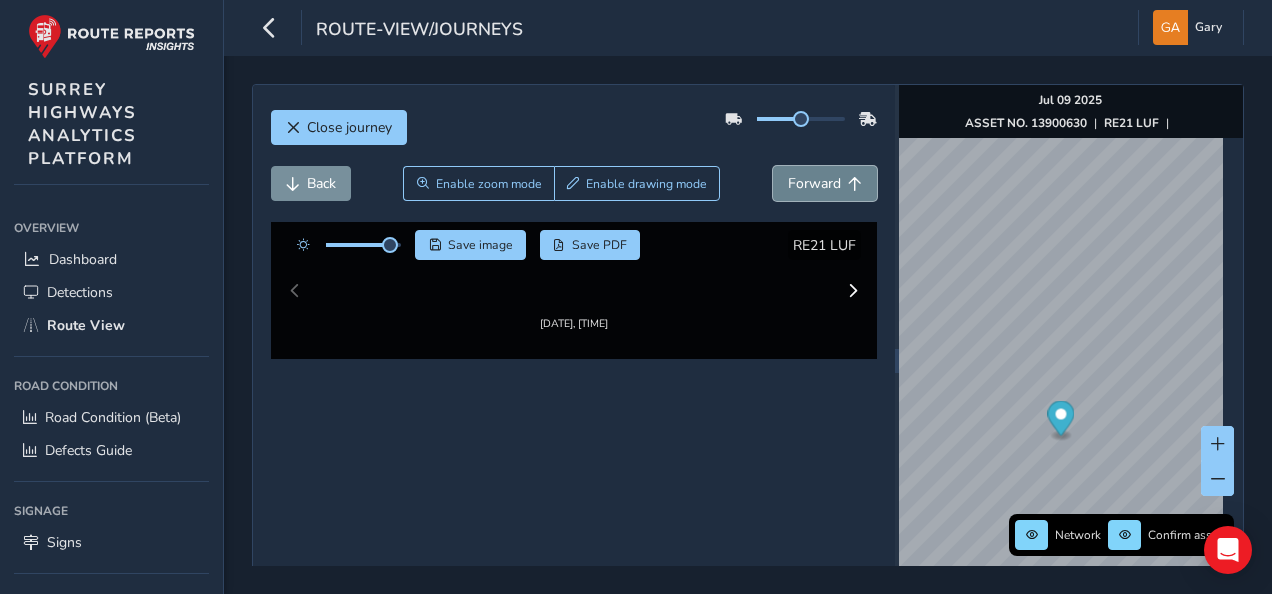 click on "Forward" at bounding box center [825, 183] 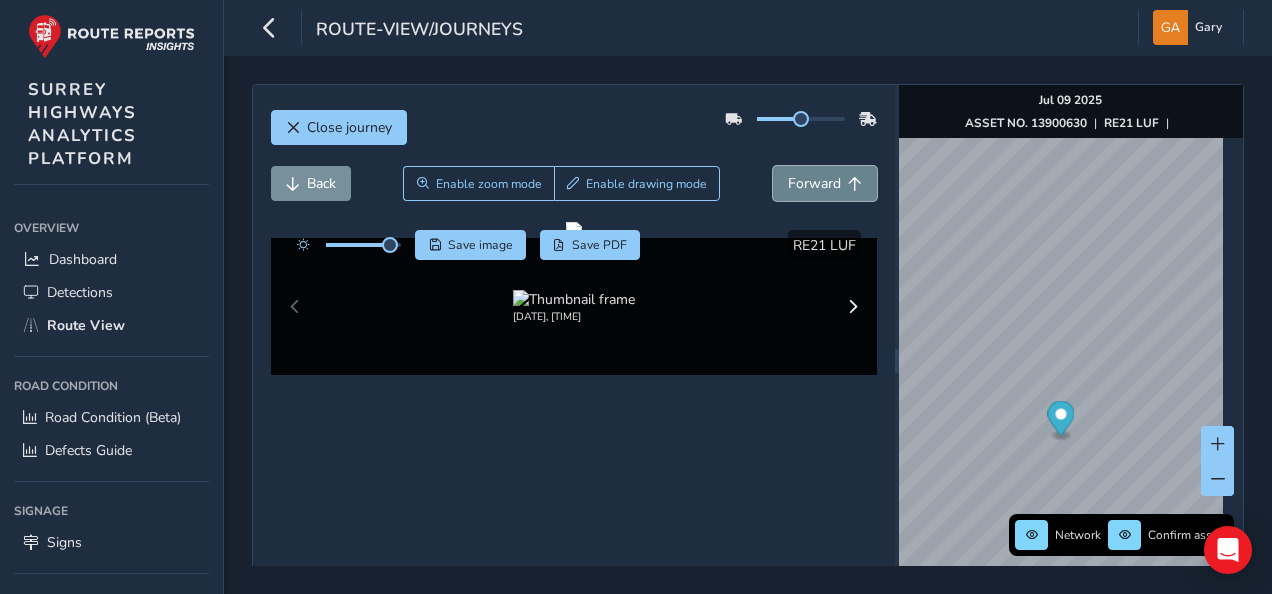 click on "Forward" at bounding box center (825, 183) 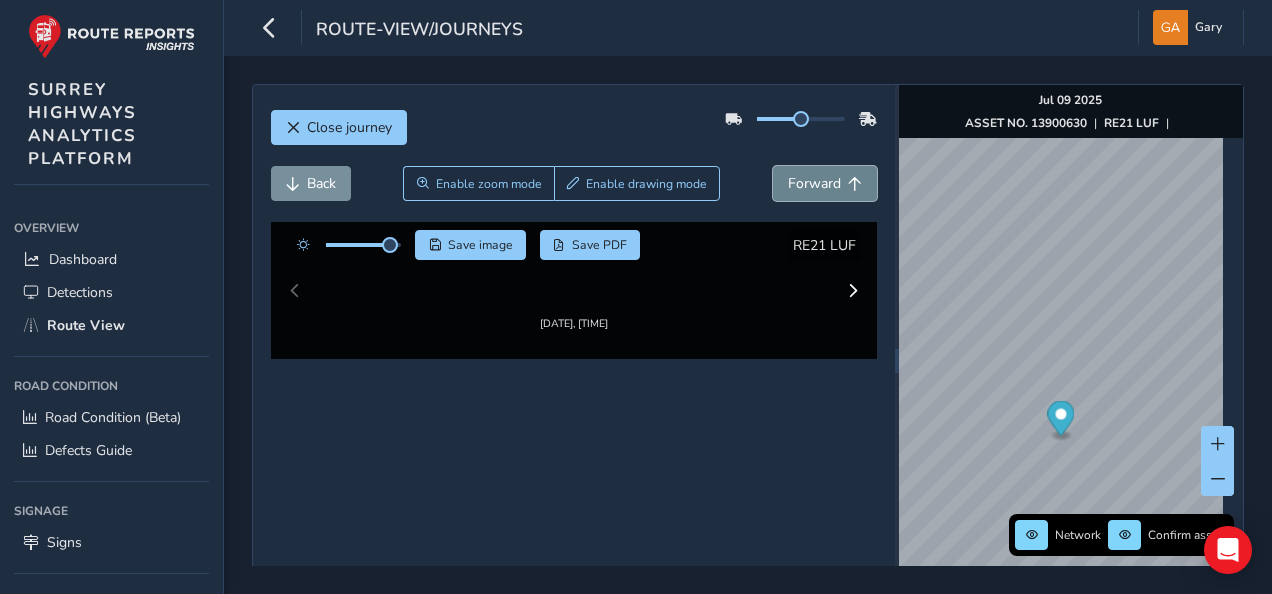 click on "Forward" at bounding box center (825, 183) 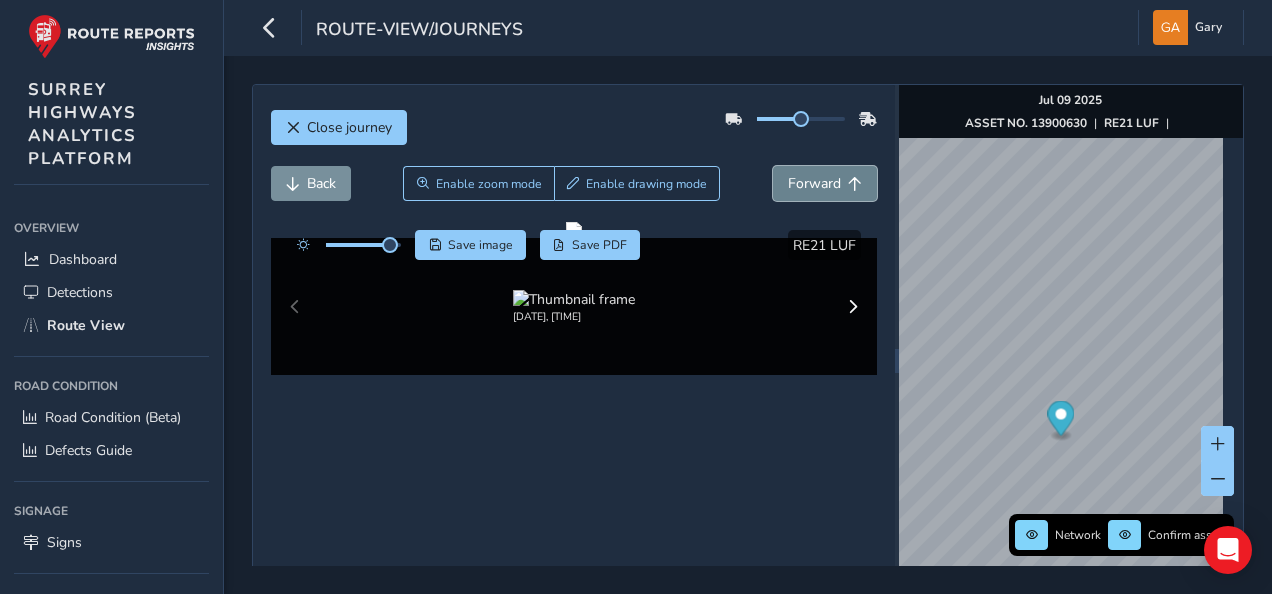 click on "Forward" at bounding box center [825, 183] 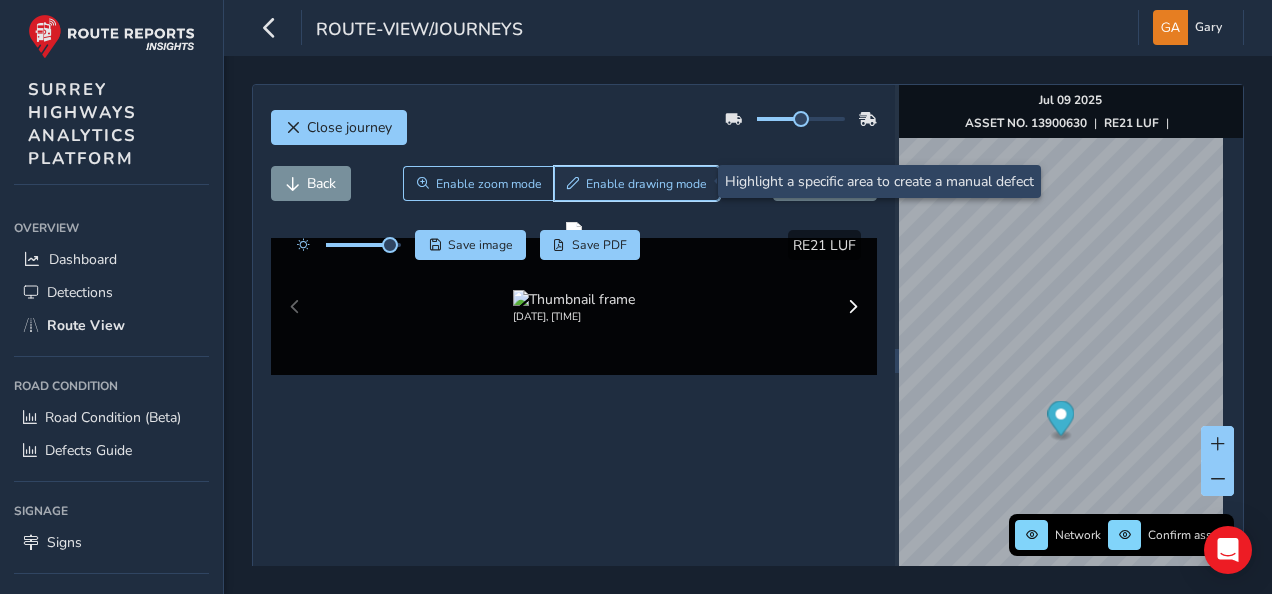 click on "Enable drawing mode" at bounding box center (646, 184) 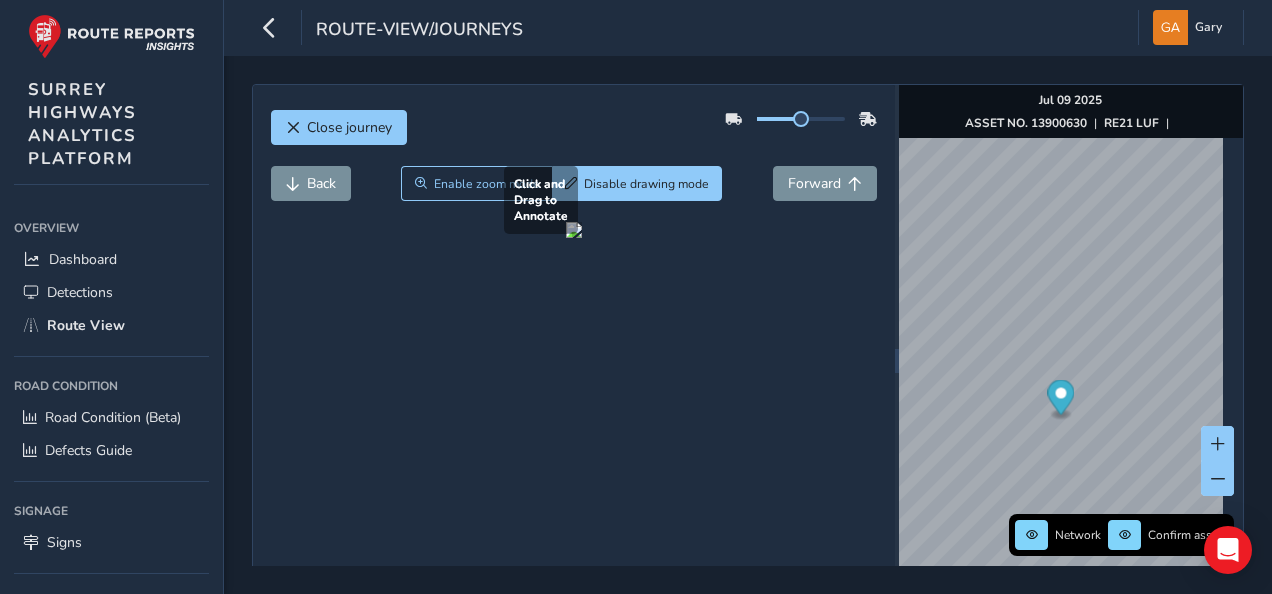 drag, startPoint x: 284, startPoint y: 459, endPoint x: 492, endPoint y: 530, distance: 219.78398 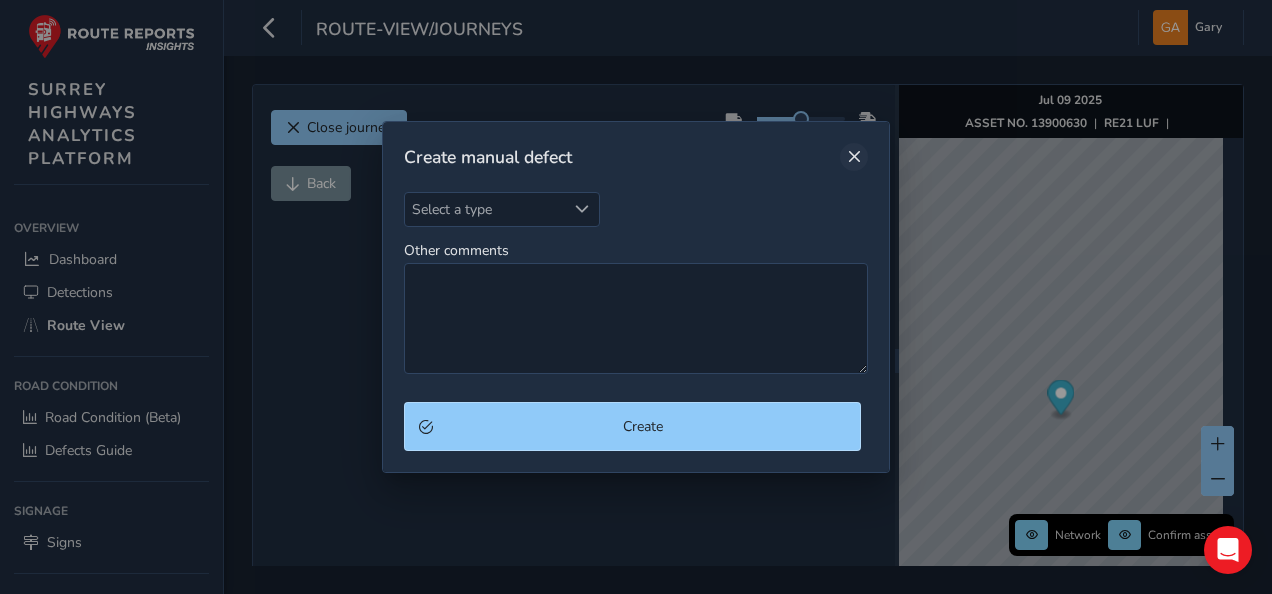 click at bounding box center [854, 157] 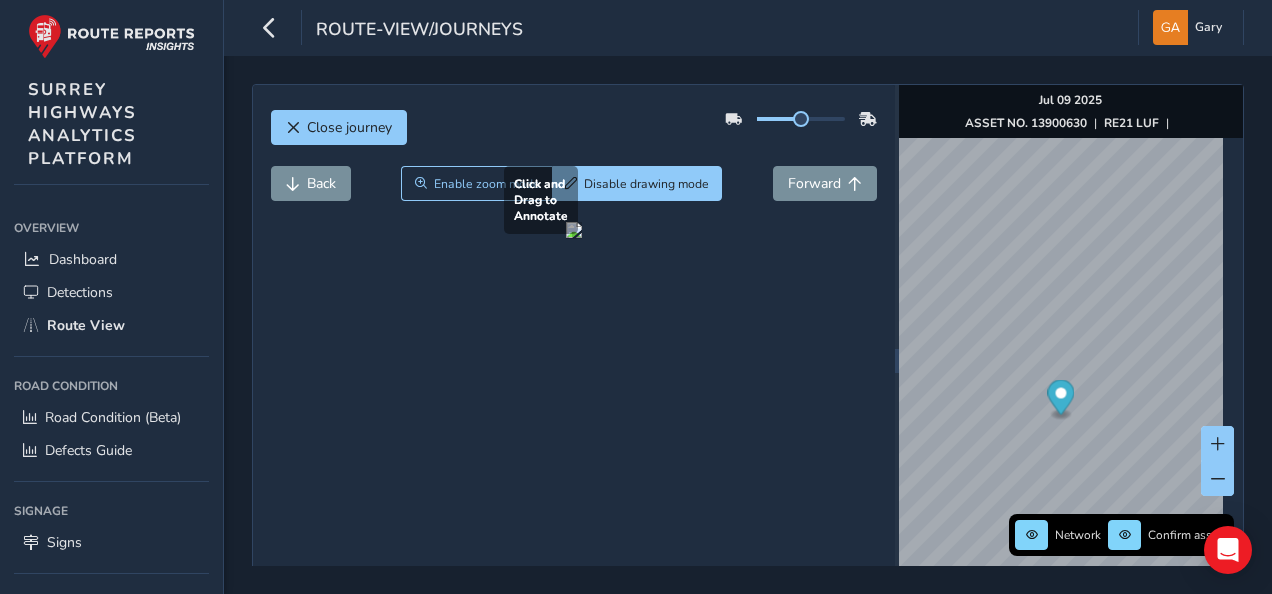 drag, startPoint x: 375, startPoint y: 547, endPoint x: 516, endPoint y: 435, distance: 180.06943 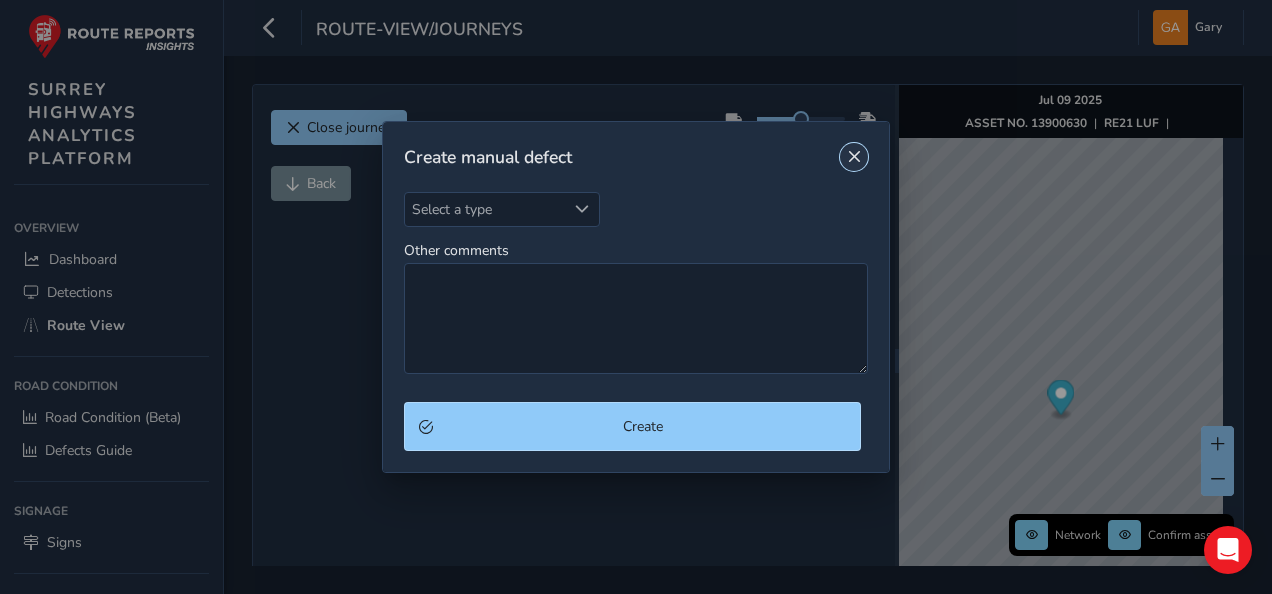 click at bounding box center (854, 157) 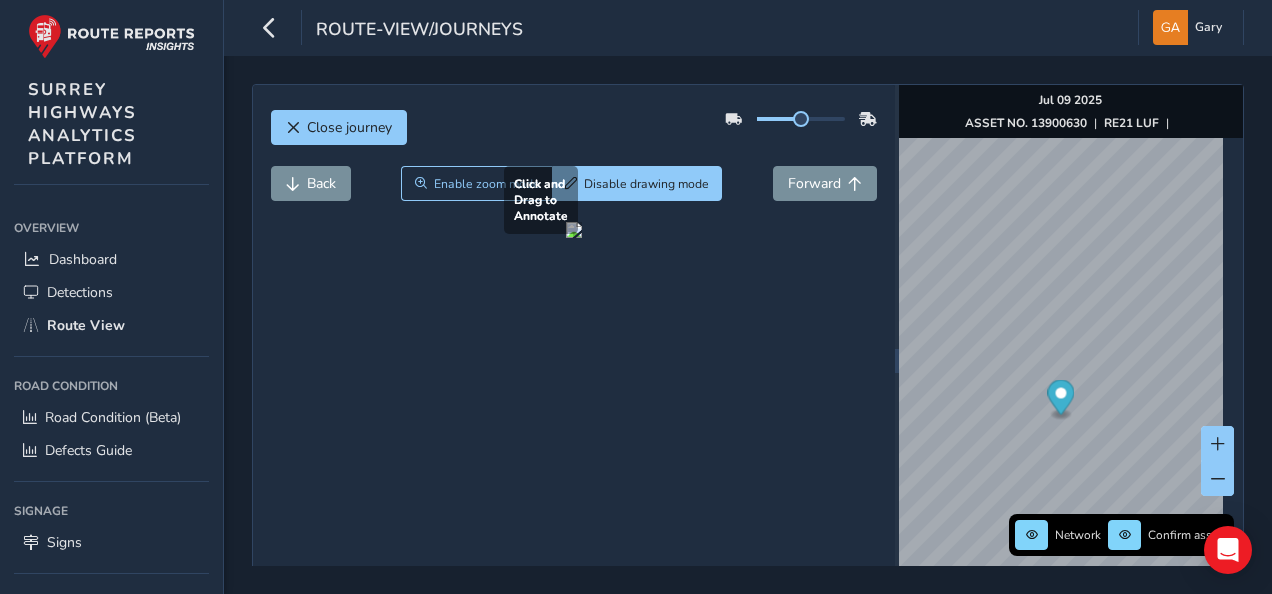 drag, startPoint x: 358, startPoint y: 532, endPoint x: 530, endPoint y: 429, distance: 200.48192 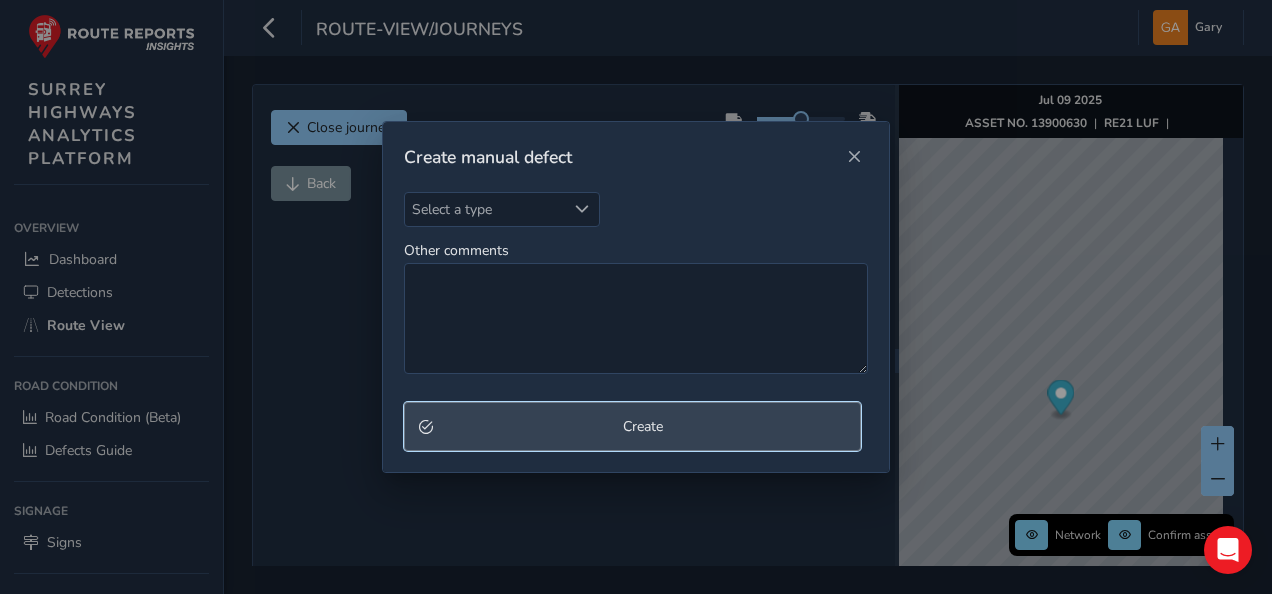 click on "Create" at bounding box center [643, 426] 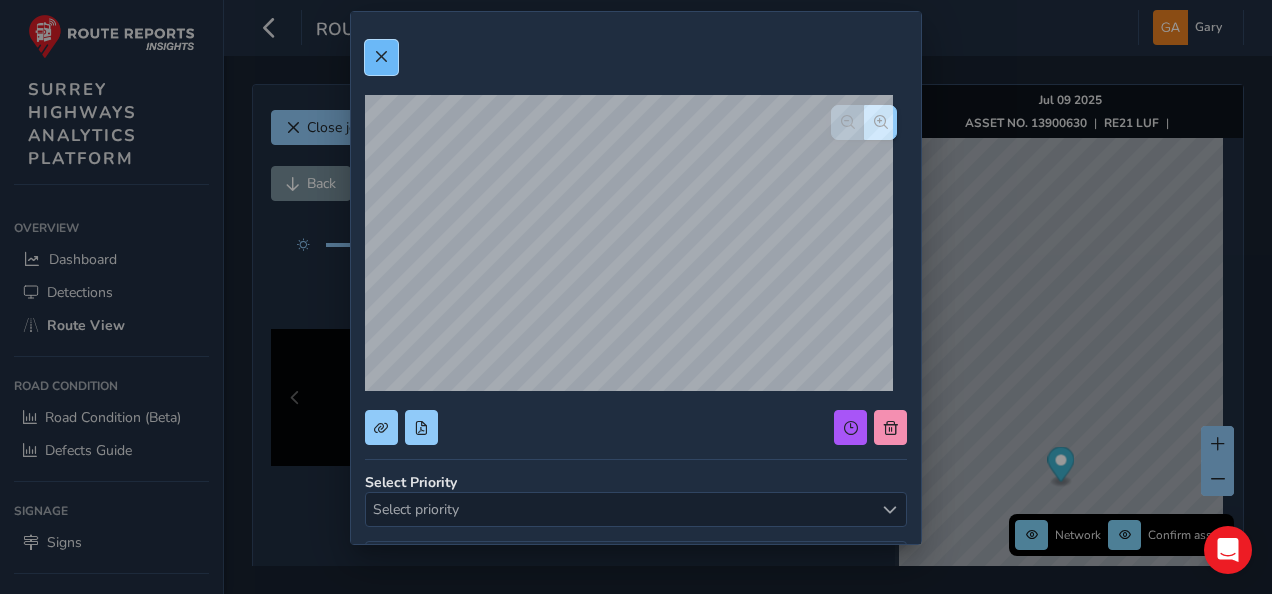 click at bounding box center (381, 57) 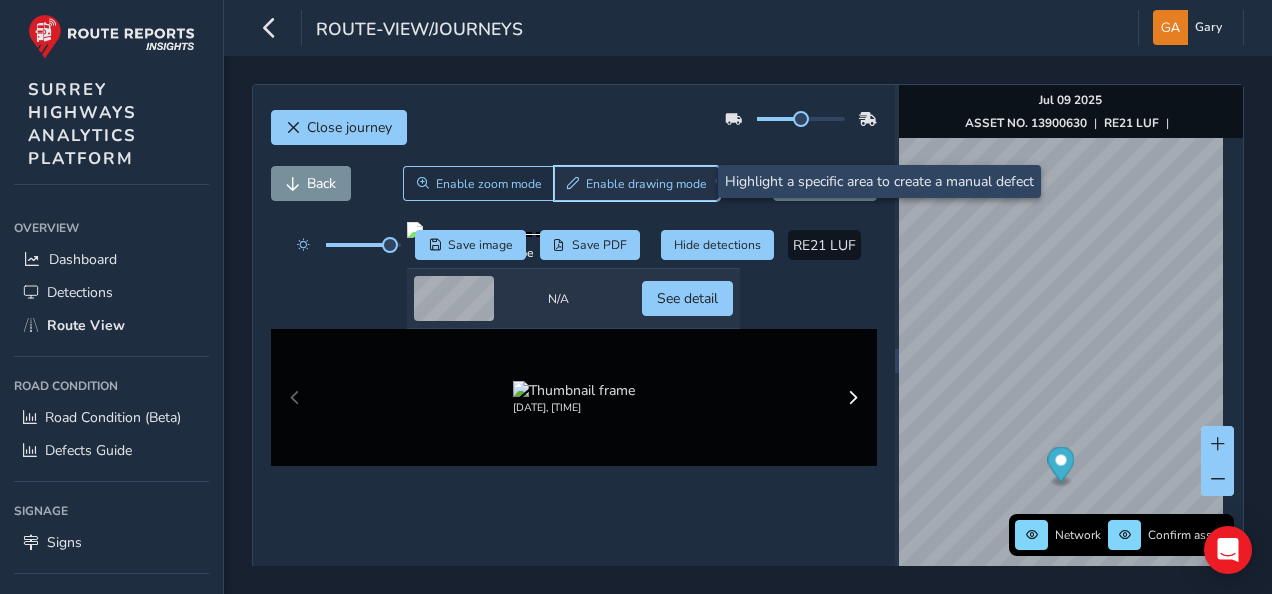 click on "Enable drawing mode" at bounding box center (646, 184) 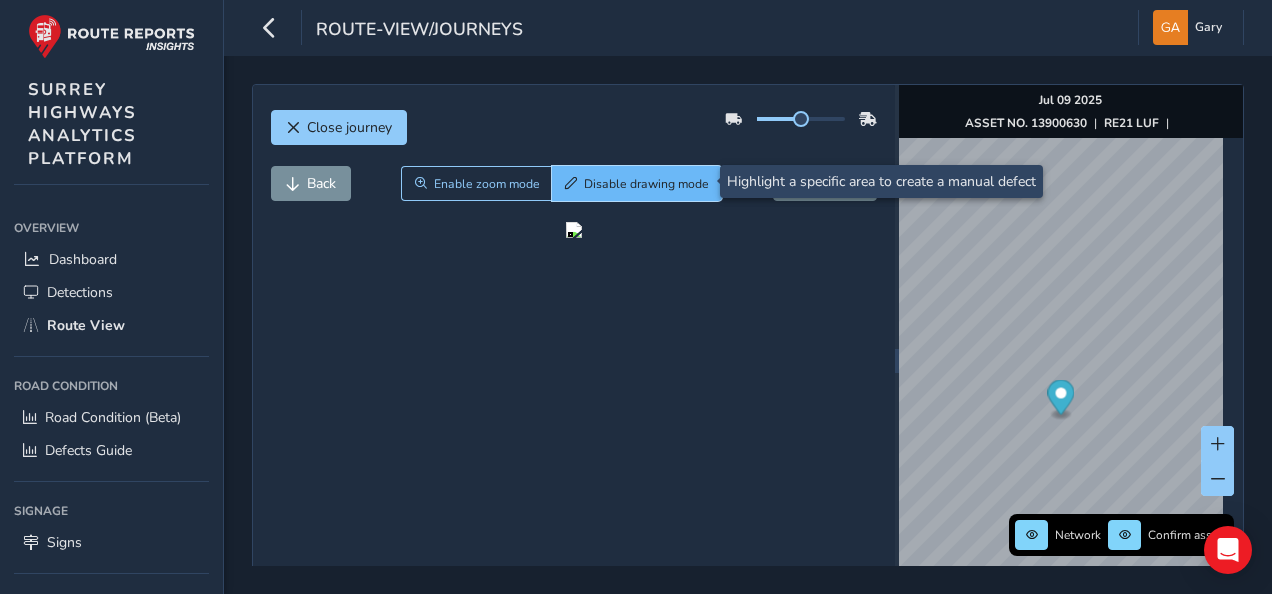 click on "Disable drawing mode" at bounding box center [646, 184] 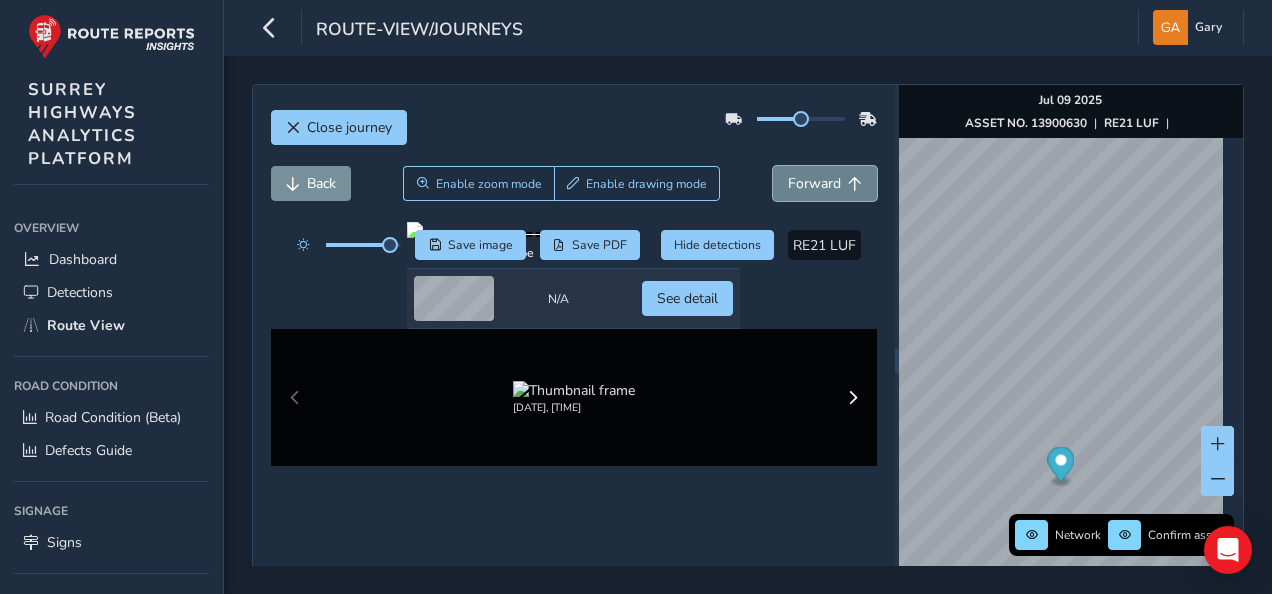 click on "Forward" at bounding box center [814, 183] 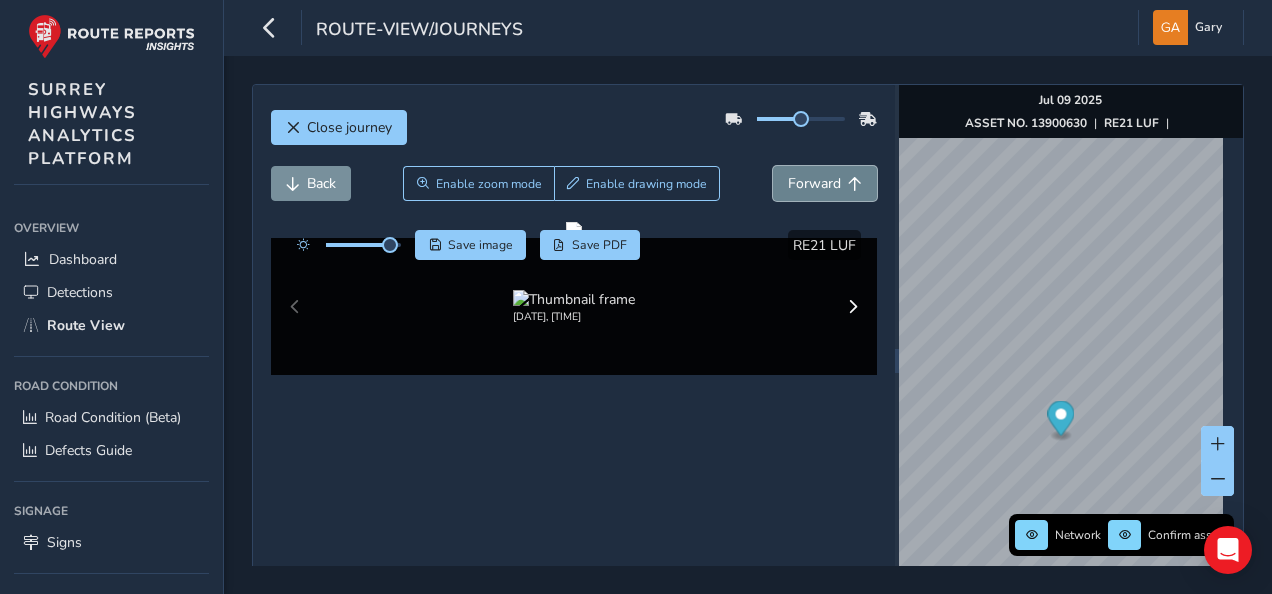 click on "Forward" at bounding box center (814, 183) 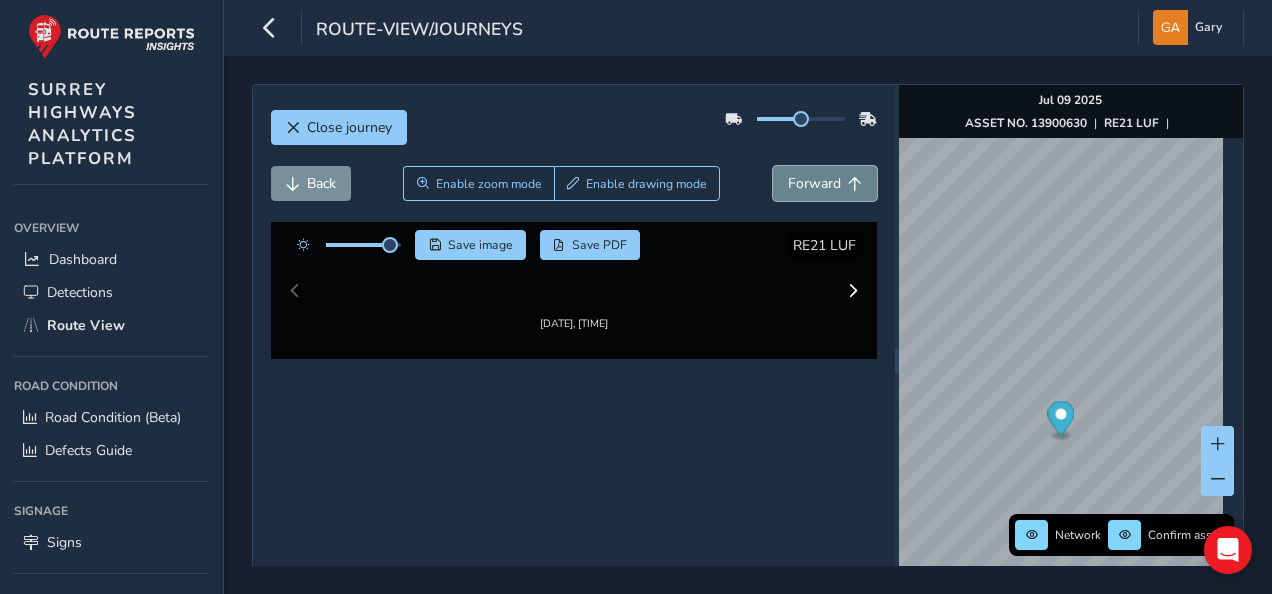 click on "Forward" at bounding box center [814, 183] 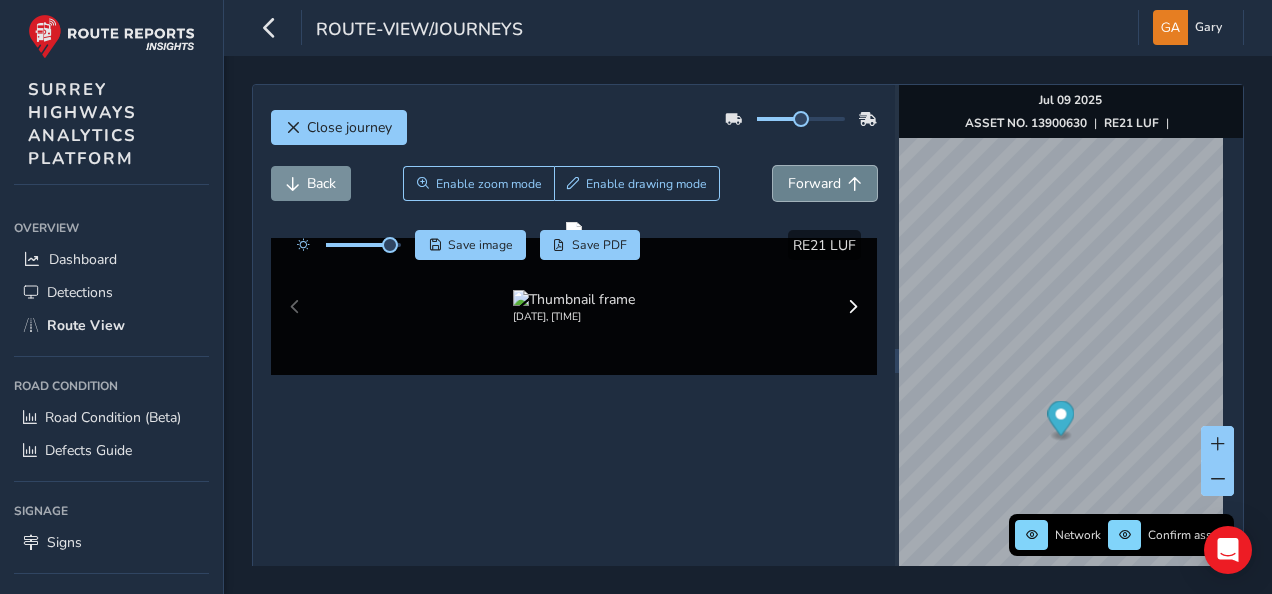click on "Forward" at bounding box center (814, 183) 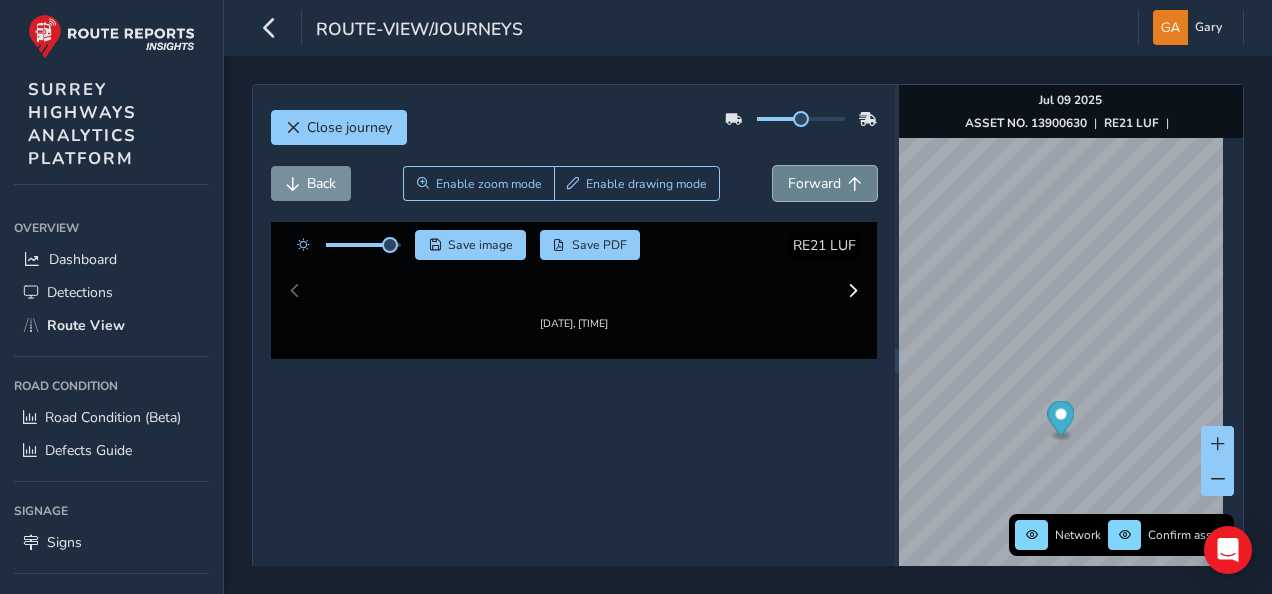 click on "Forward" at bounding box center (814, 183) 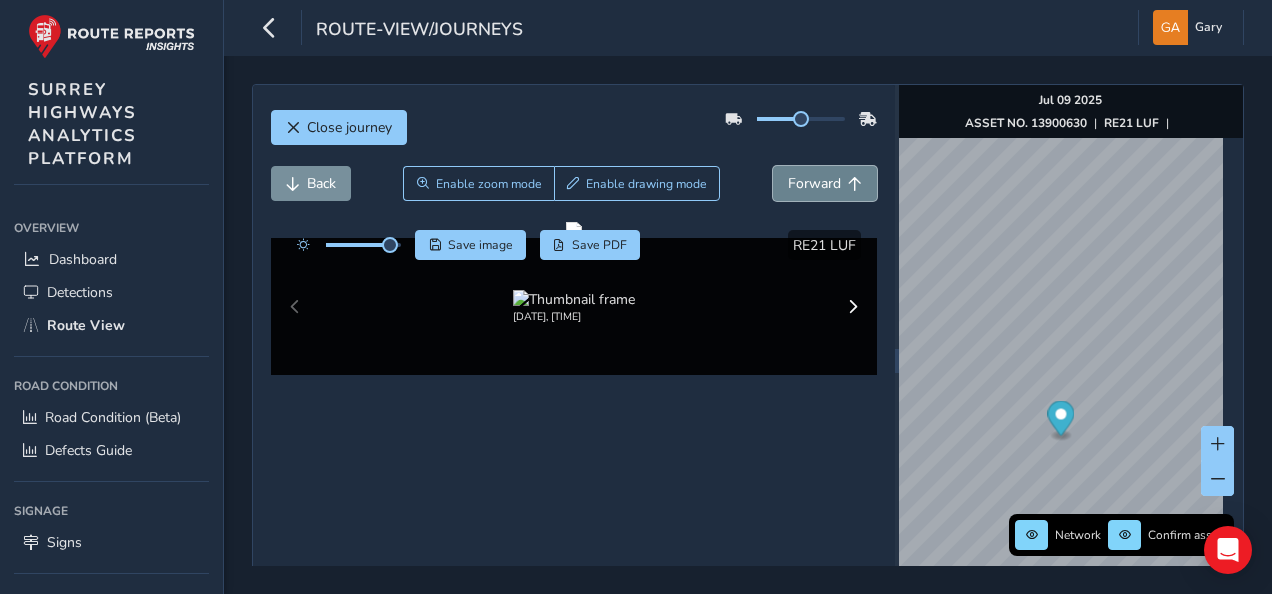 click on "Forward" at bounding box center [814, 183] 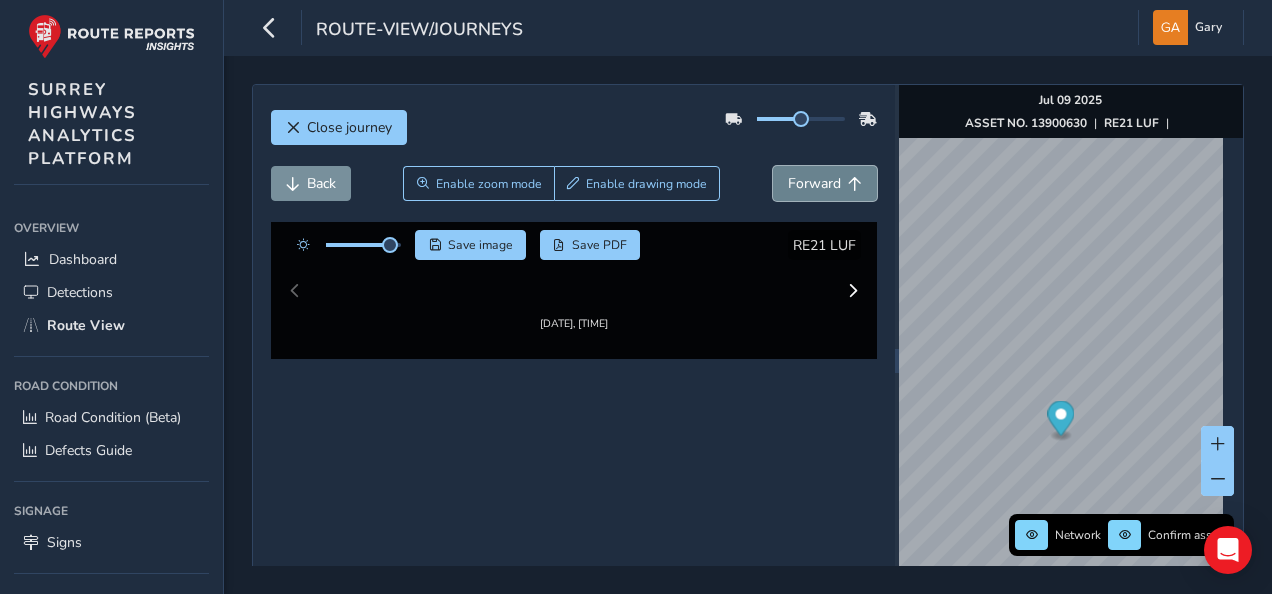 click on "Forward" at bounding box center (814, 183) 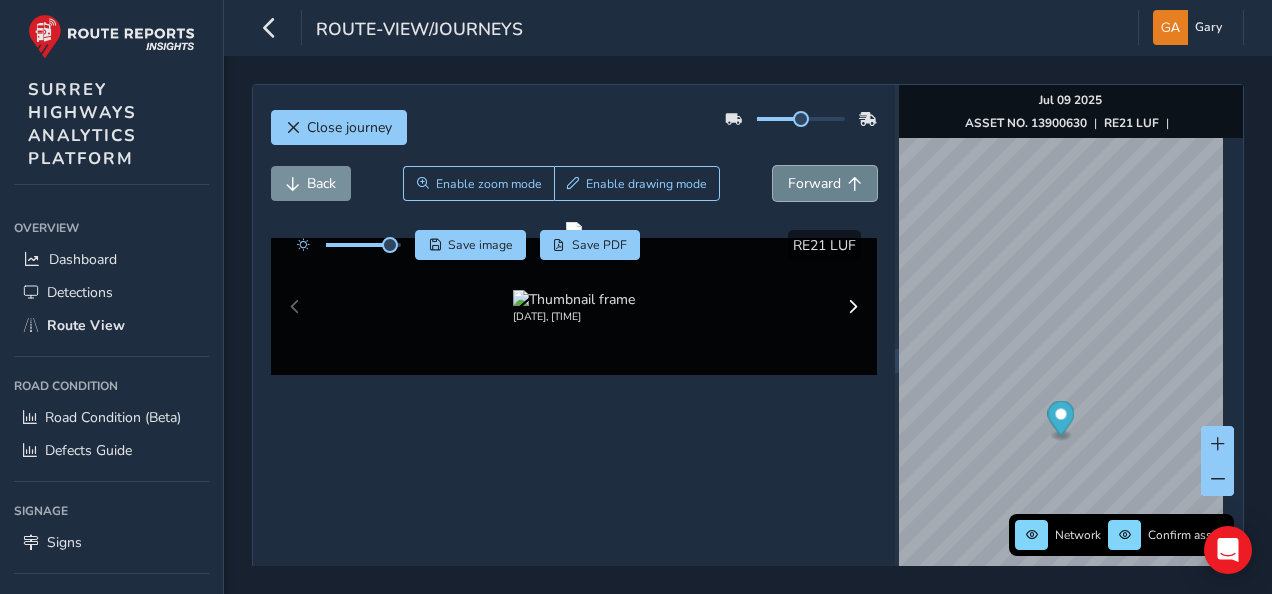 click on "Forward" at bounding box center [814, 183] 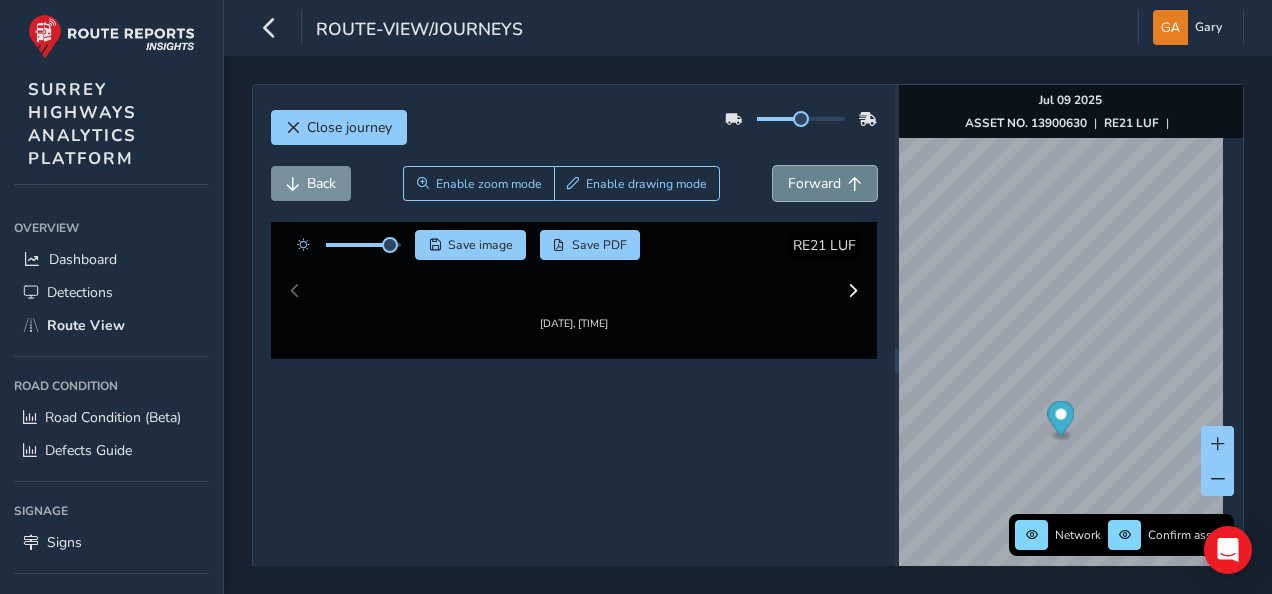 click on "Forward" at bounding box center (814, 183) 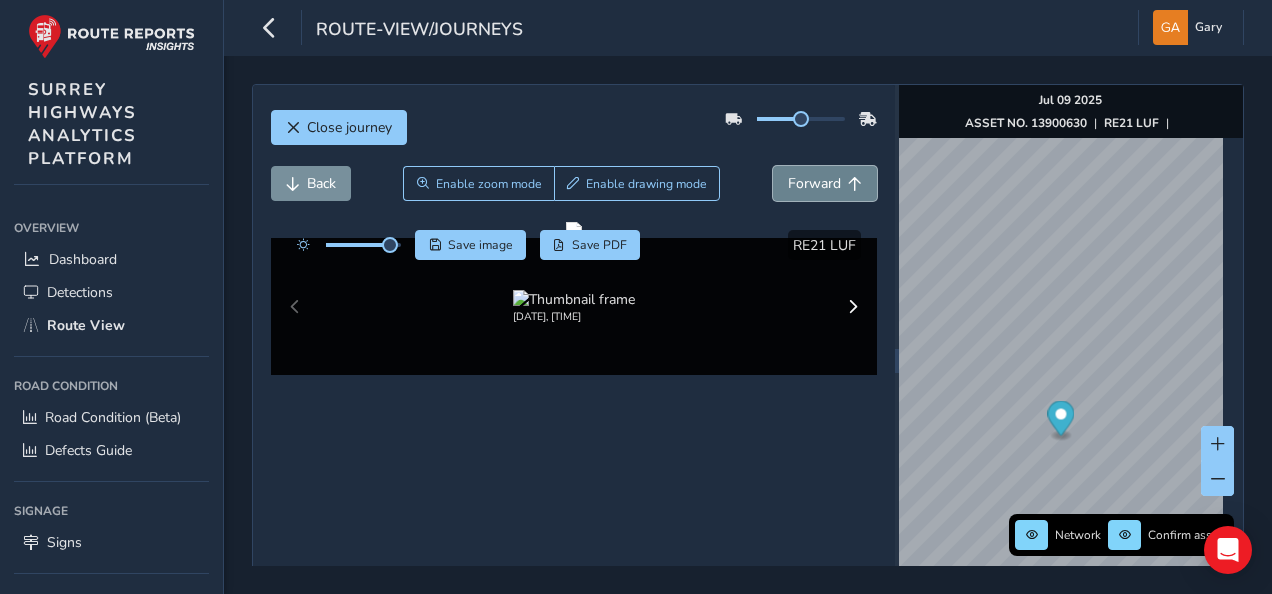 click on "Forward" at bounding box center [814, 183] 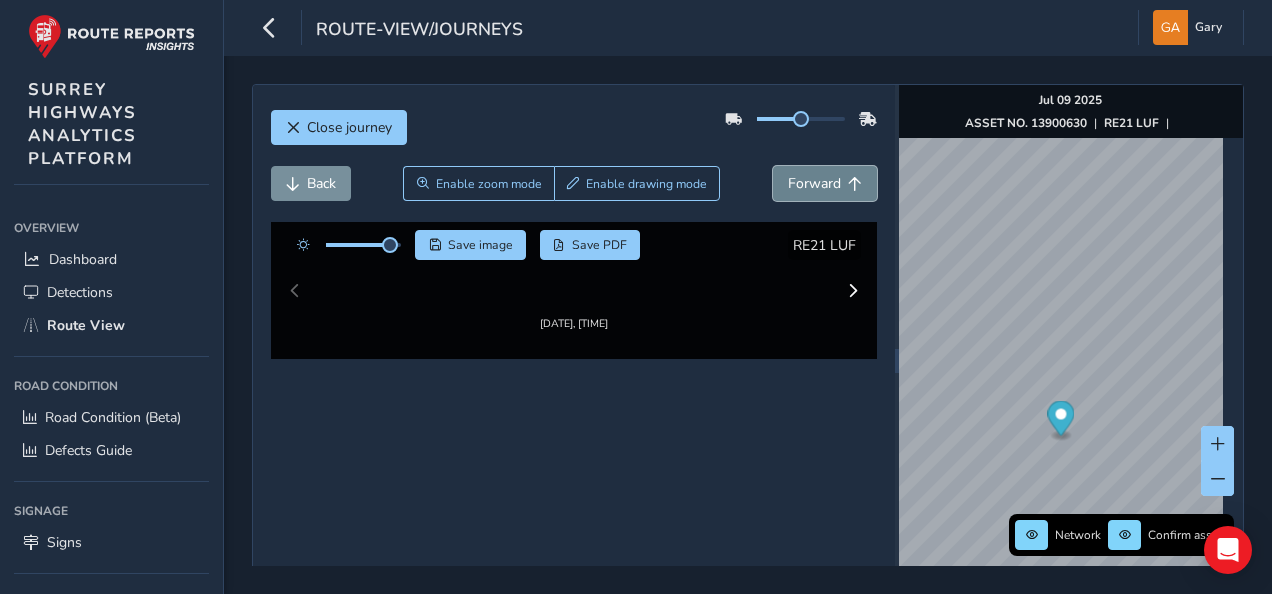 click on "Forward" at bounding box center (814, 183) 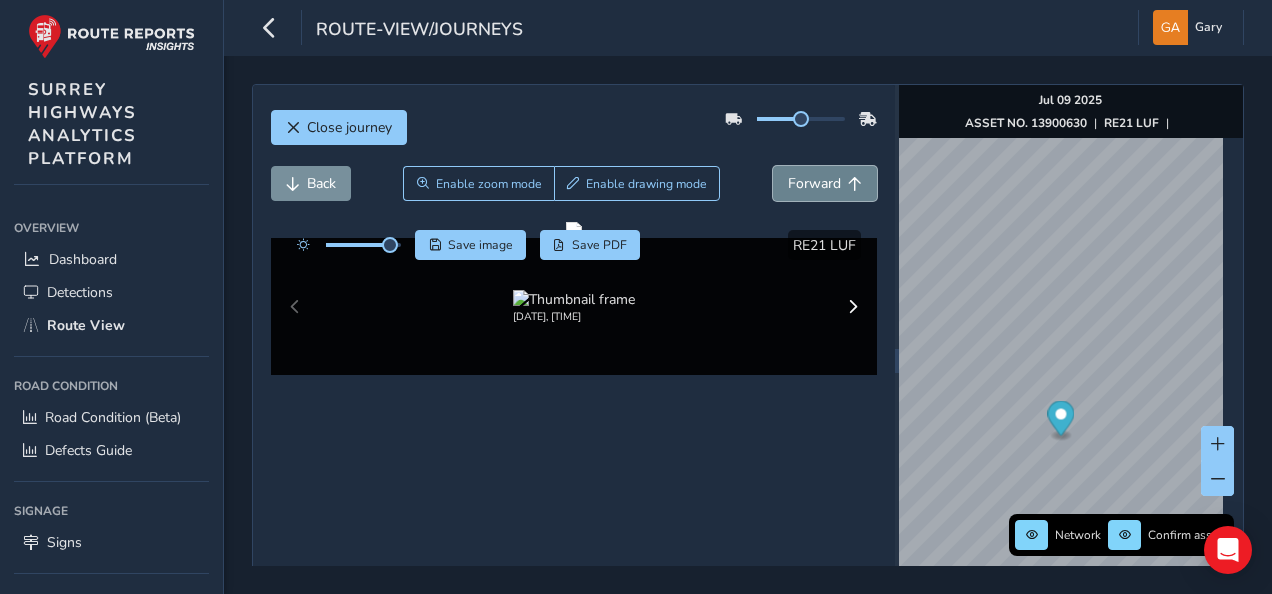 click on "Forward" at bounding box center (814, 183) 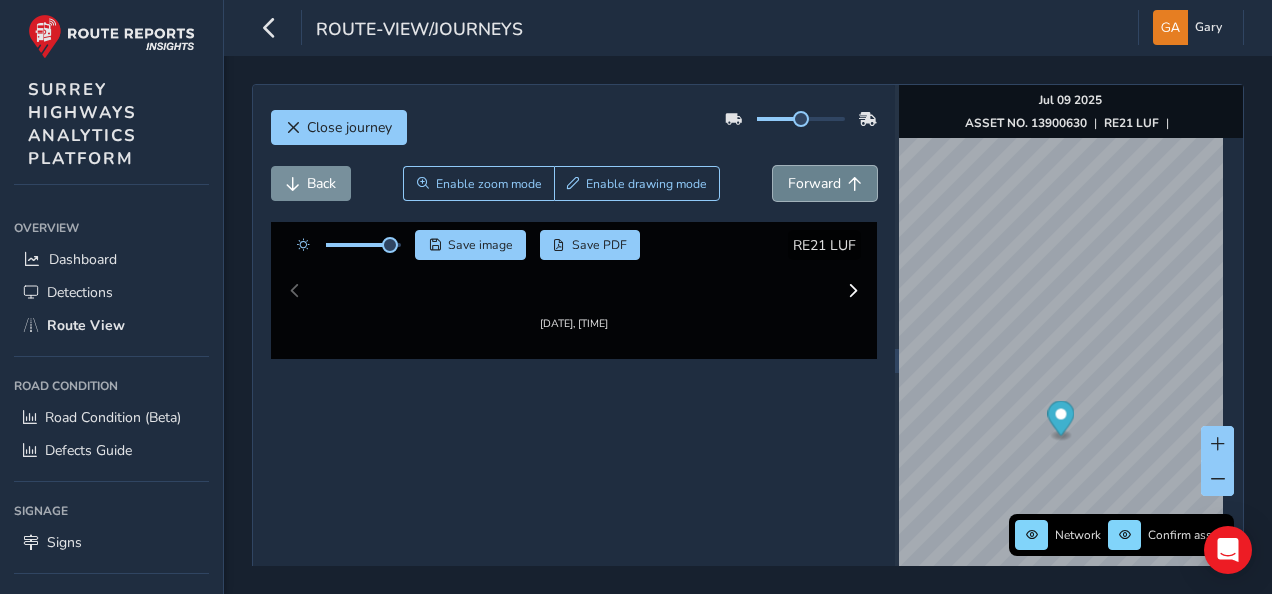 click on "Forward" at bounding box center [814, 183] 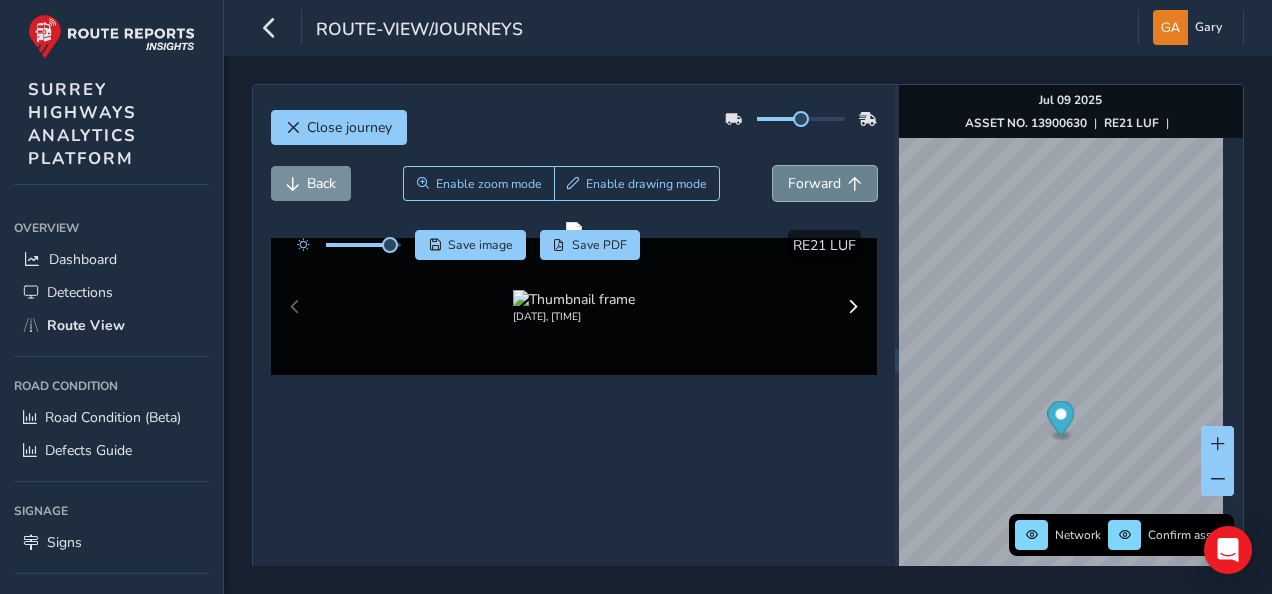 click on "Forward" at bounding box center [814, 183] 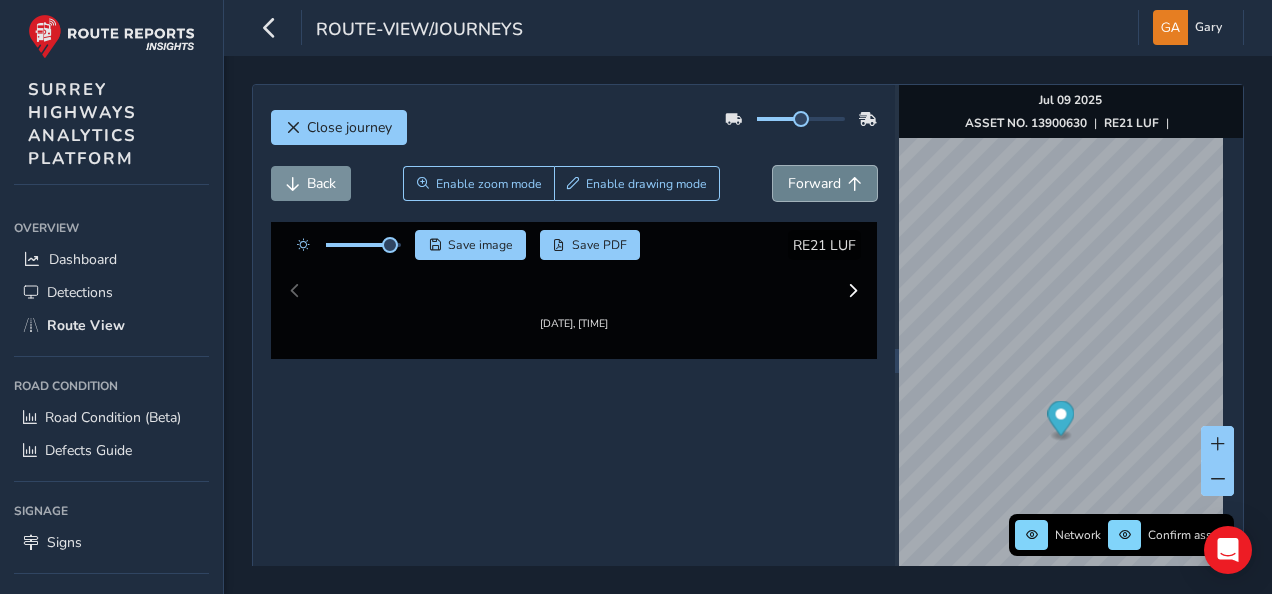 click on "Forward" at bounding box center (814, 183) 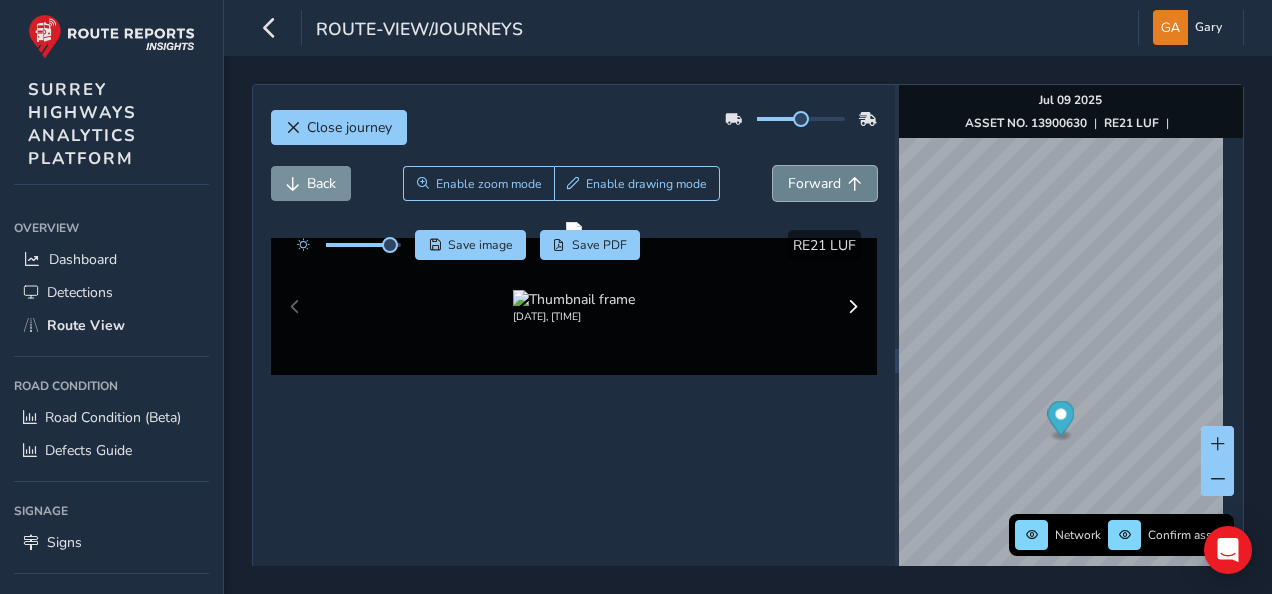 click on "Forward" at bounding box center [814, 183] 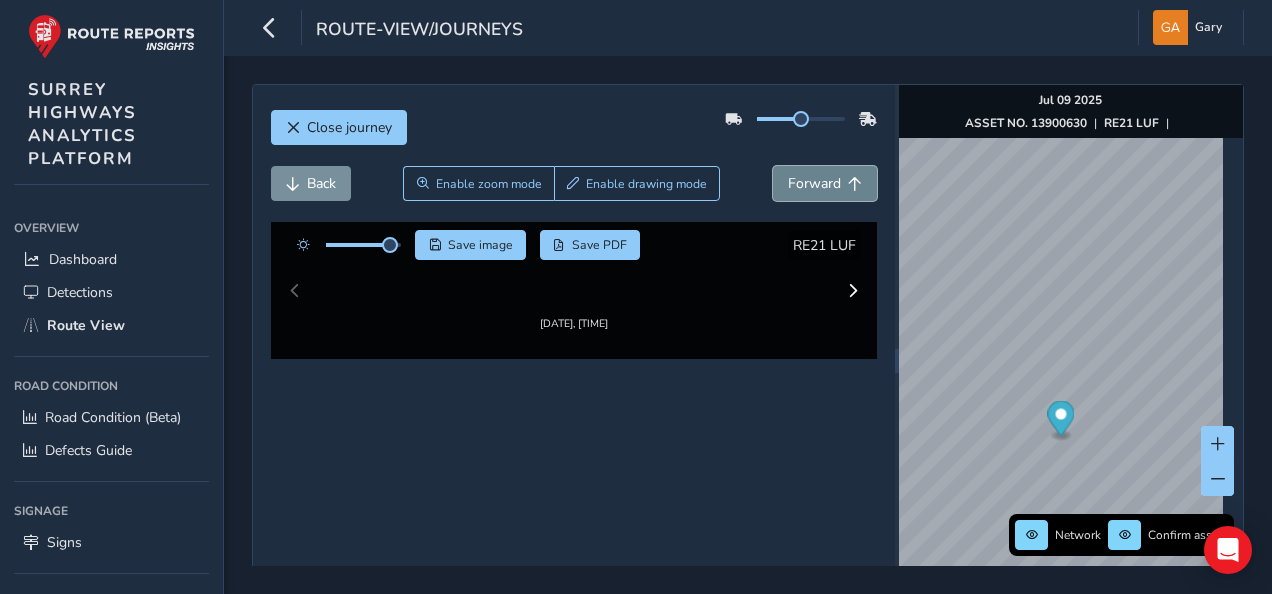 click on "Forward" at bounding box center (814, 183) 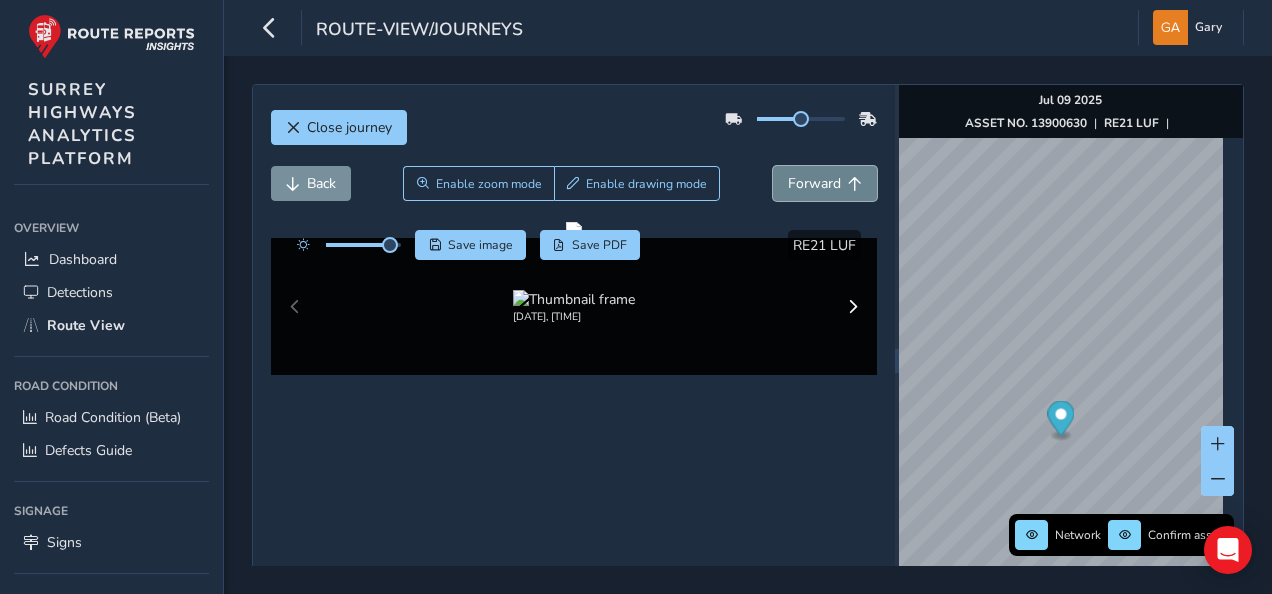 click on "Forward" at bounding box center (814, 183) 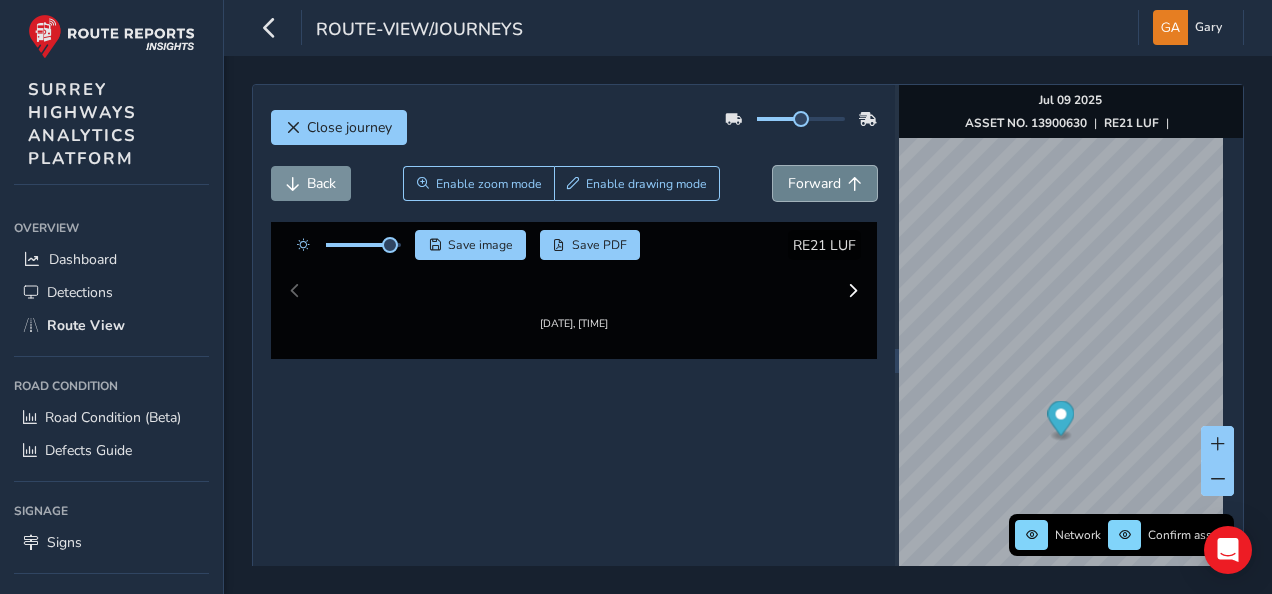 click on "Forward" at bounding box center (814, 183) 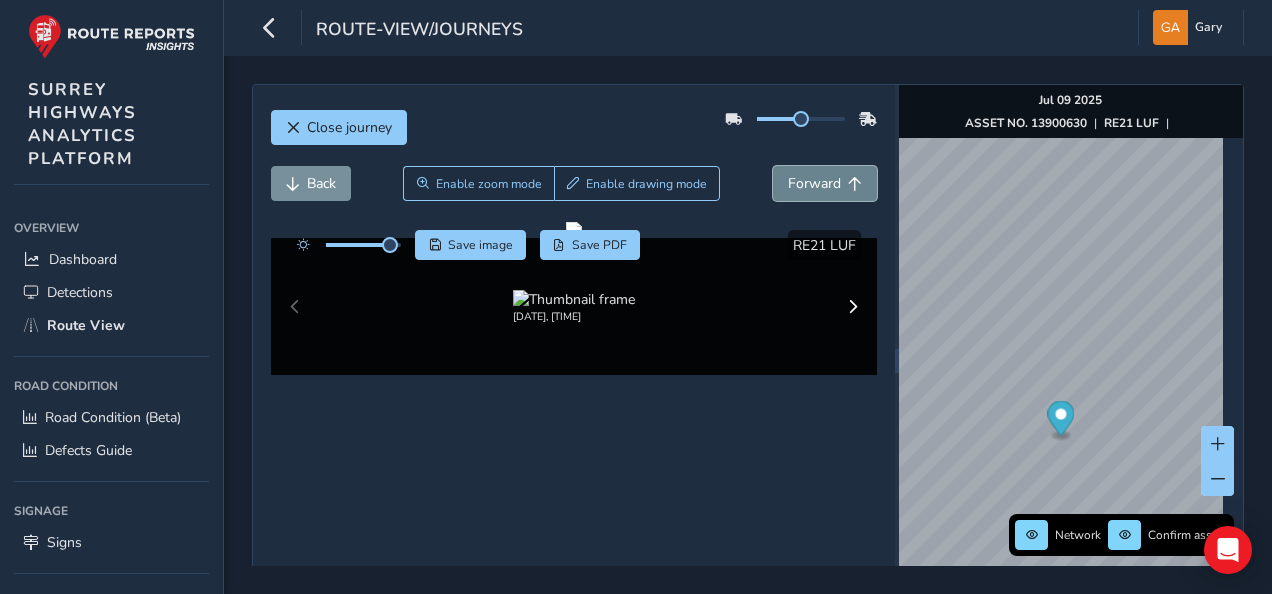 click on "Forward" at bounding box center (814, 183) 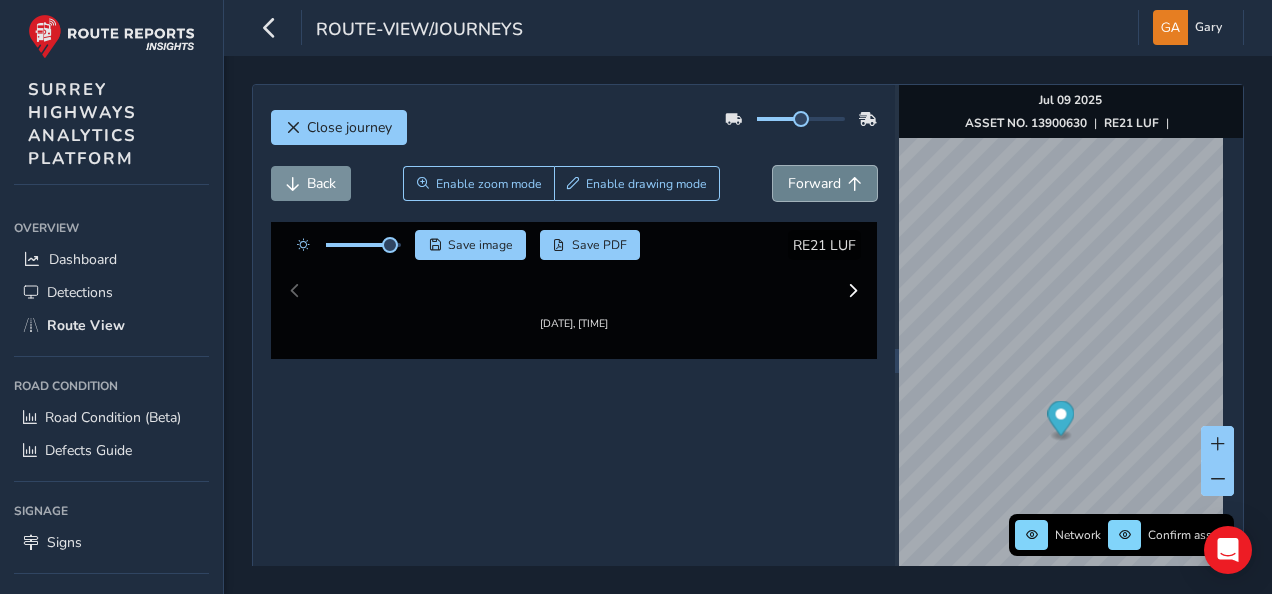 click on "Forward" at bounding box center [814, 183] 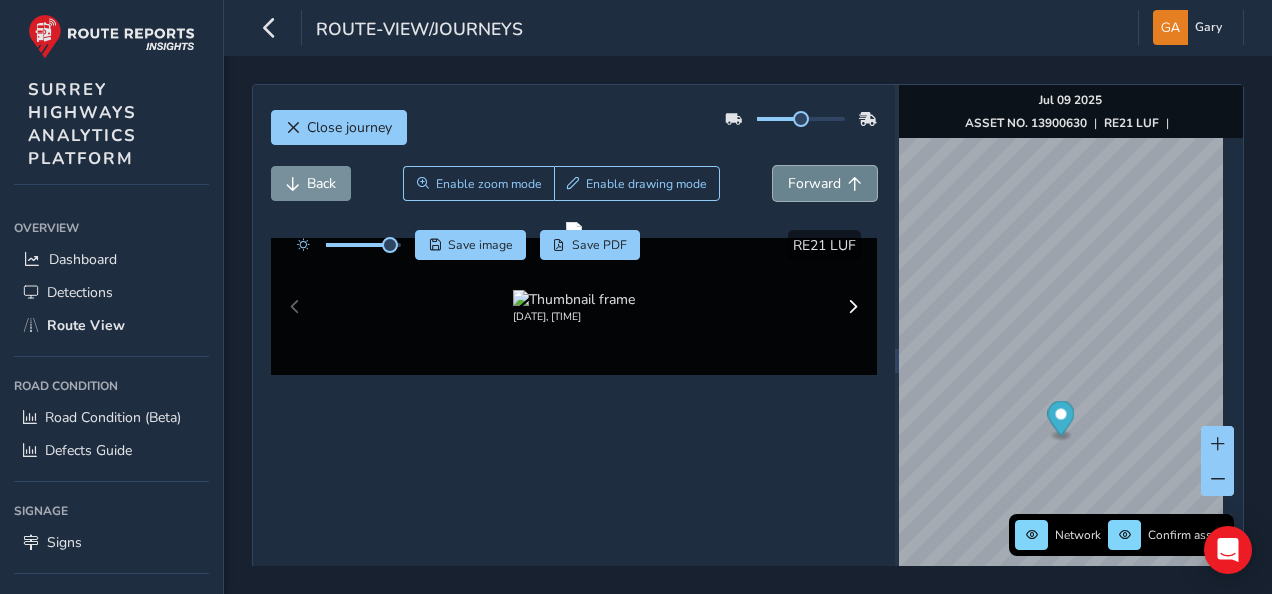 click on "Forward" at bounding box center [814, 183] 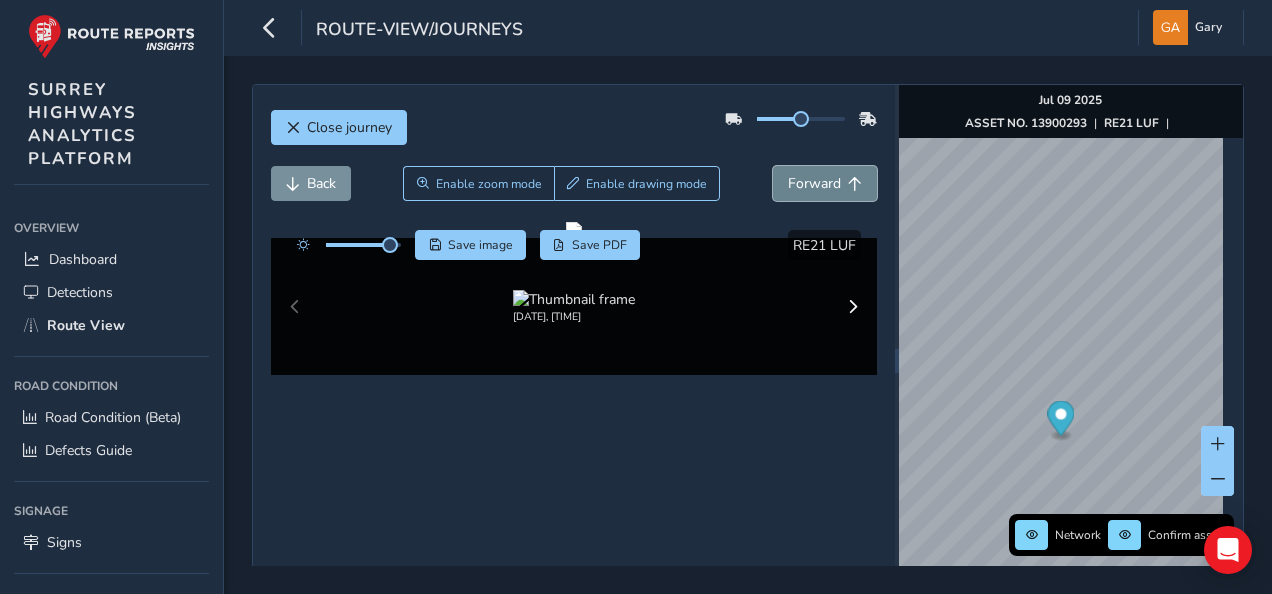 click on "Forward" at bounding box center [814, 183] 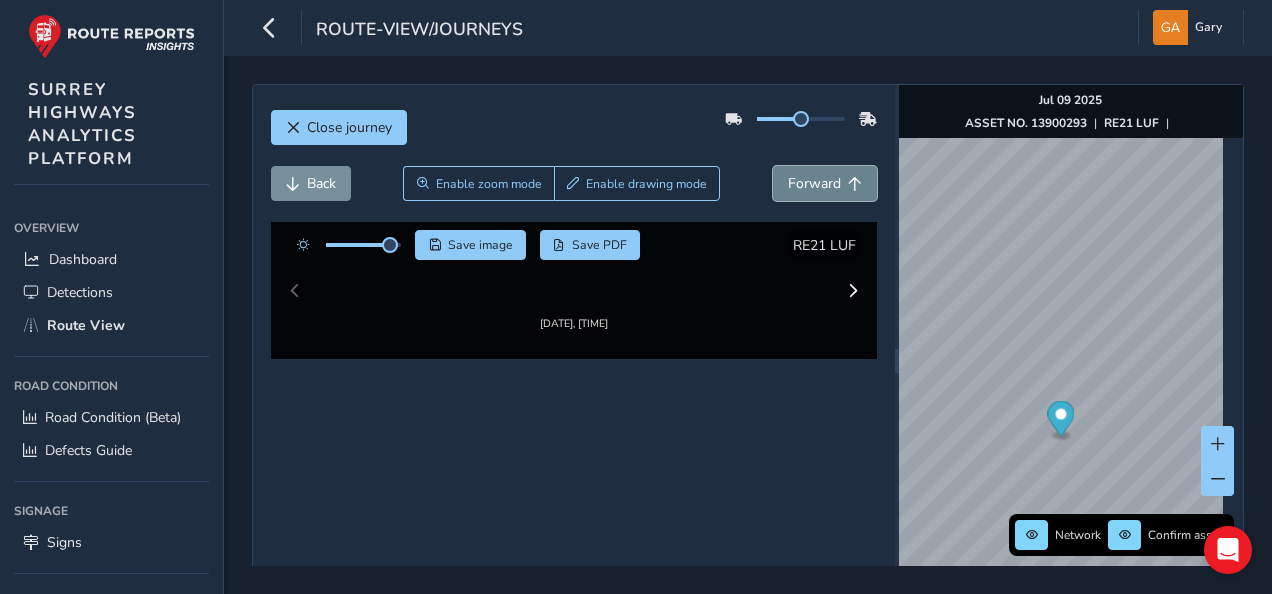 click on "Forward" at bounding box center (814, 183) 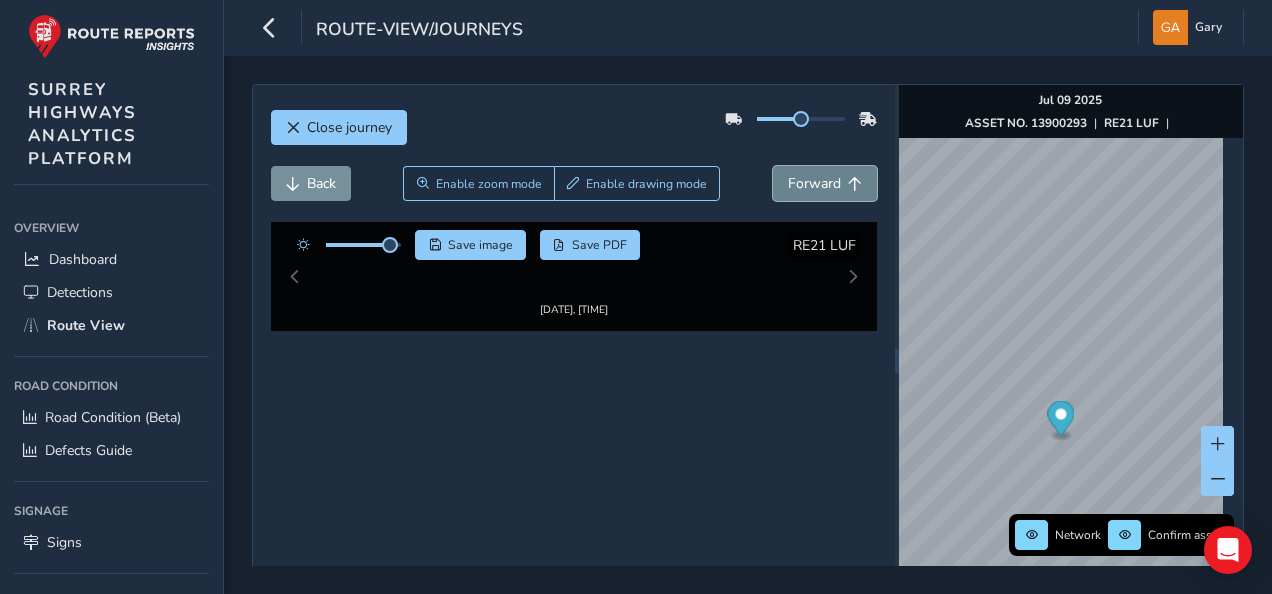 click on "Forward" at bounding box center [814, 183] 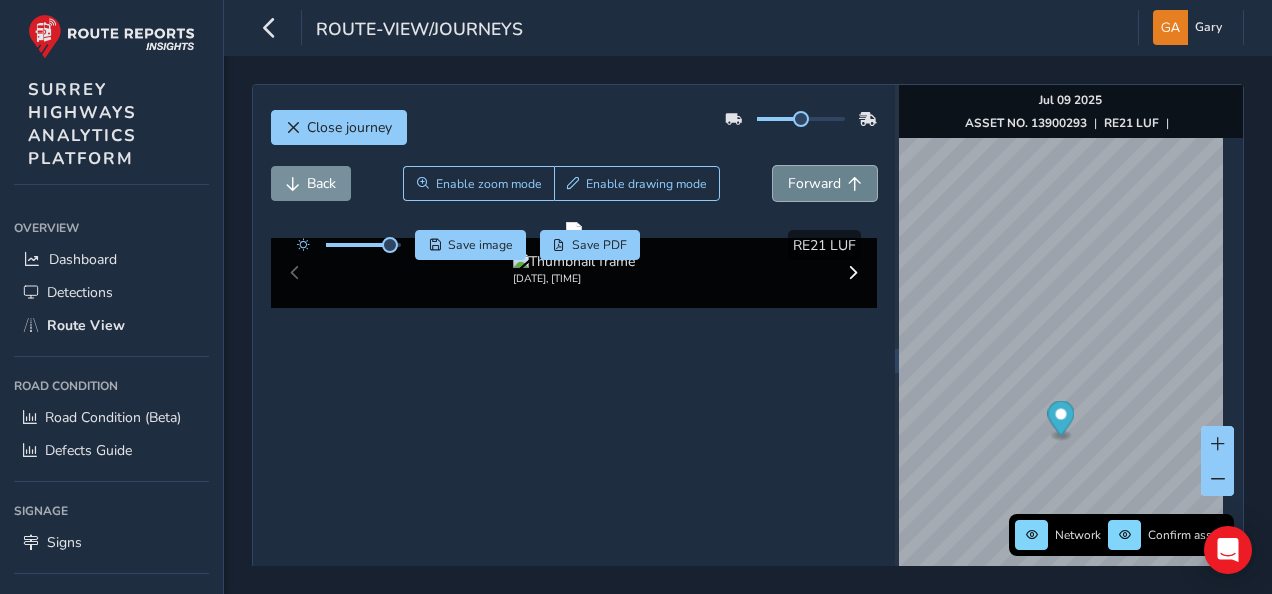 click on "Forward" at bounding box center [814, 183] 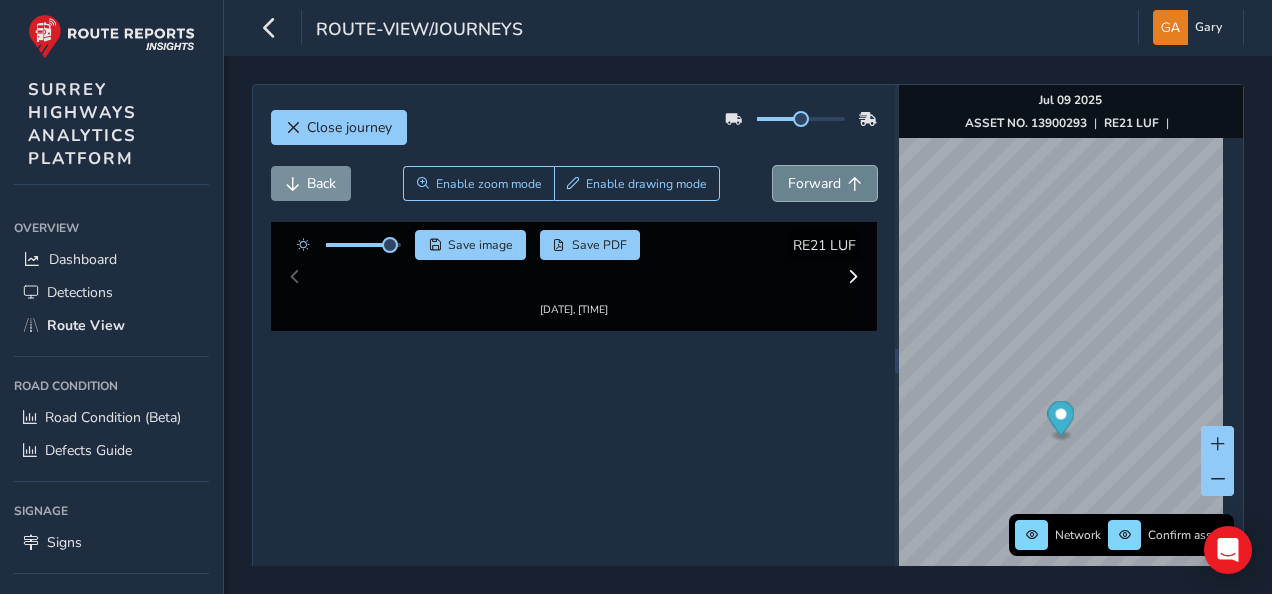 click on "Forward" at bounding box center (814, 183) 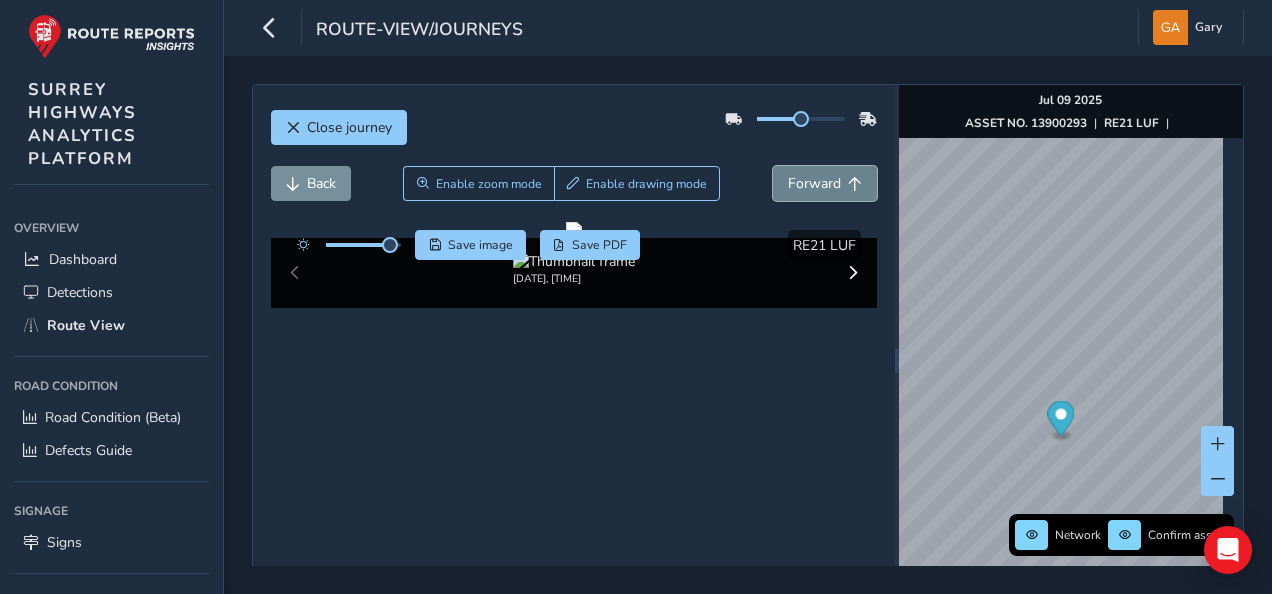 click on "Forward" at bounding box center [814, 183] 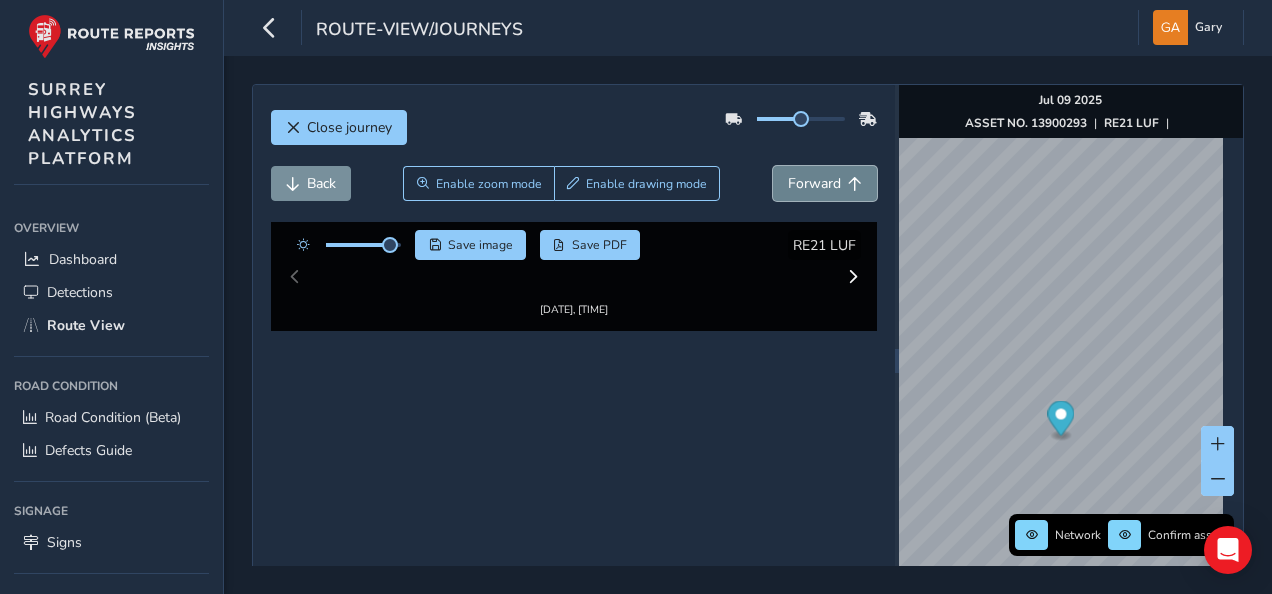 click on "Forward" at bounding box center (814, 183) 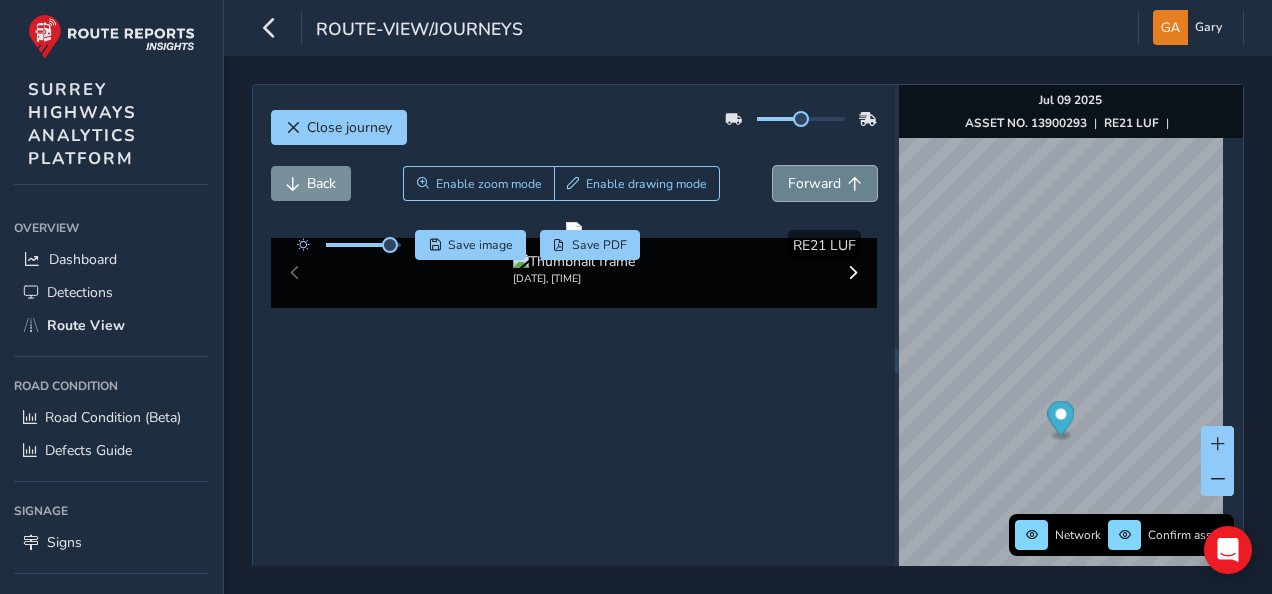 click on "Forward" at bounding box center (814, 183) 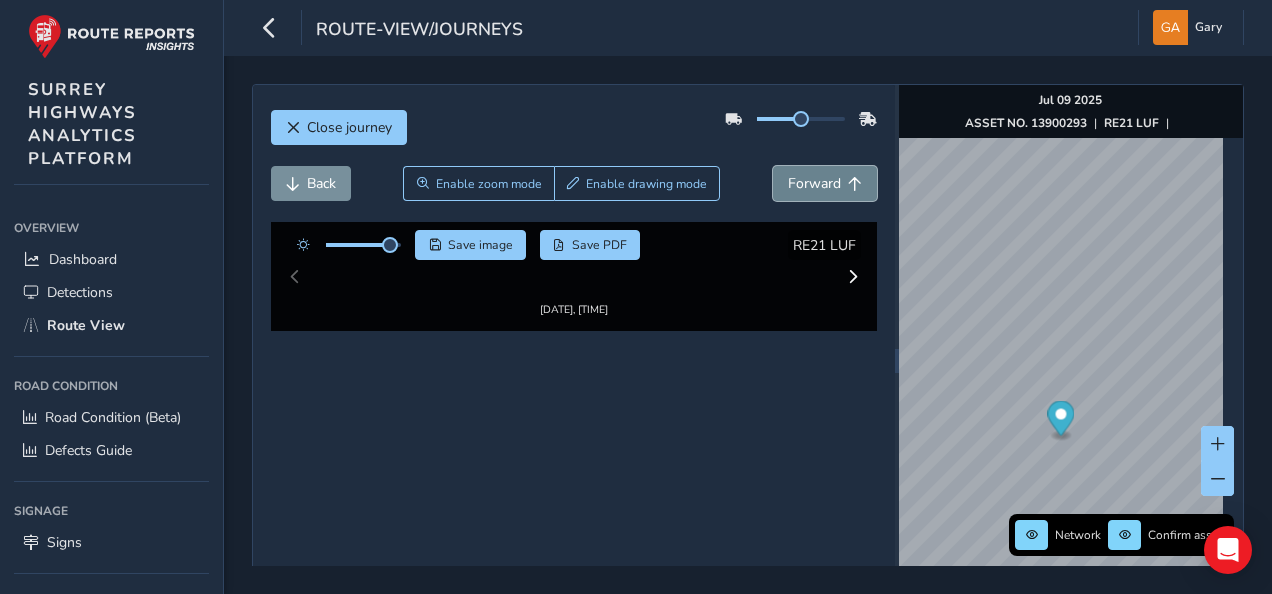 click on "Forward" at bounding box center [814, 183] 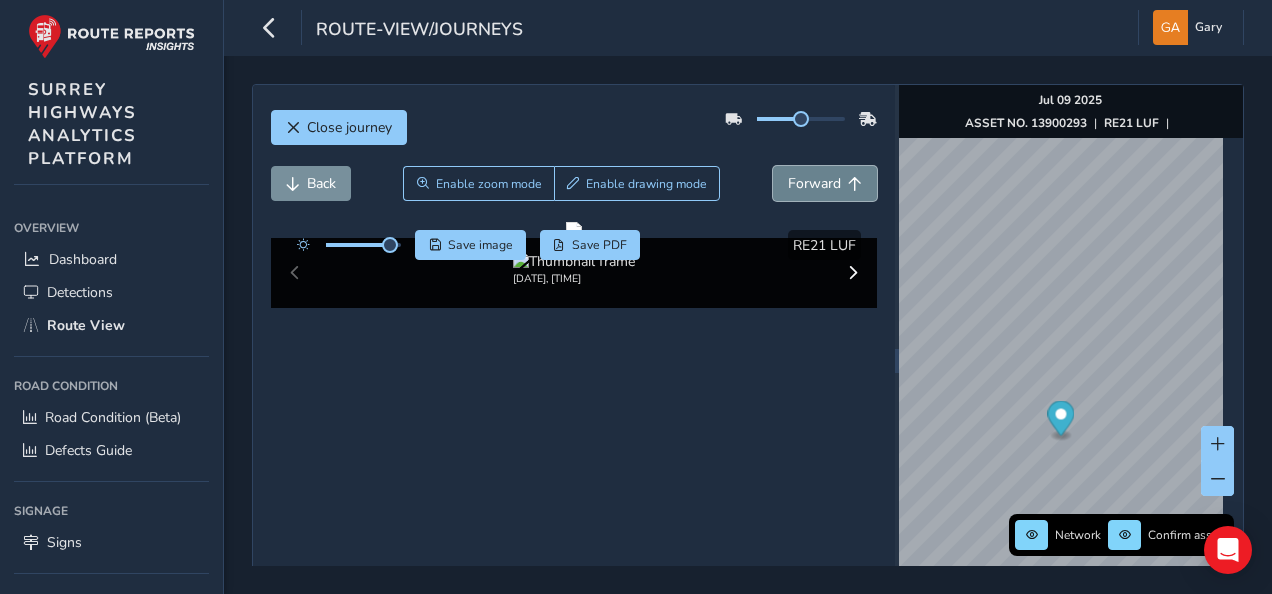 click on "Forward" at bounding box center [814, 183] 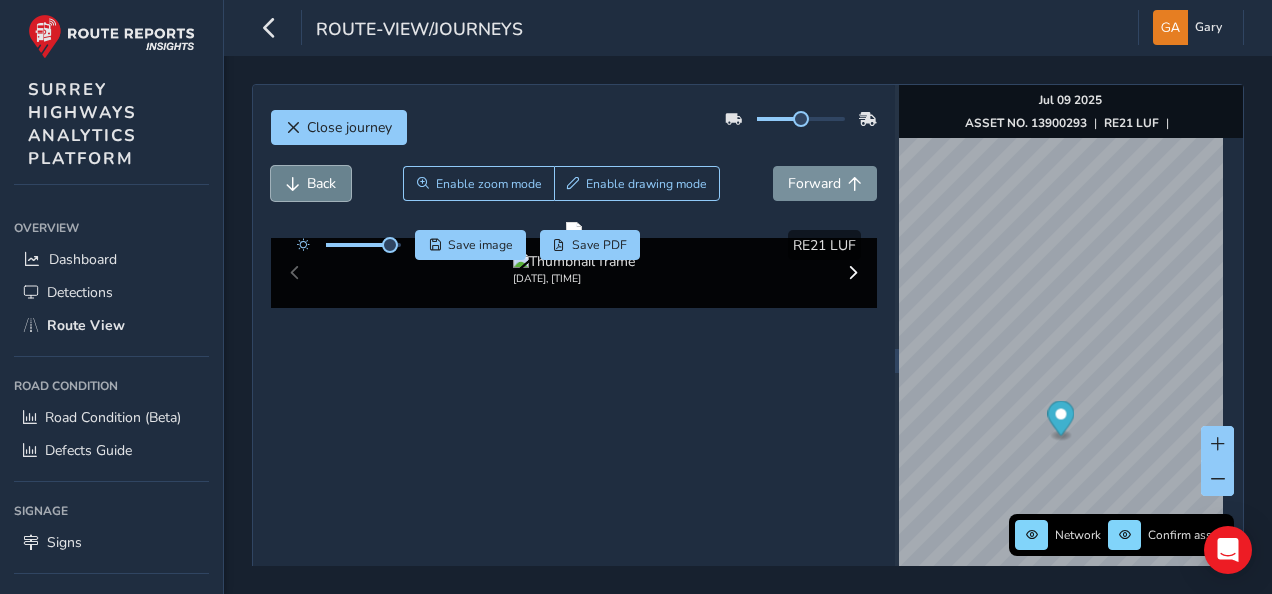 click on "Back" at bounding box center (321, 183) 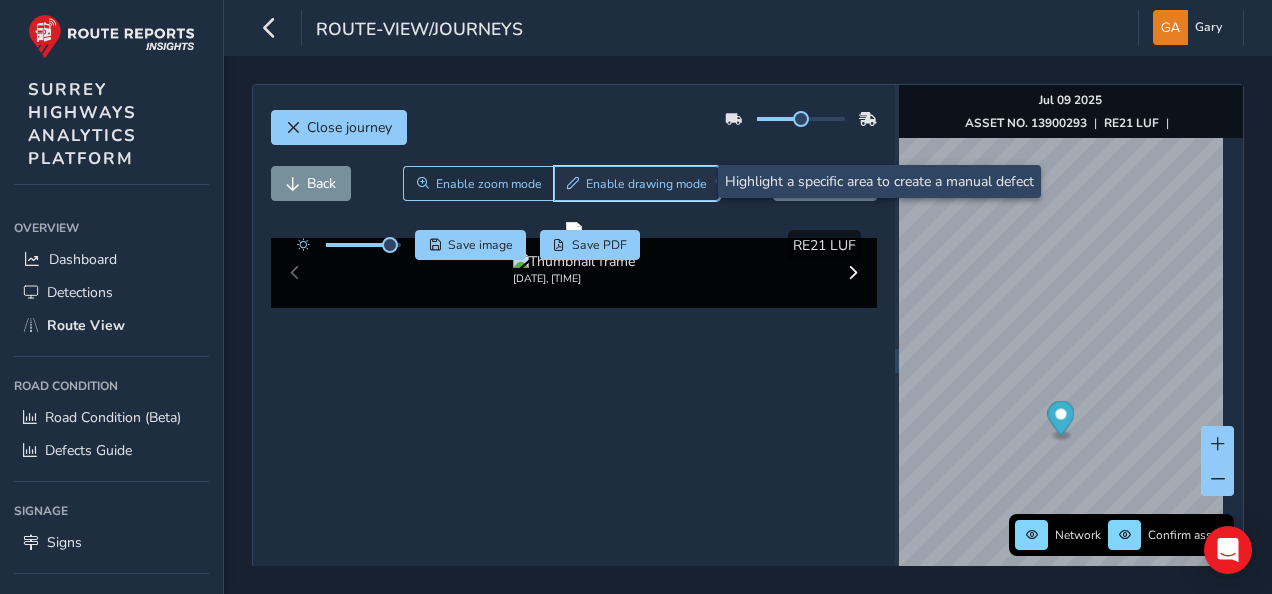 click on "Enable drawing mode" at bounding box center [646, 184] 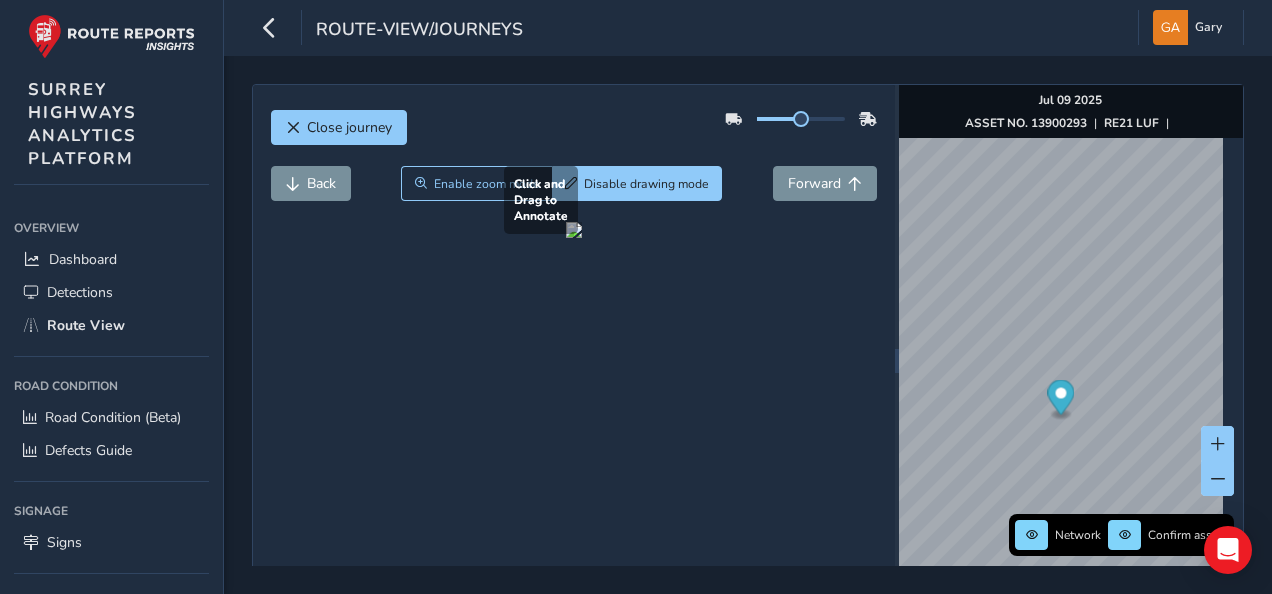 drag, startPoint x: 563, startPoint y: 442, endPoint x: 696, endPoint y: 530, distance: 159.47726 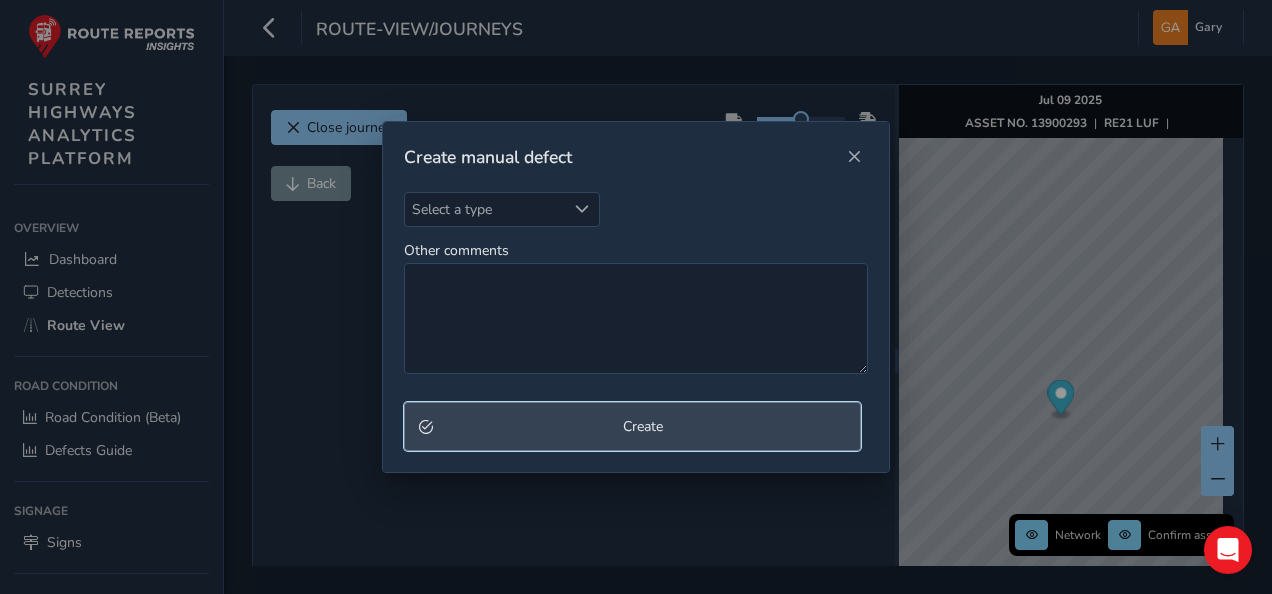 click on "Create" at bounding box center (643, 426) 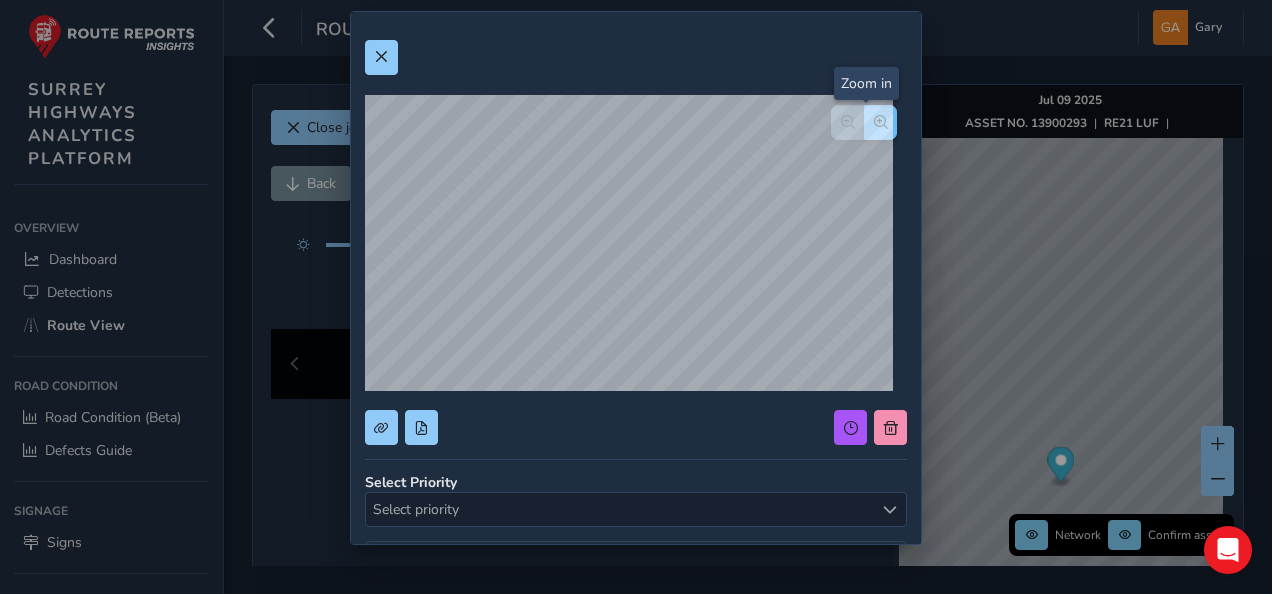 click at bounding box center [881, 122] 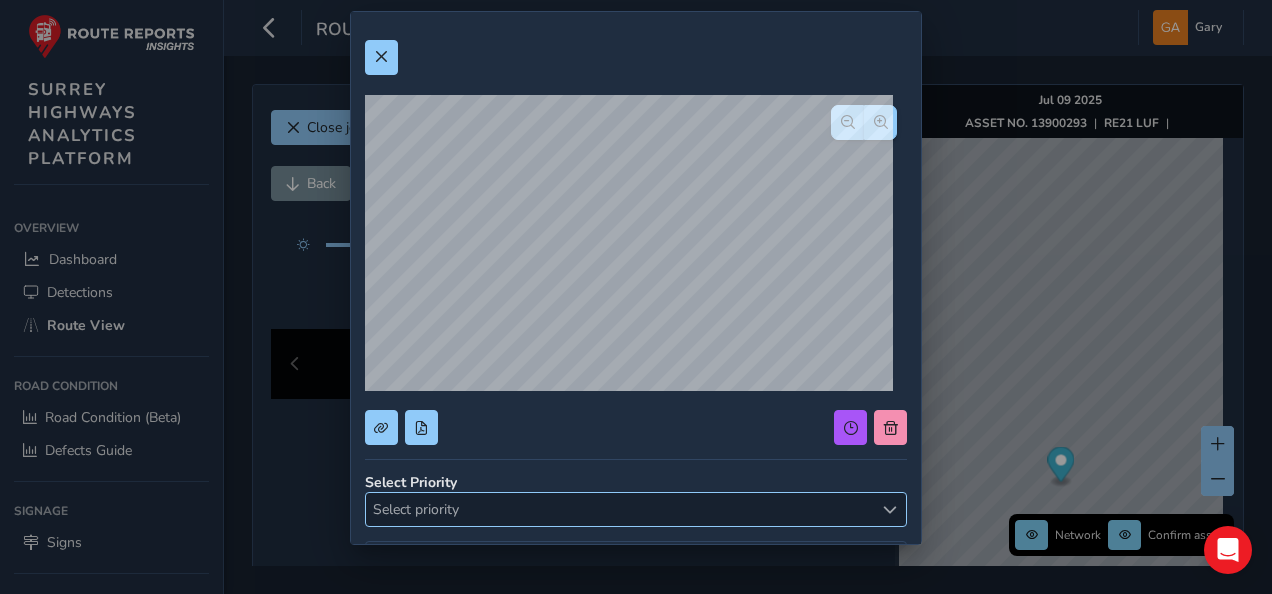 click at bounding box center [890, 510] 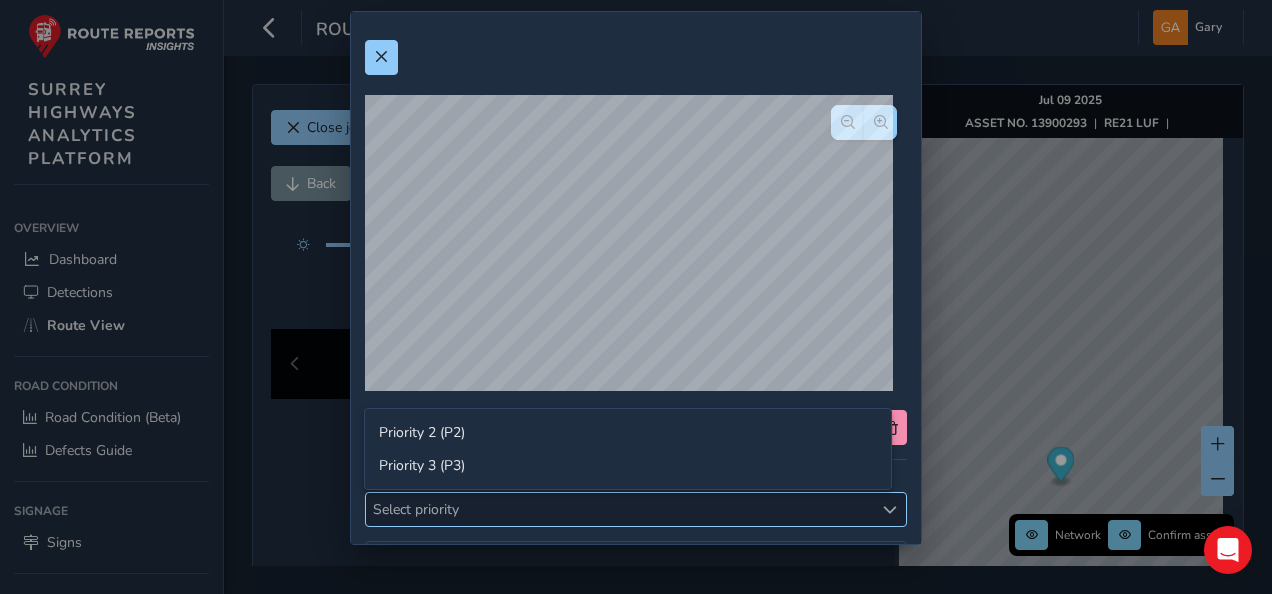 click at bounding box center (890, 510) 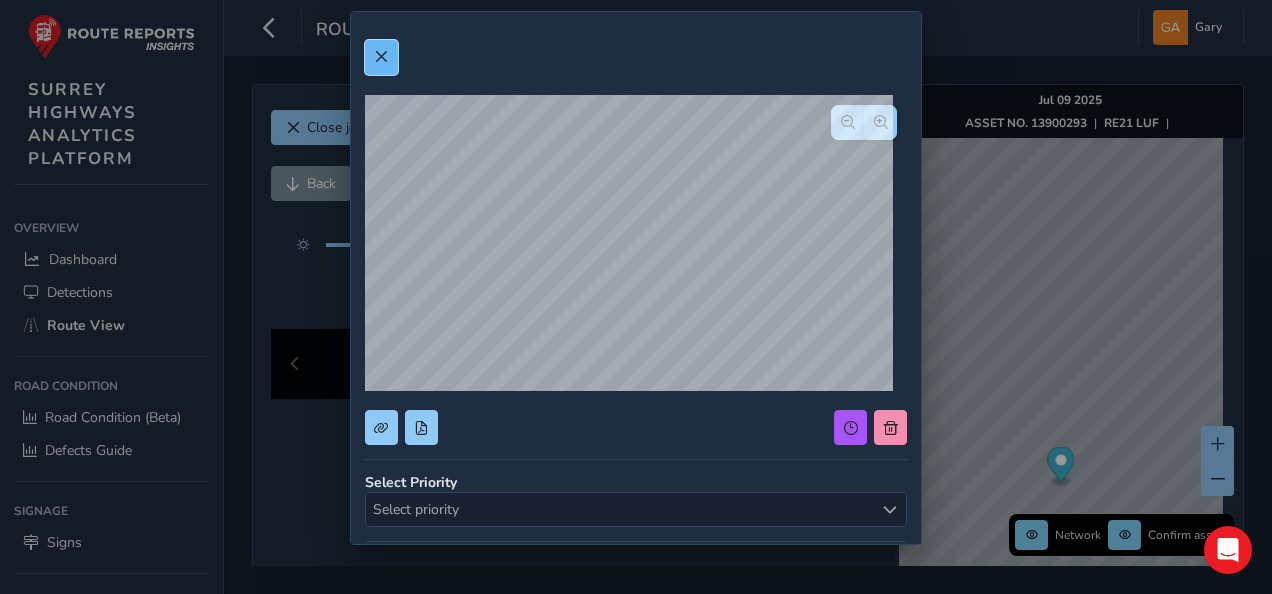 click at bounding box center (381, 57) 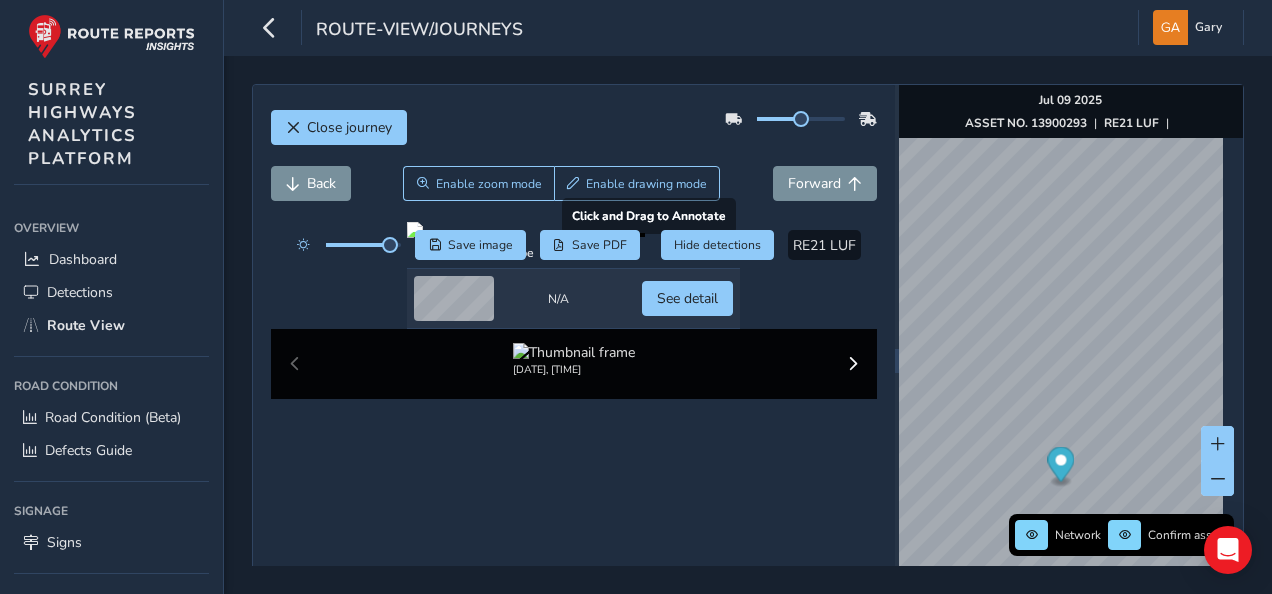 click at bounding box center [573, 230] 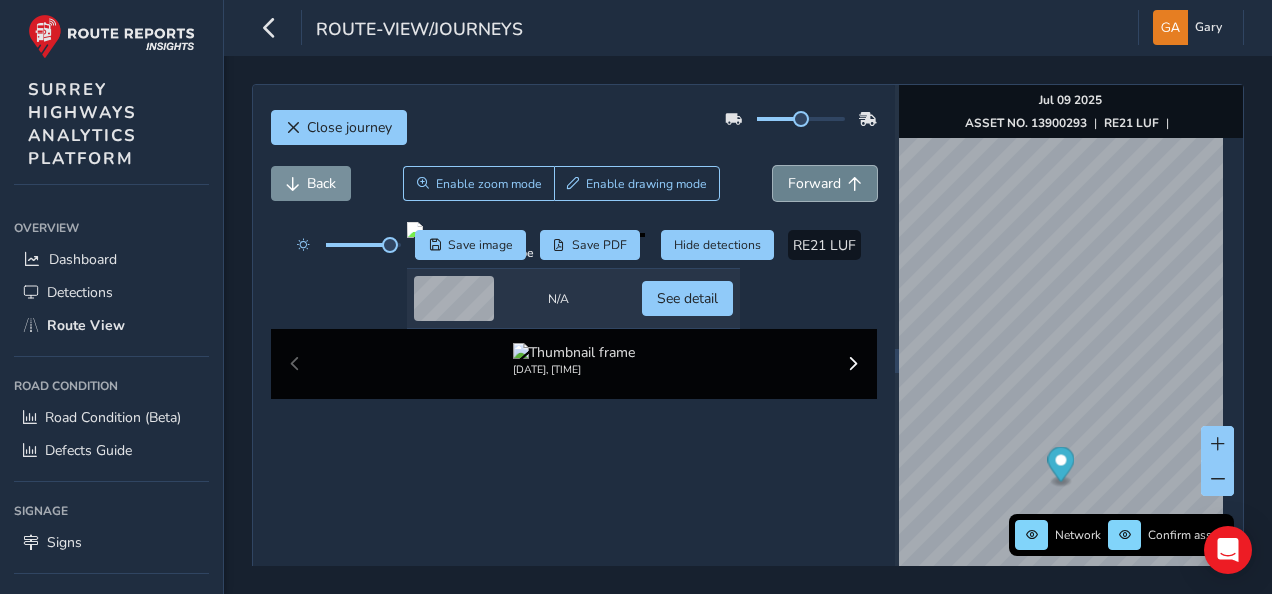 click on "Forward" at bounding box center [814, 183] 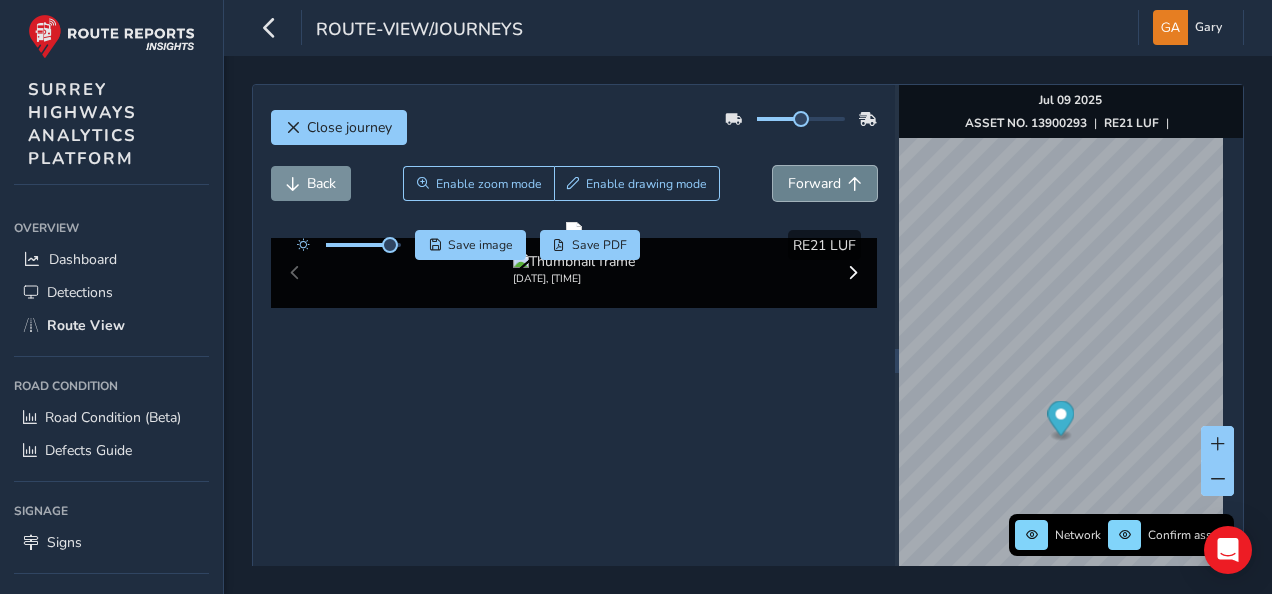 click on "Forward" at bounding box center [814, 183] 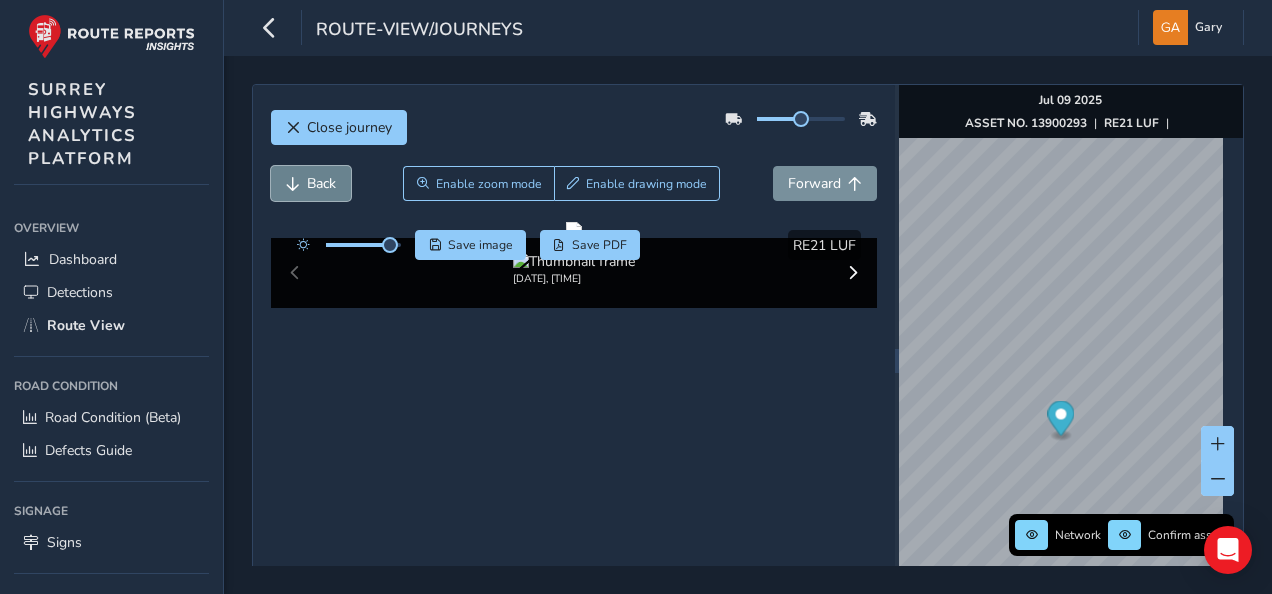 click on "Back" at bounding box center (321, 183) 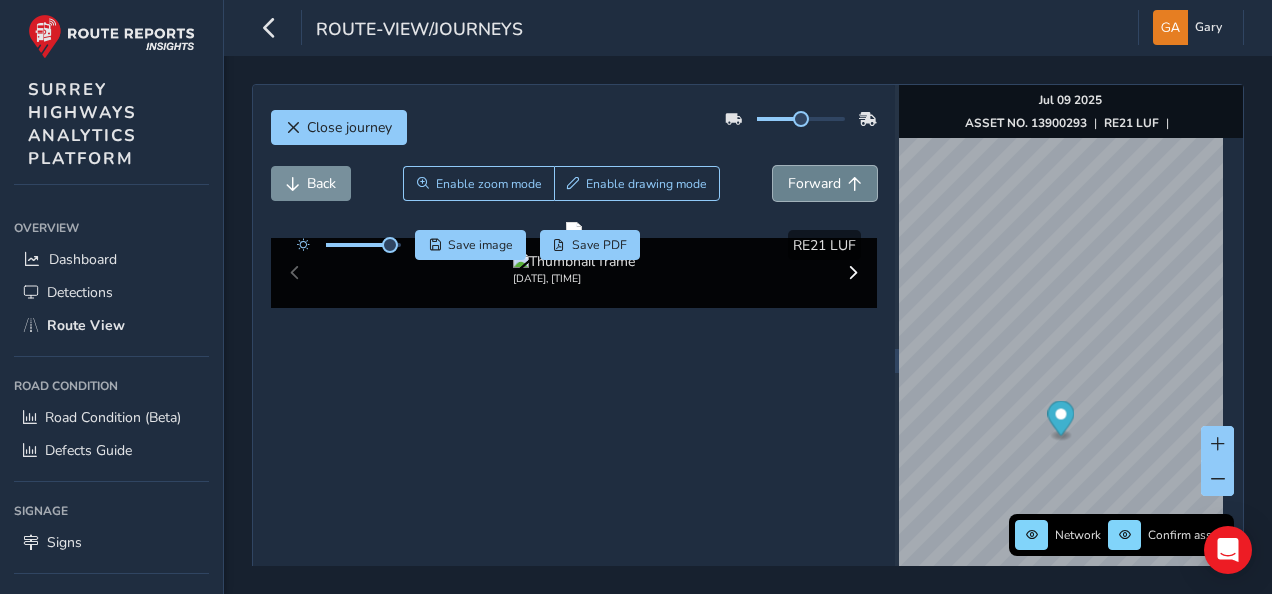 click on "Forward" at bounding box center [825, 183] 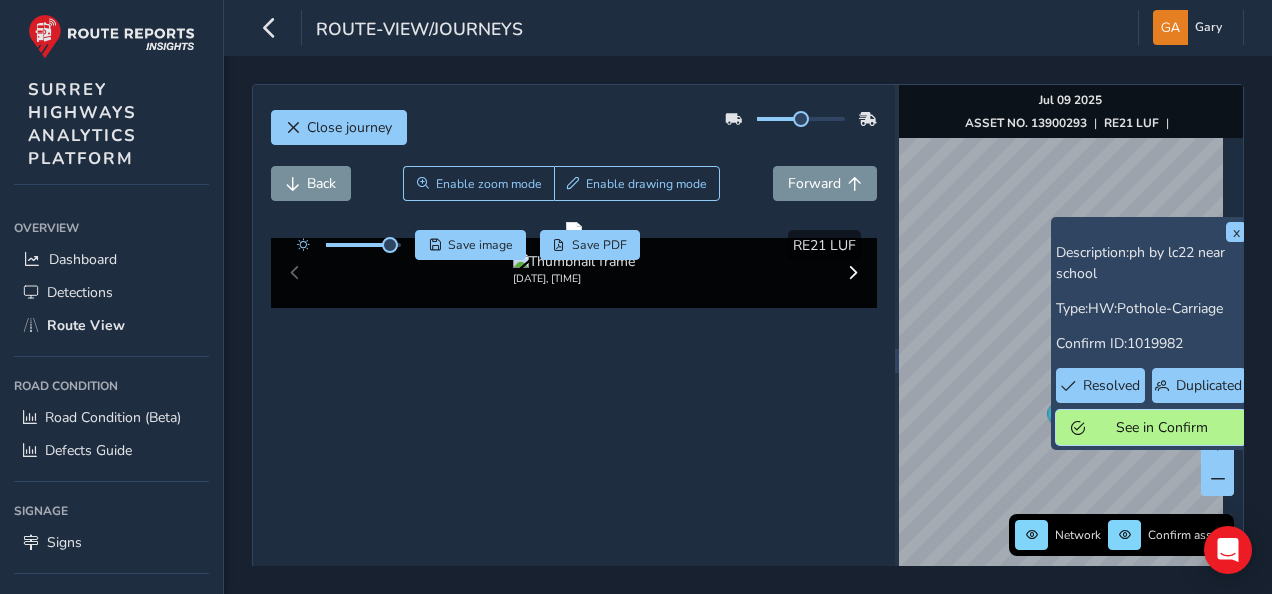 click on "See in Confirm" at bounding box center [1161, 427] 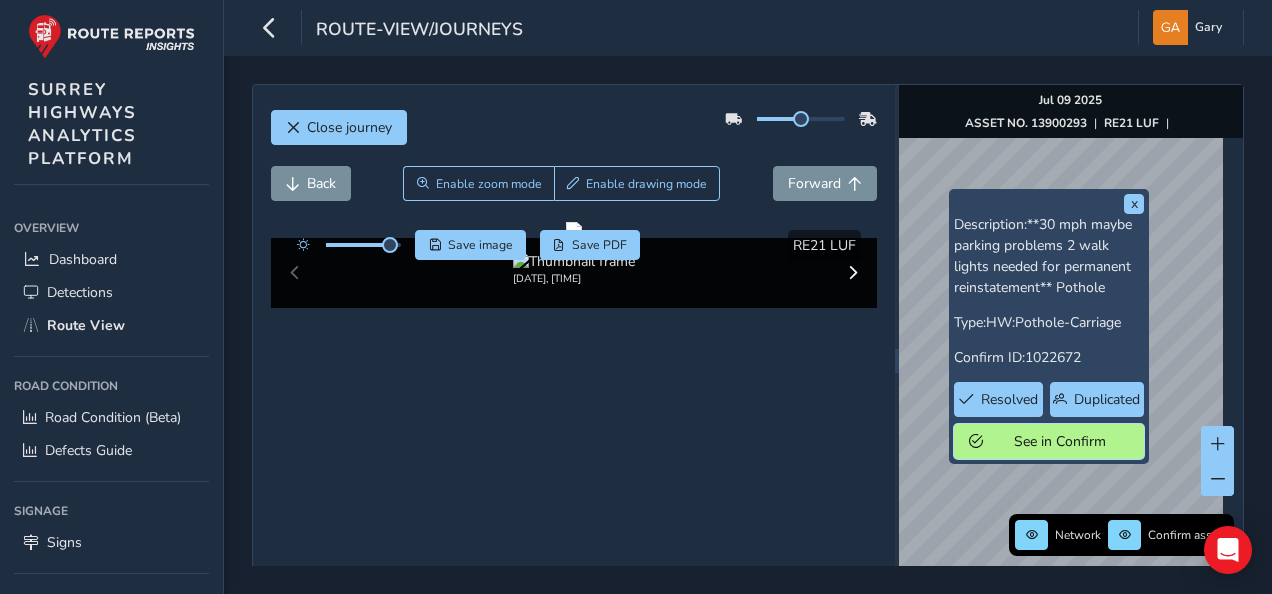 click on "See in Confirm" at bounding box center [1059, 441] 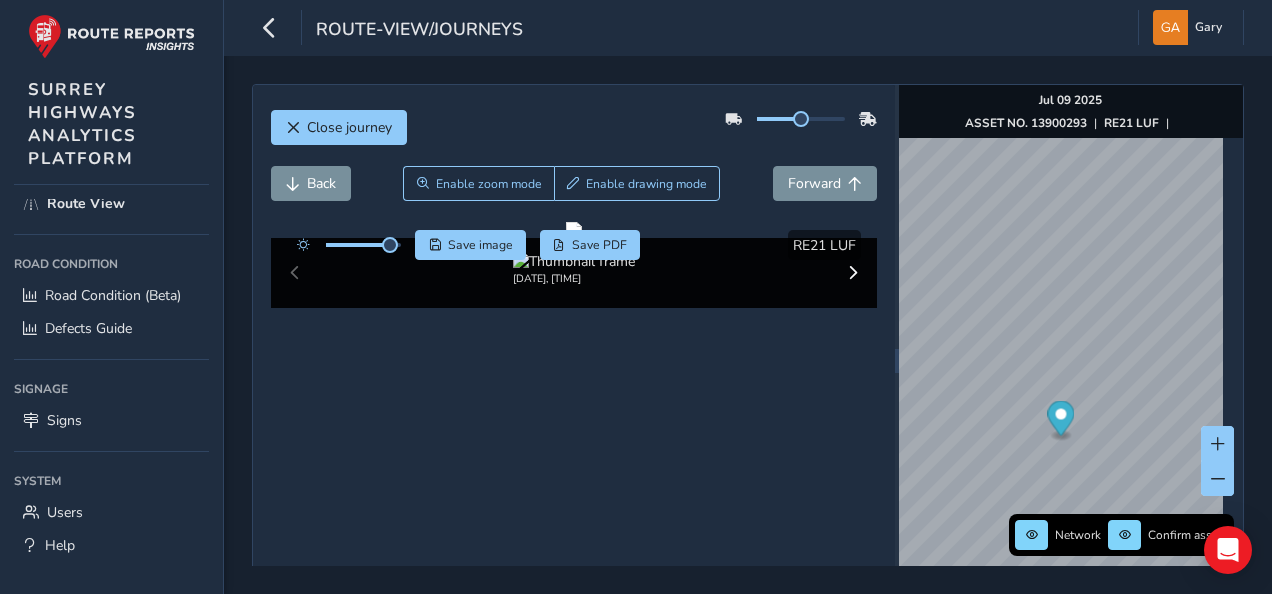 scroll, scrollTop: 134, scrollLeft: 0, axis: vertical 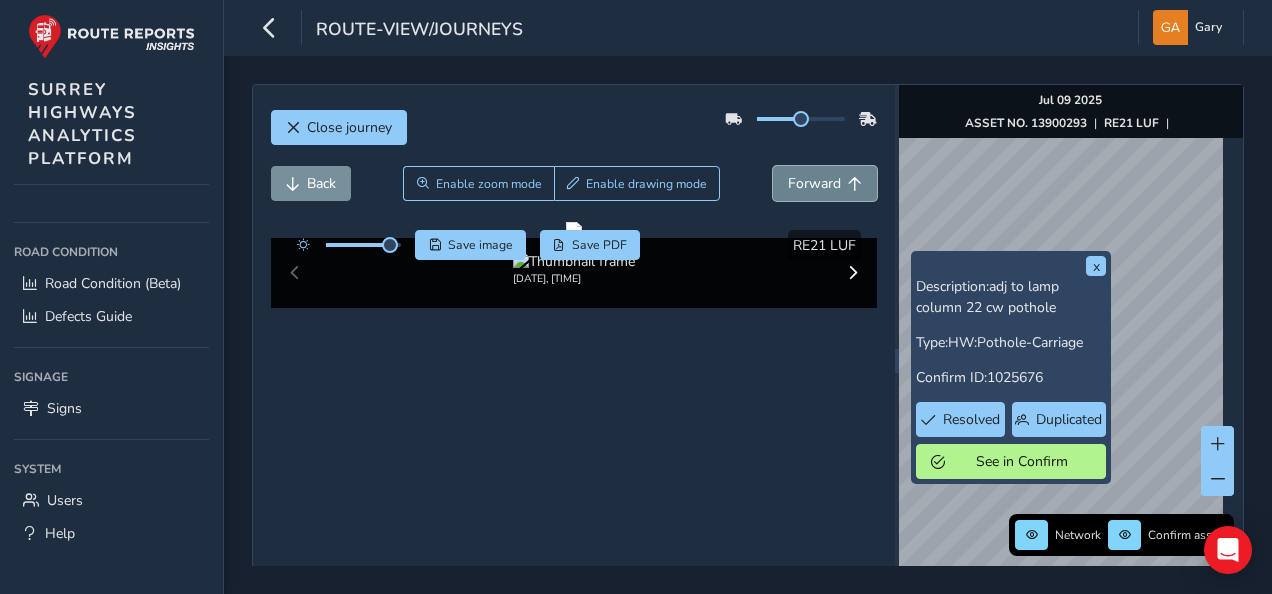 click on "Forward" at bounding box center [814, 183] 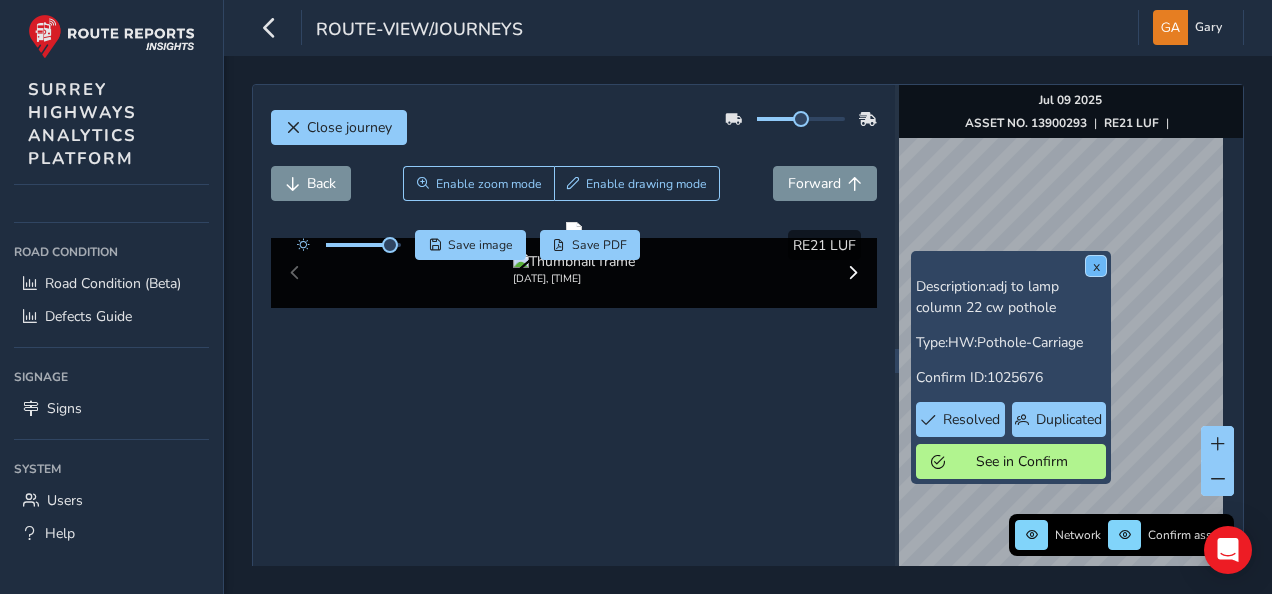 click on "x" at bounding box center (1096, 266) 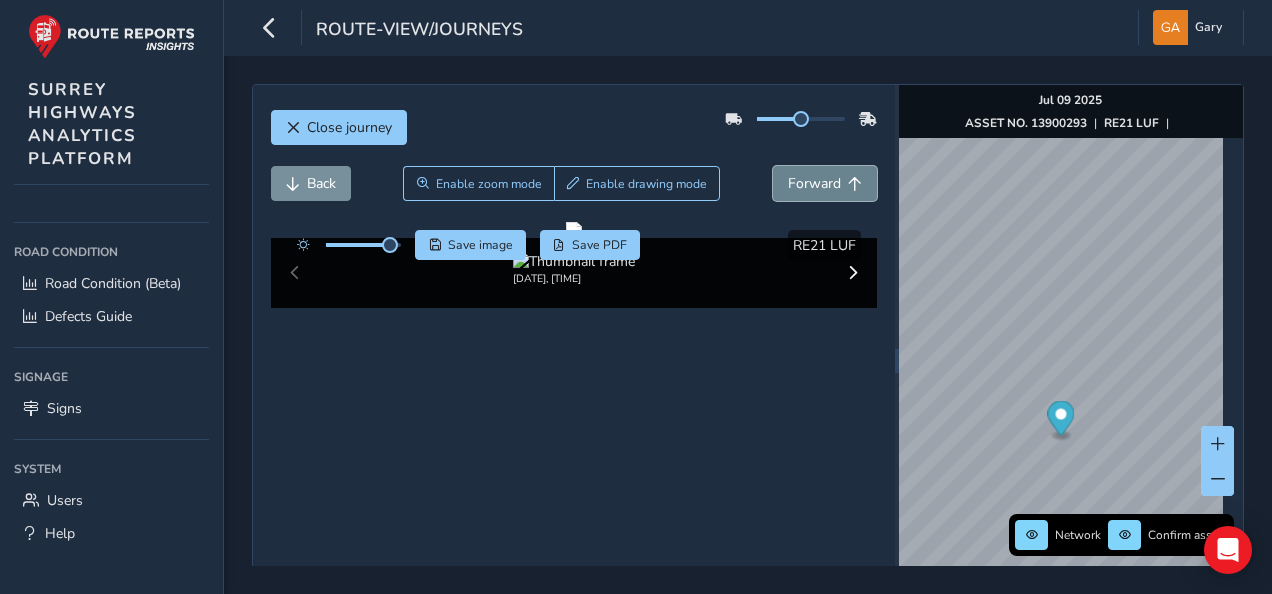 click on "Forward" at bounding box center [814, 183] 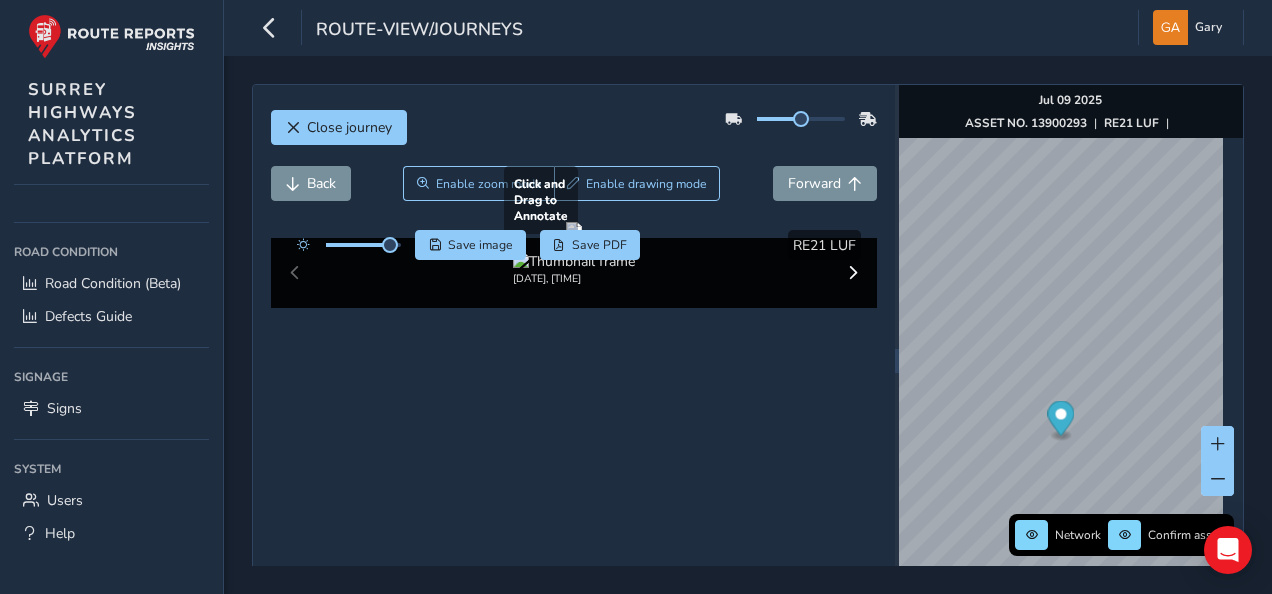 drag, startPoint x: 778, startPoint y: 447, endPoint x: 682, endPoint y: 374, distance: 120.60265 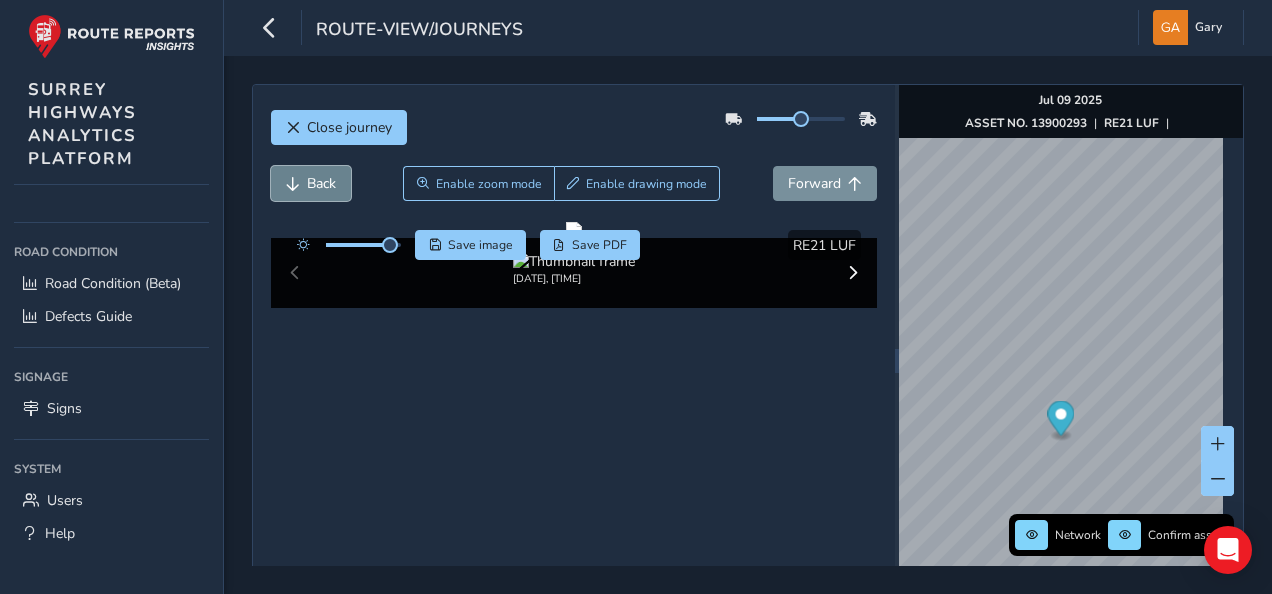 click on "Back" at bounding box center (311, 183) 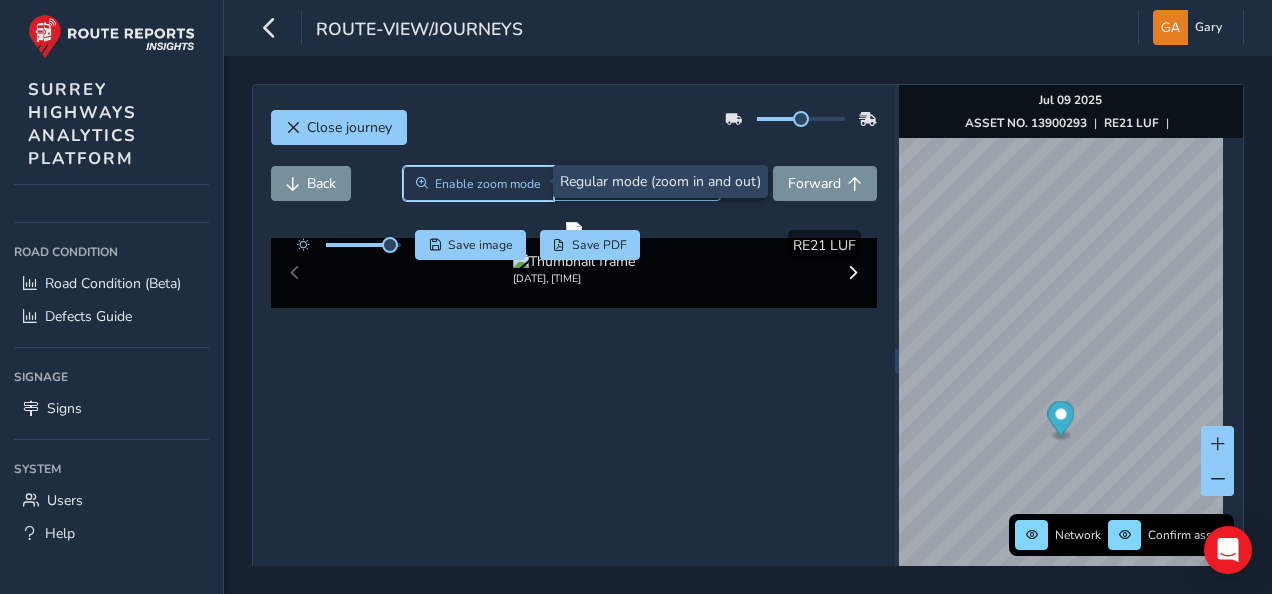 click on "Enable zoom mode" at bounding box center [488, 184] 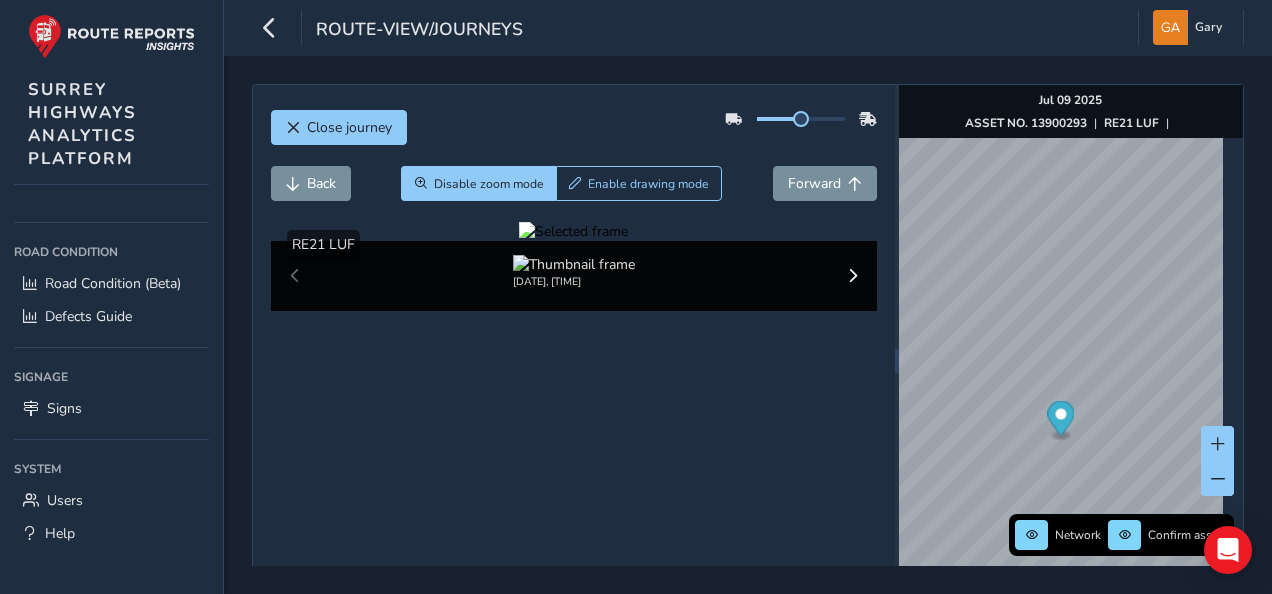 click at bounding box center [573, 231] 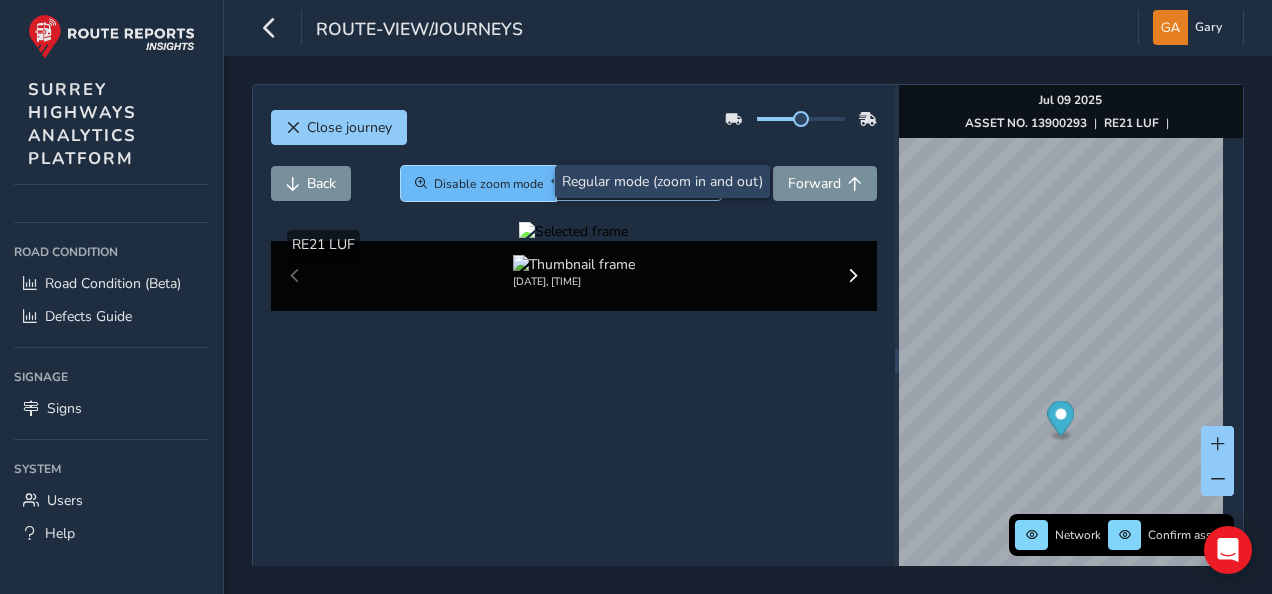 click on "Disable zoom mode" at bounding box center [489, 184] 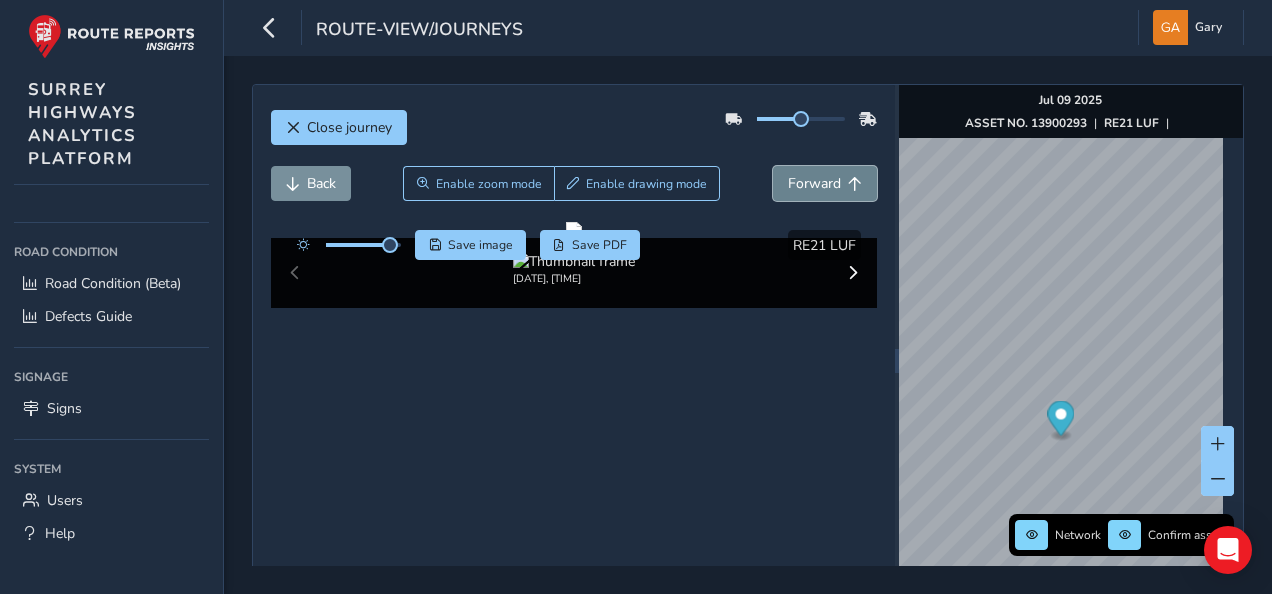 click on "Forward" at bounding box center [814, 183] 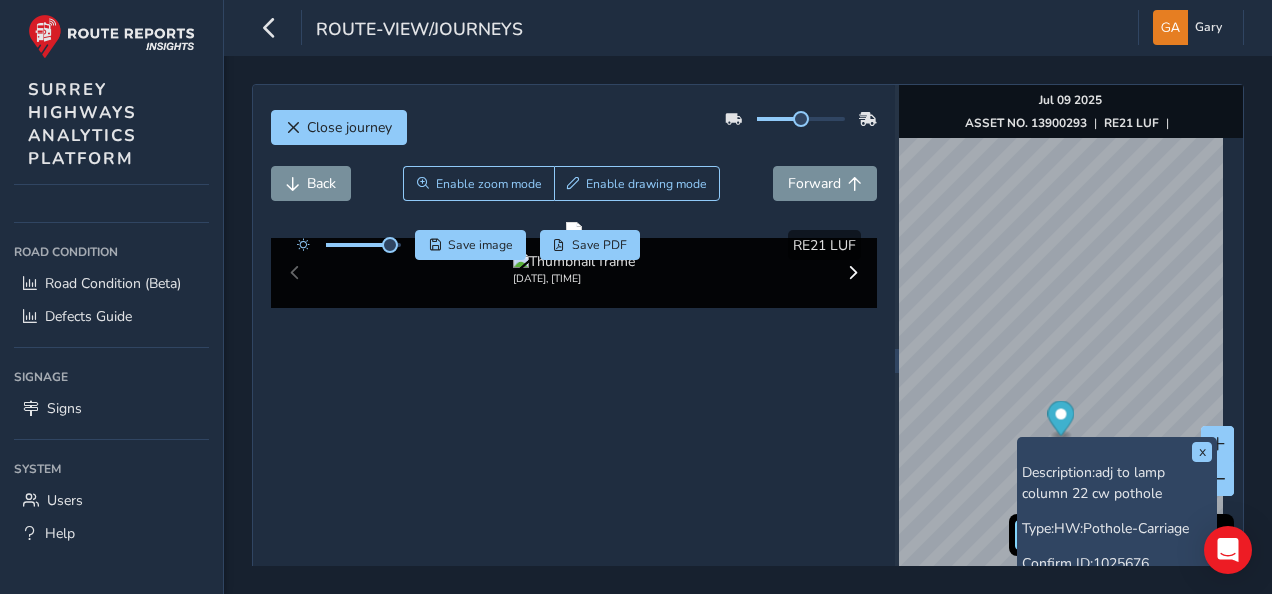 click on "x Description:  adj to lamp column 22 cw pothole Type:  HW:Pothole-Carriage Confirm ID:  1025676 Resolved Duplicated See in Confirm" at bounding box center [1117, 553] 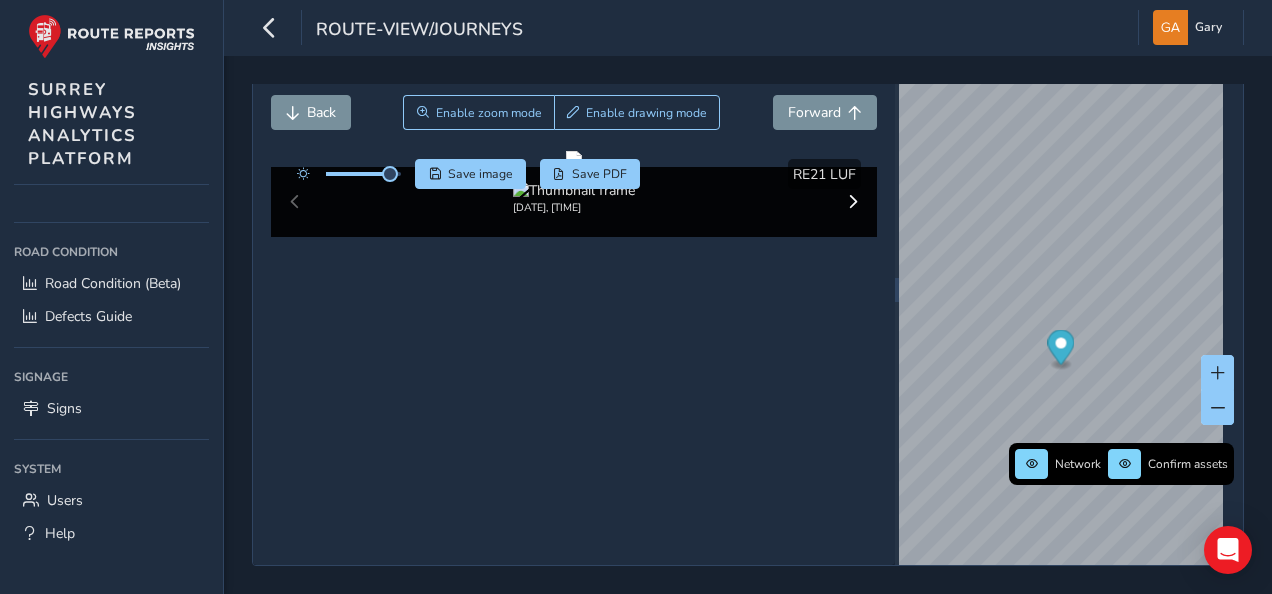 scroll, scrollTop: 113, scrollLeft: 0, axis: vertical 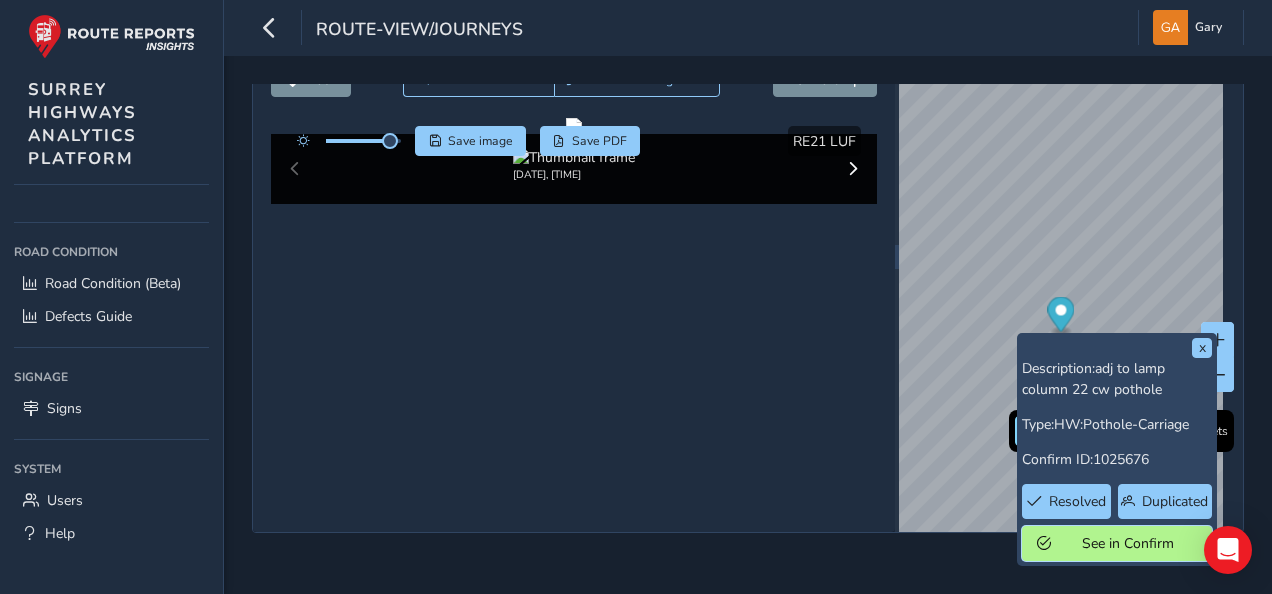 click on "See in Confirm" at bounding box center [1127, 543] 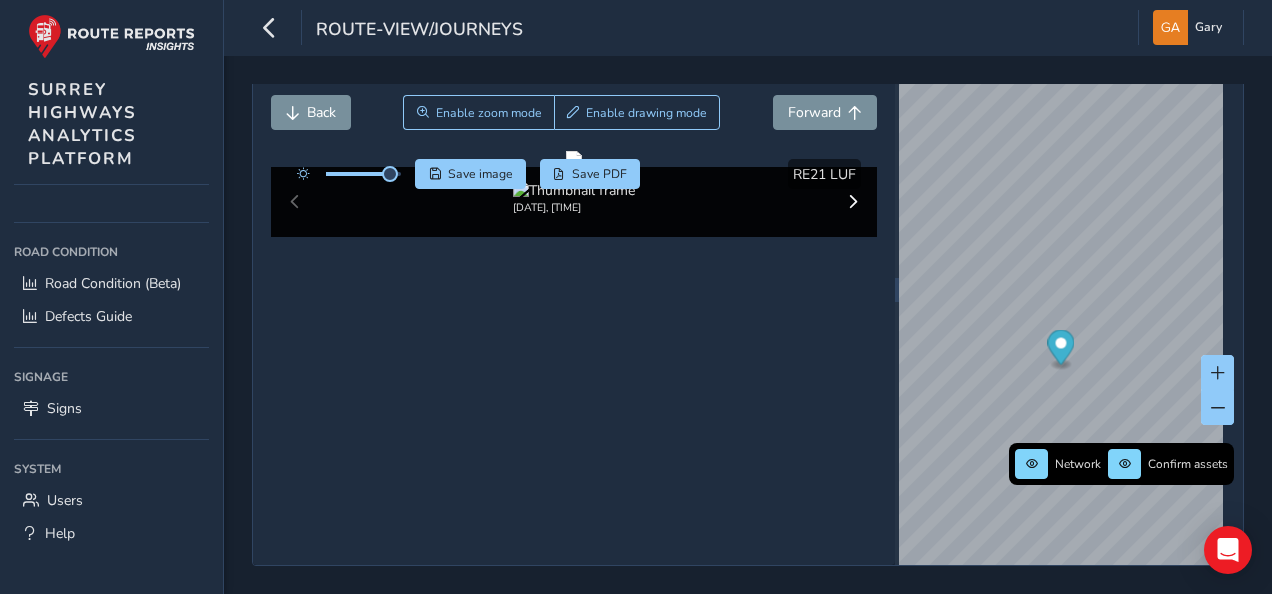 scroll, scrollTop: 91, scrollLeft: 0, axis: vertical 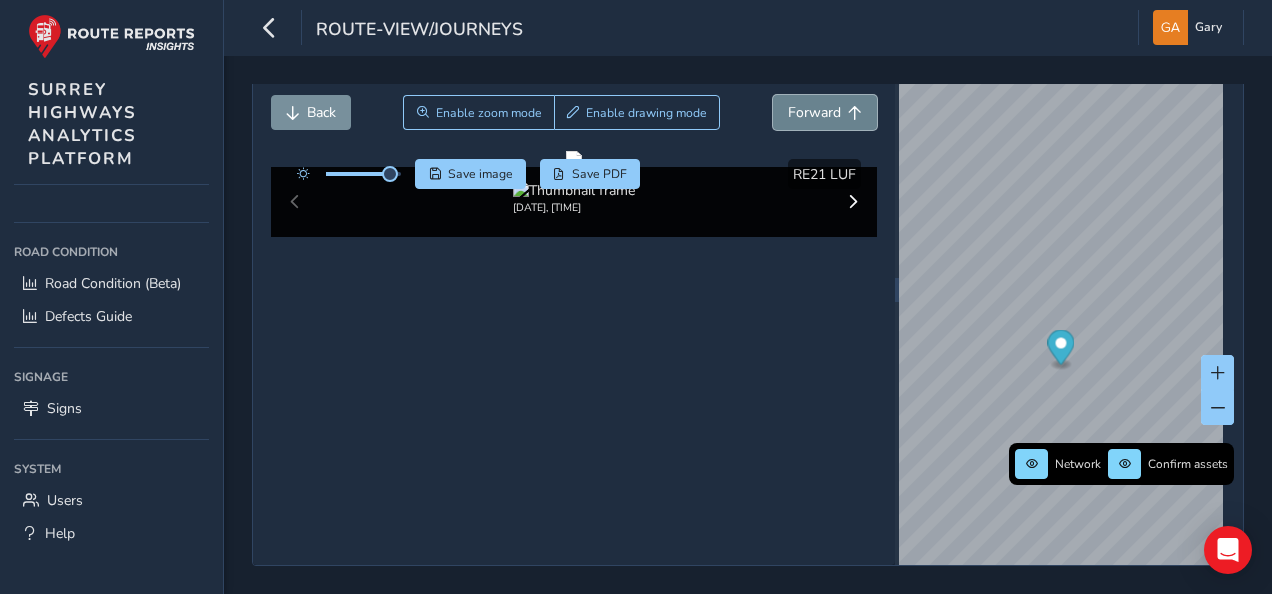 click on "Forward" at bounding box center [814, 112] 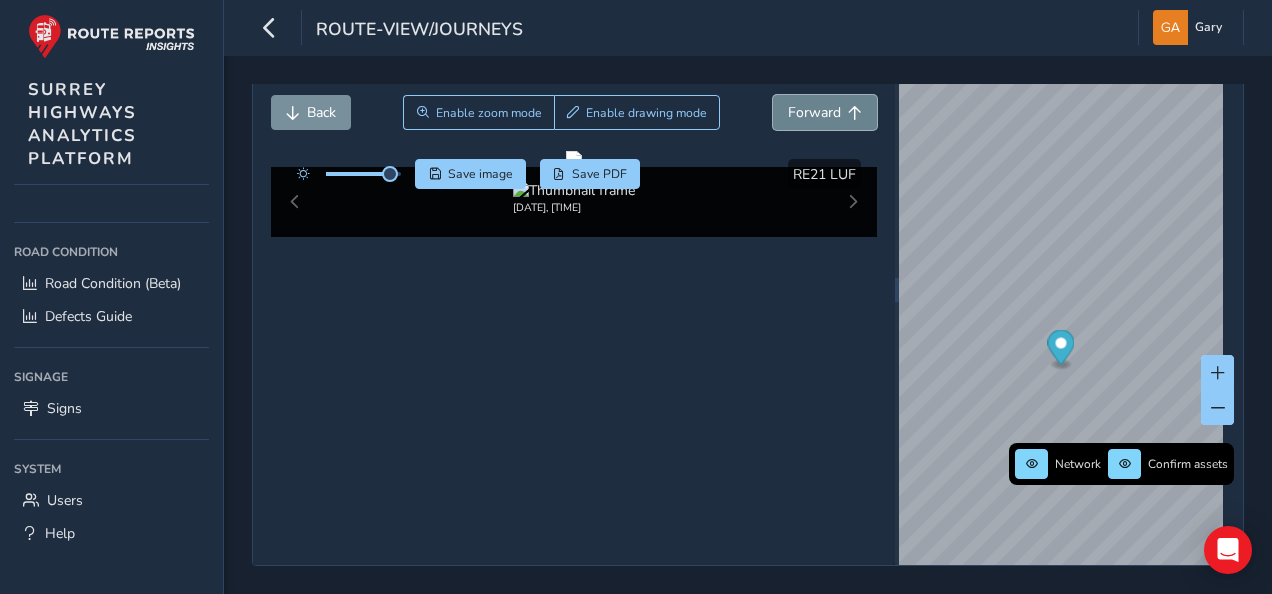 click on "Forward" at bounding box center [814, 112] 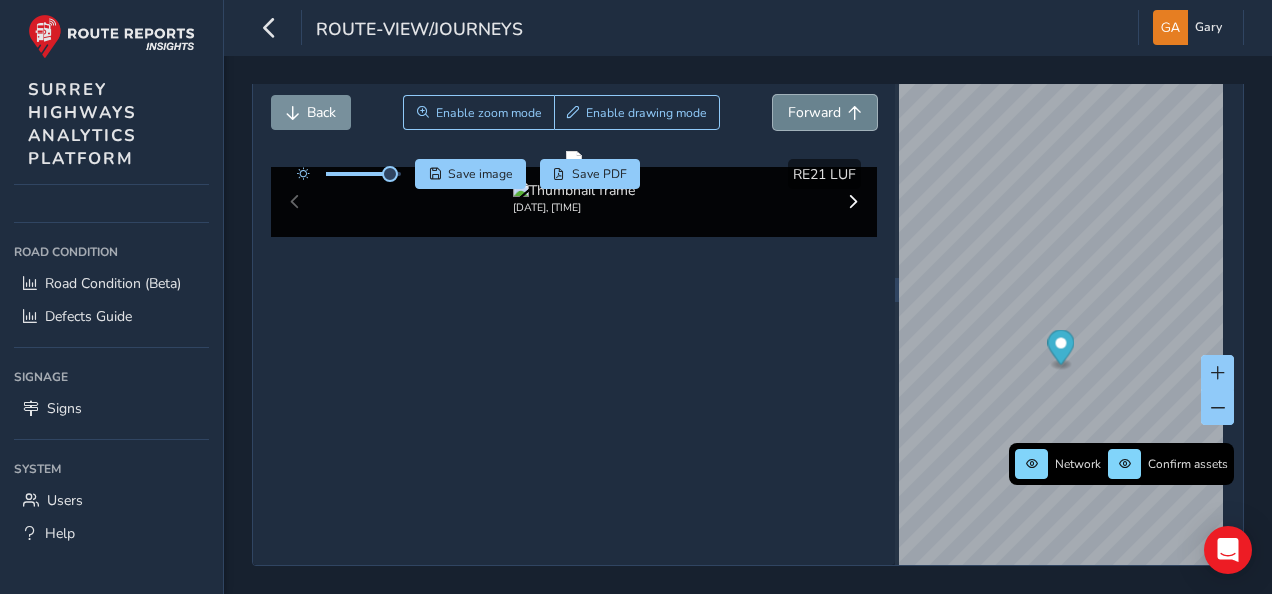 click on "Forward" at bounding box center [814, 112] 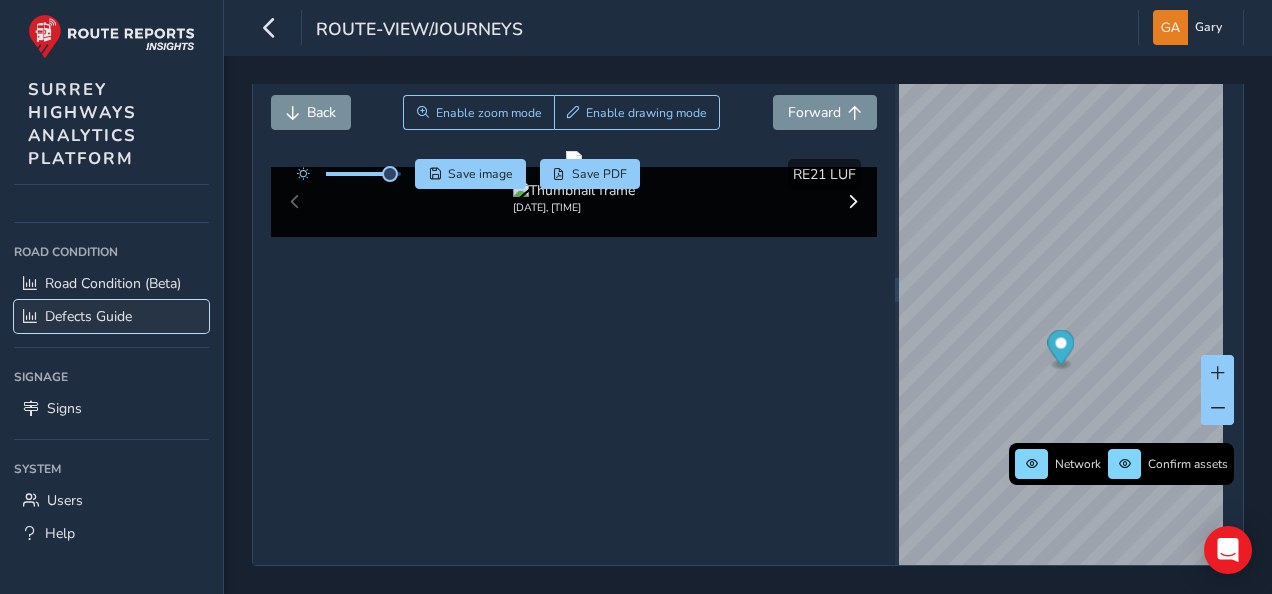 click on "Defects Guide" at bounding box center [88, 316] 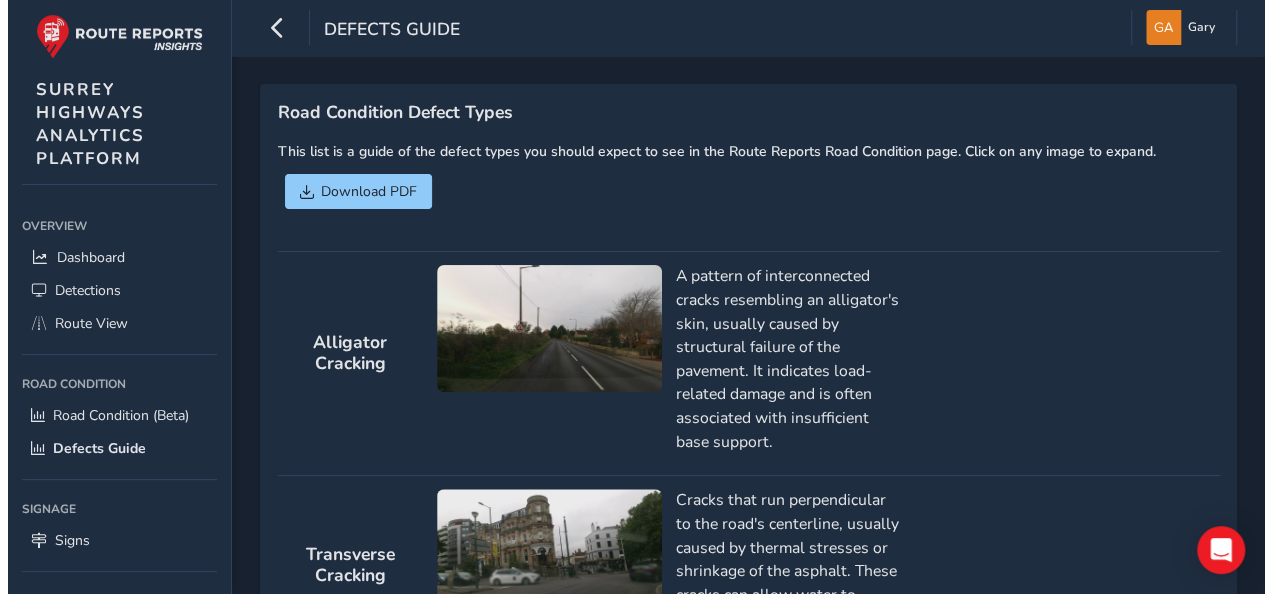 scroll, scrollTop: 0, scrollLeft: 0, axis: both 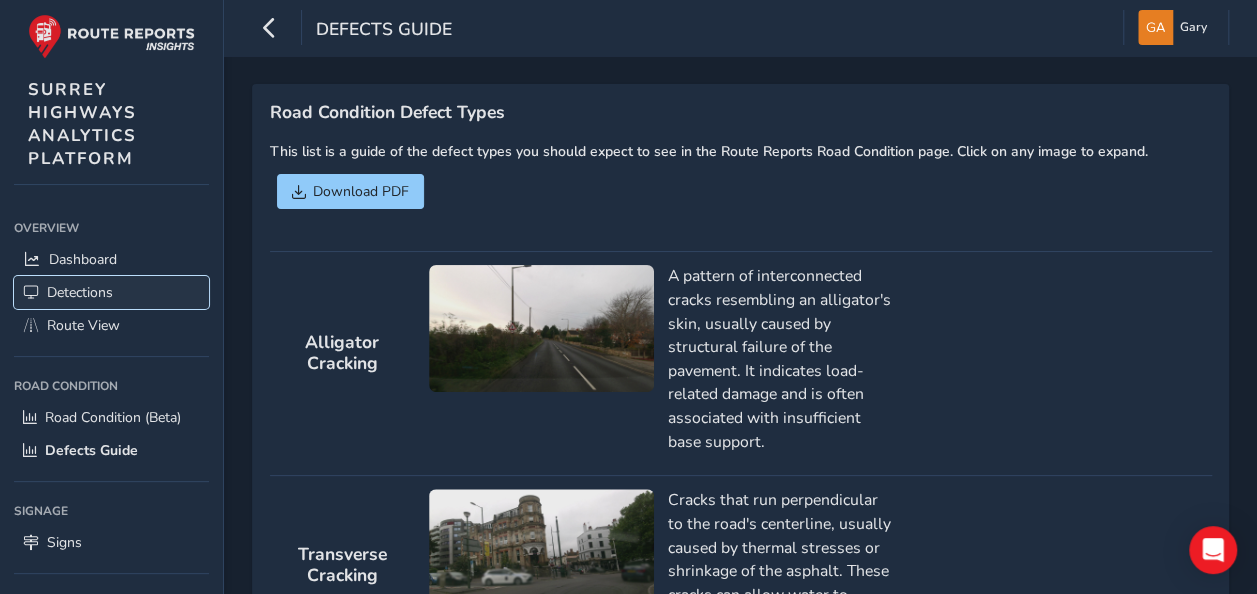 click on "Detections" at bounding box center (80, 292) 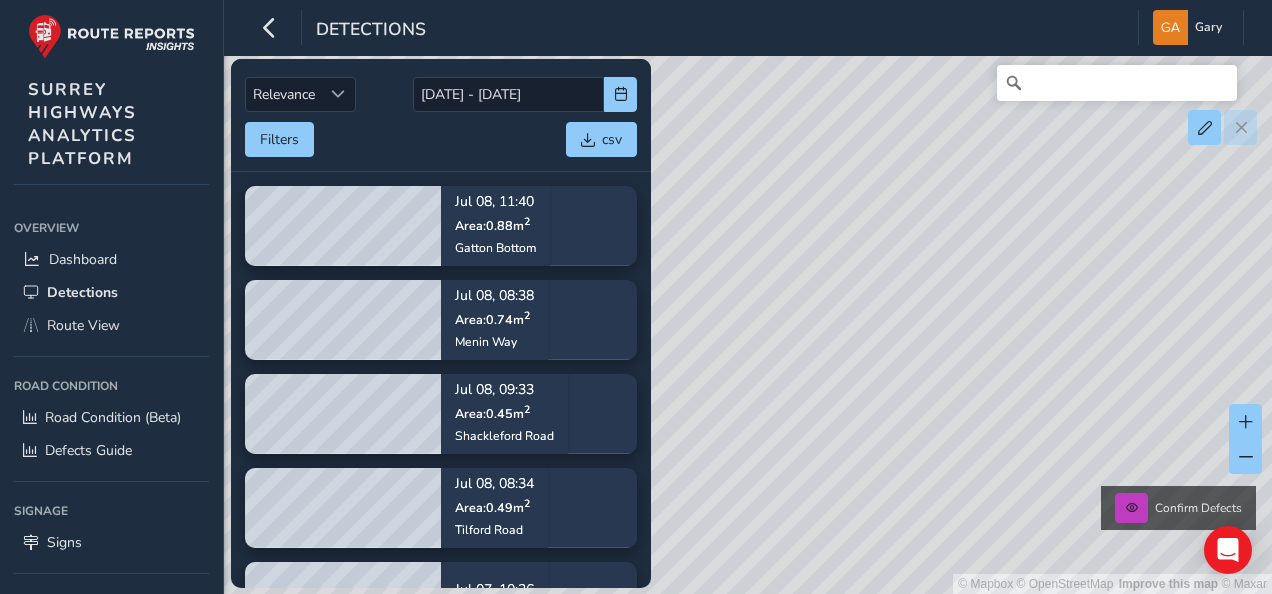 drag, startPoint x: 802, startPoint y: 379, endPoint x: 918, endPoint y: 354, distance: 118.66339 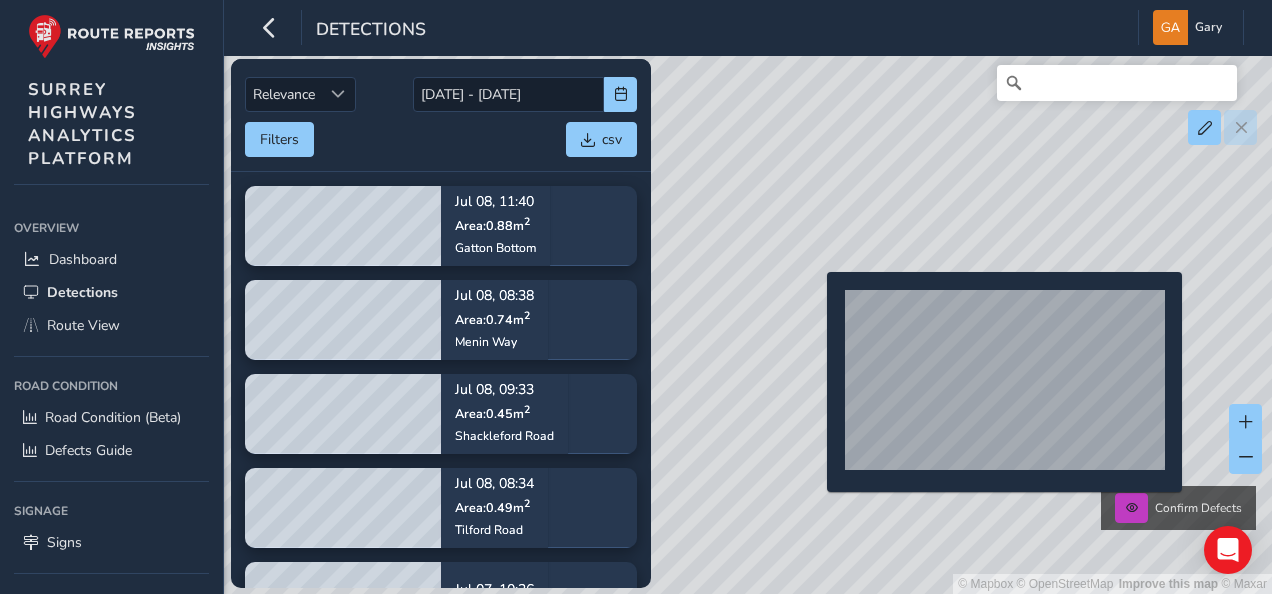 click on "© Mapbox   © OpenStreetMap   Improve this map   © Maxar           Confirm Defects" at bounding box center [636, 297] 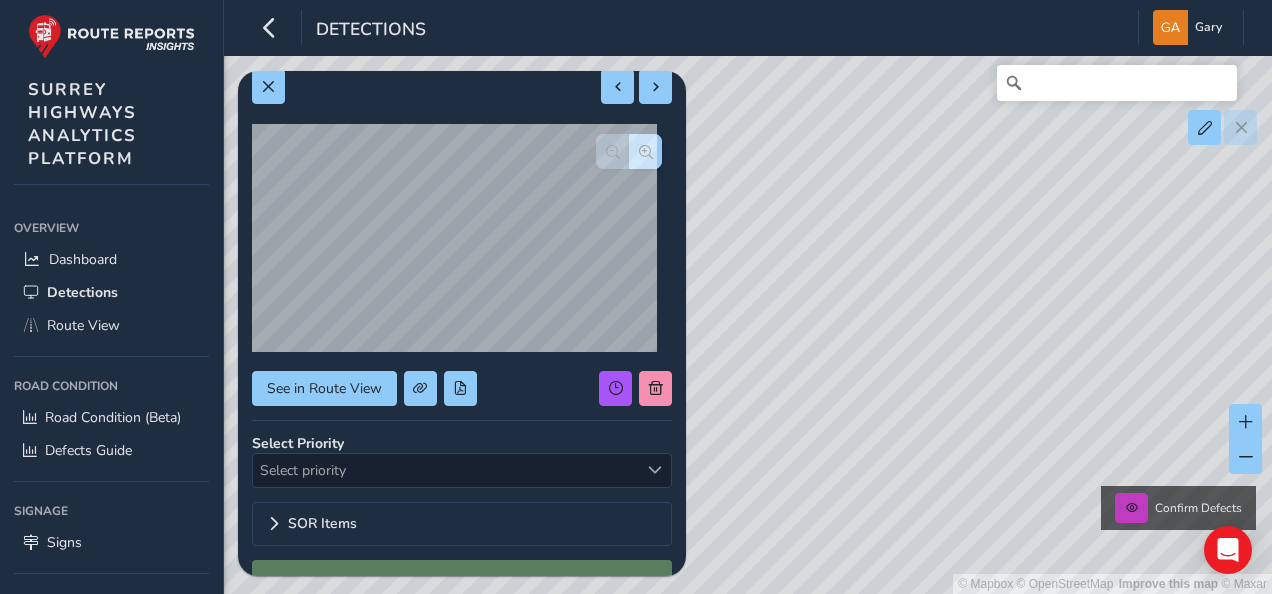 scroll, scrollTop: 0, scrollLeft: 0, axis: both 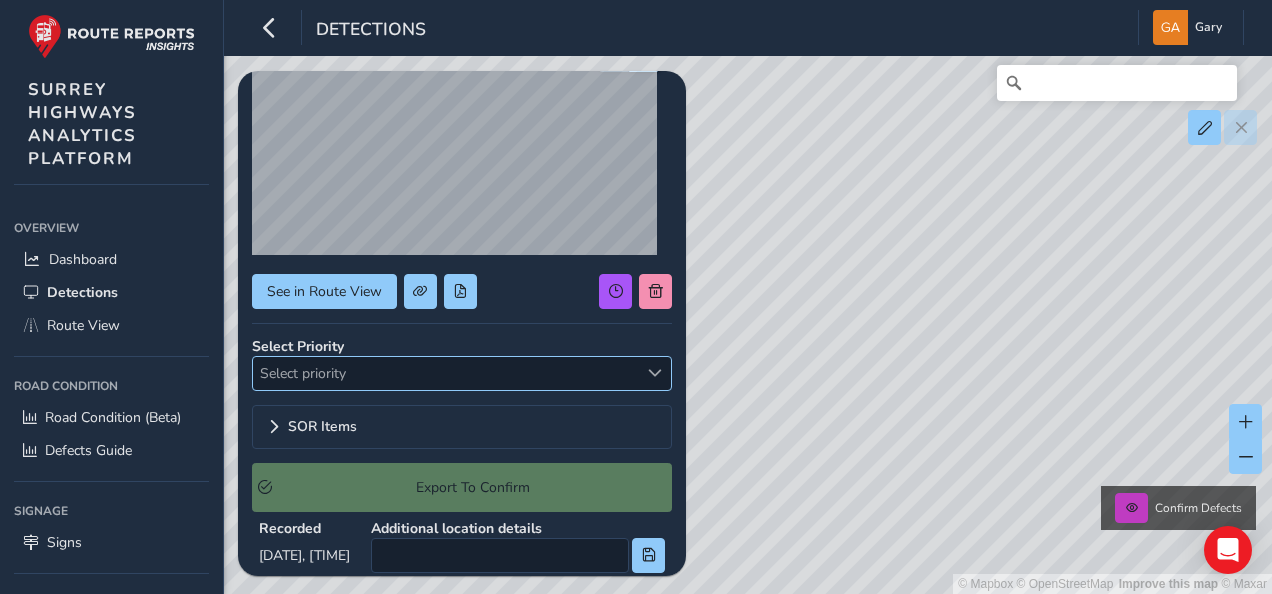 click at bounding box center [655, 373] 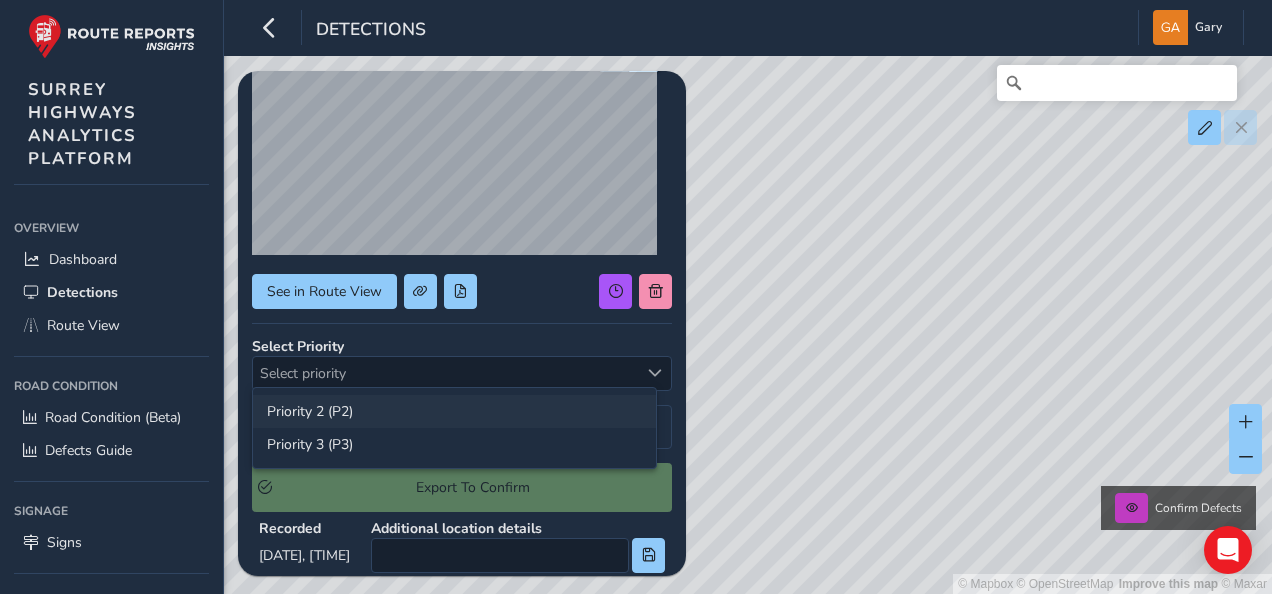 click on "Priority 2 (P2)" at bounding box center [454, 411] 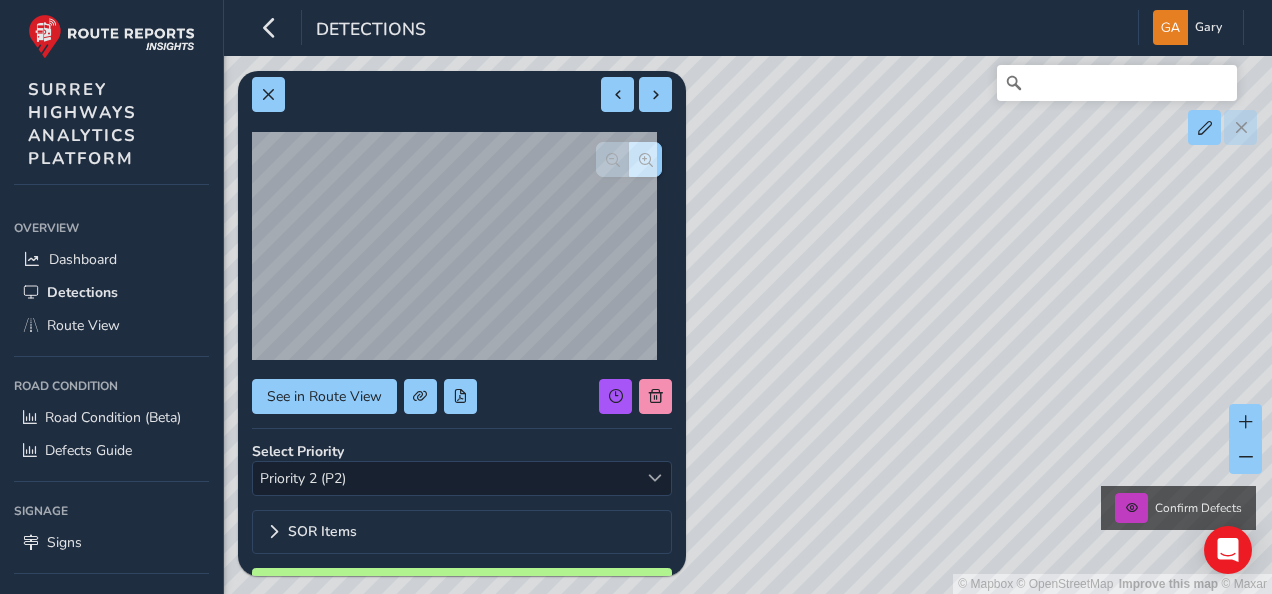 scroll, scrollTop: 12, scrollLeft: 0, axis: vertical 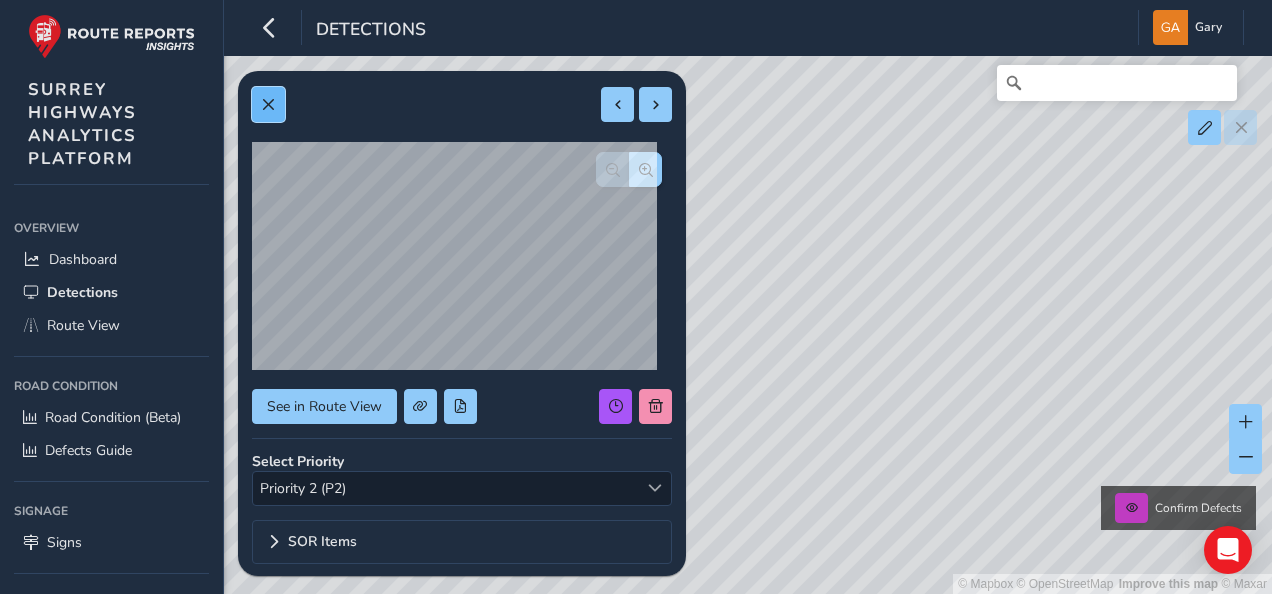 click at bounding box center (268, 105) 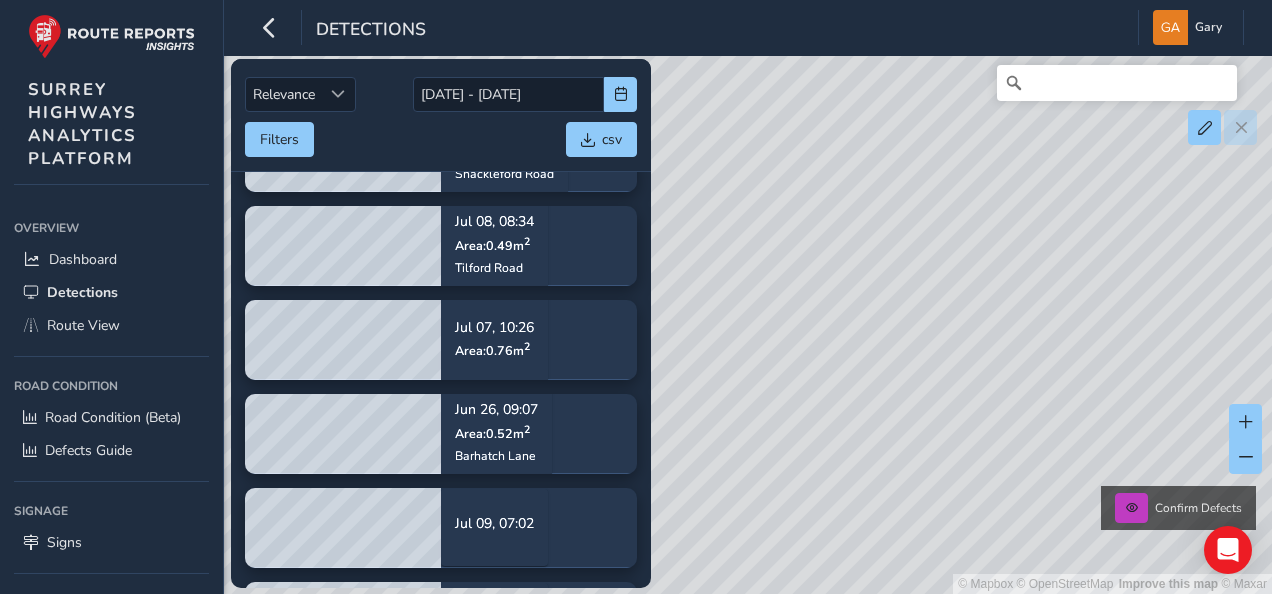 scroll, scrollTop: 280, scrollLeft: 0, axis: vertical 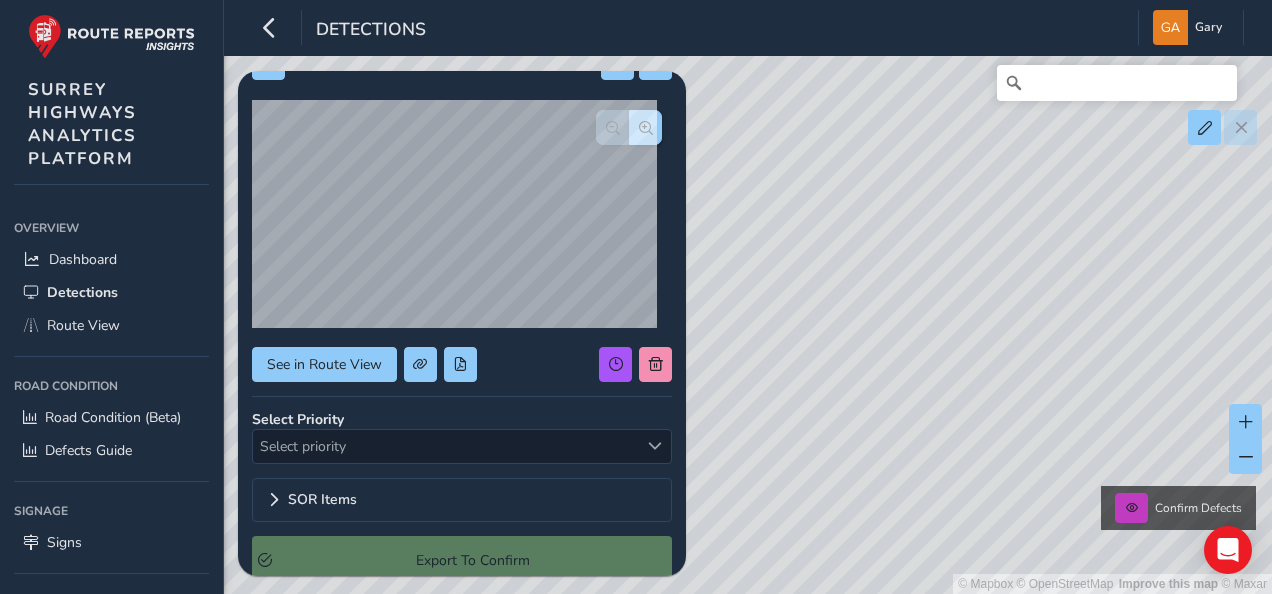drag, startPoint x: 663, startPoint y: 307, endPoint x: 803, endPoint y: 293, distance: 140.69826 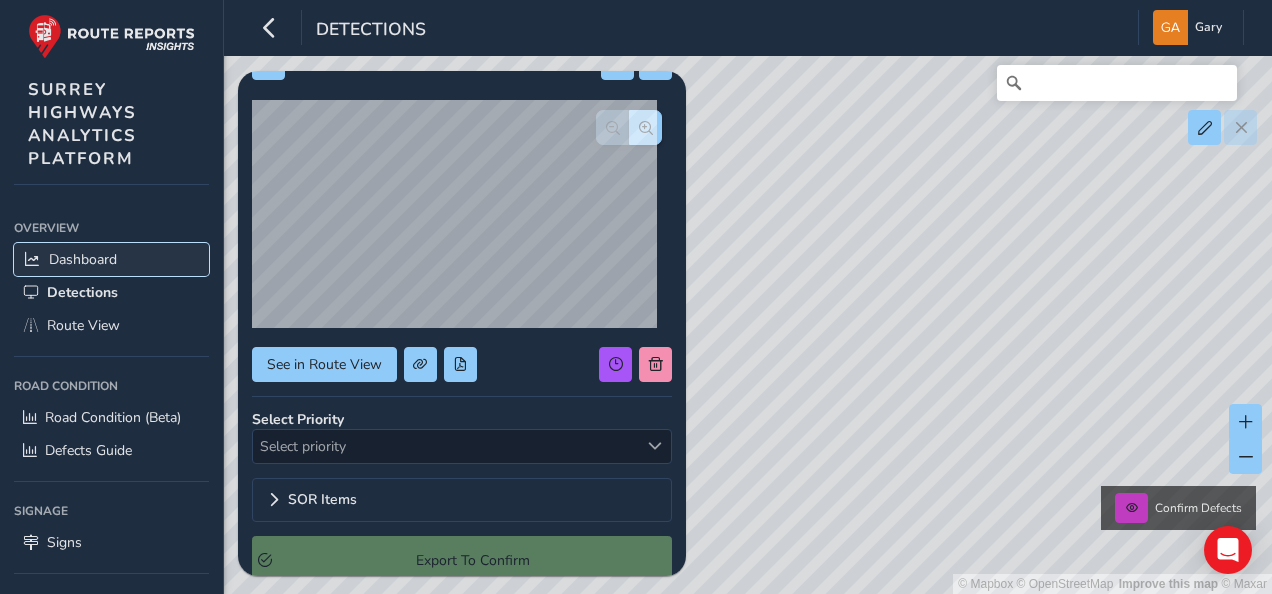 click on "Dashboard" at bounding box center [83, 259] 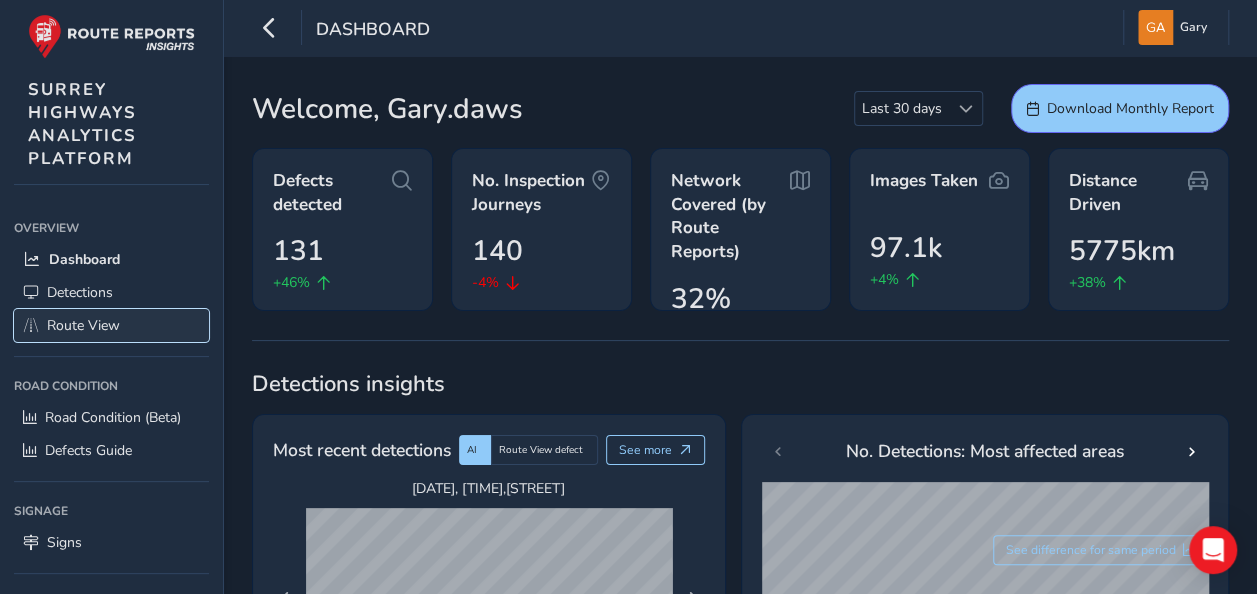 click on "Route View" at bounding box center [83, 325] 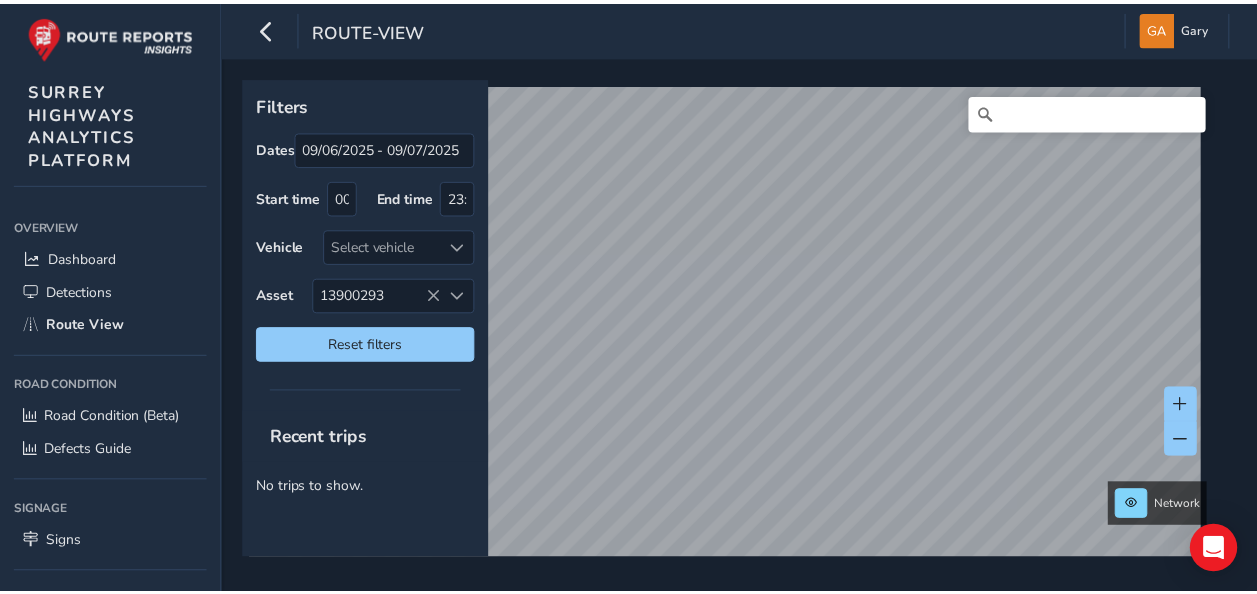 scroll, scrollTop: 0, scrollLeft: 0, axis: both 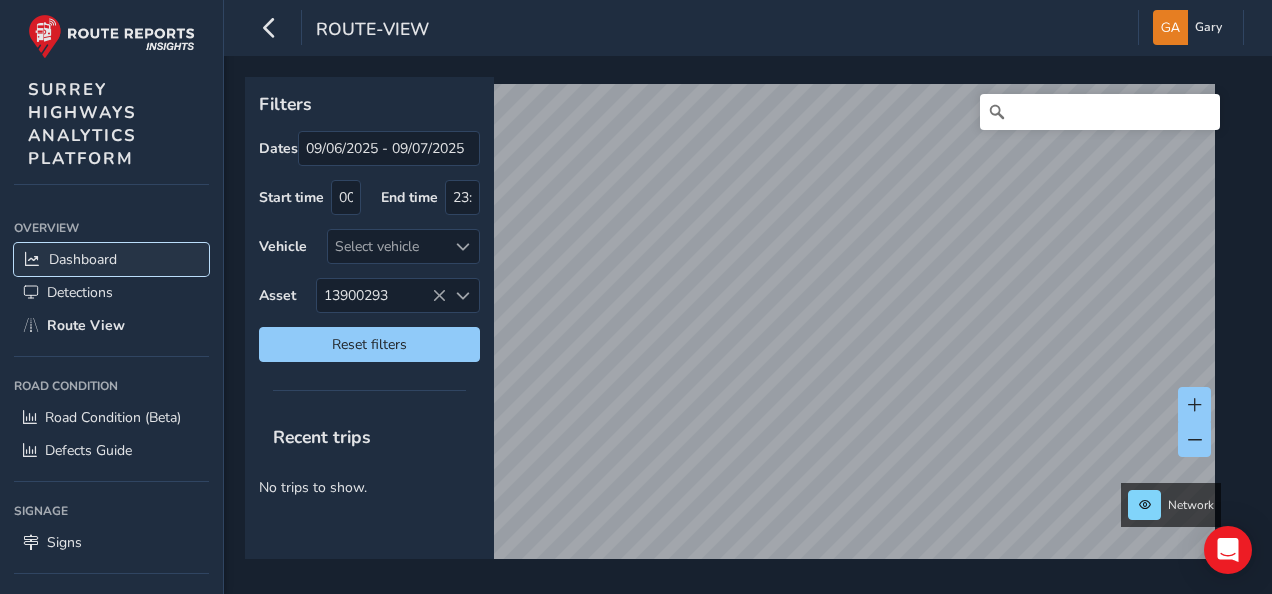 click on "Dashboard" at bounding box center (83, 259) 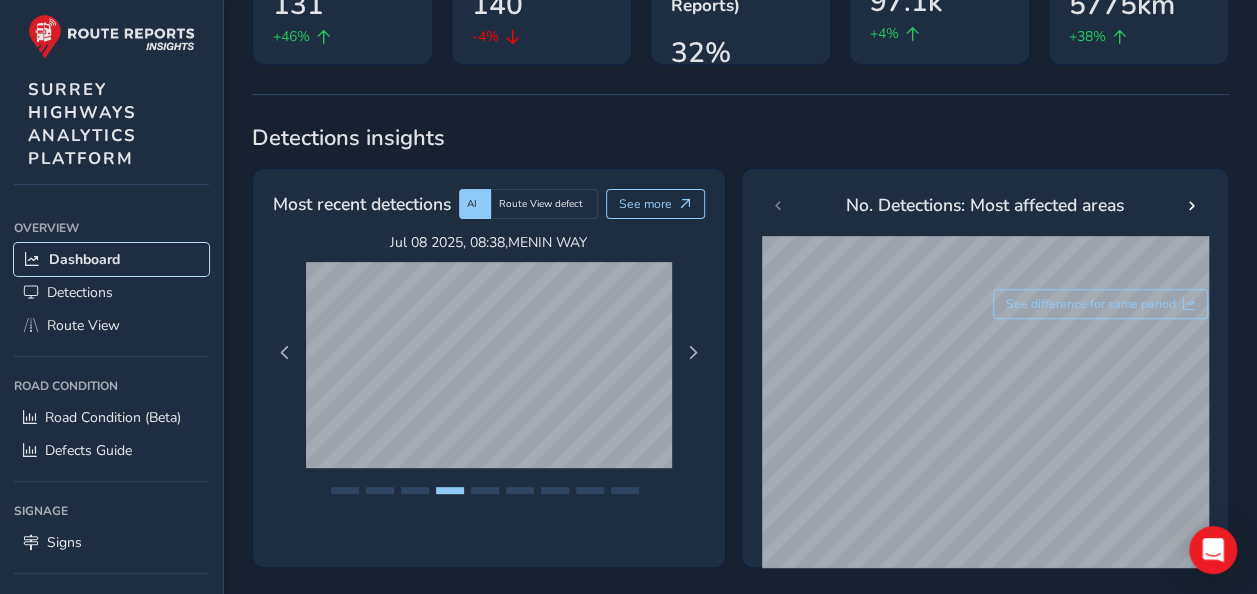 scroll, scrollTop: 233, scrollLeft: 0, axis: vertical 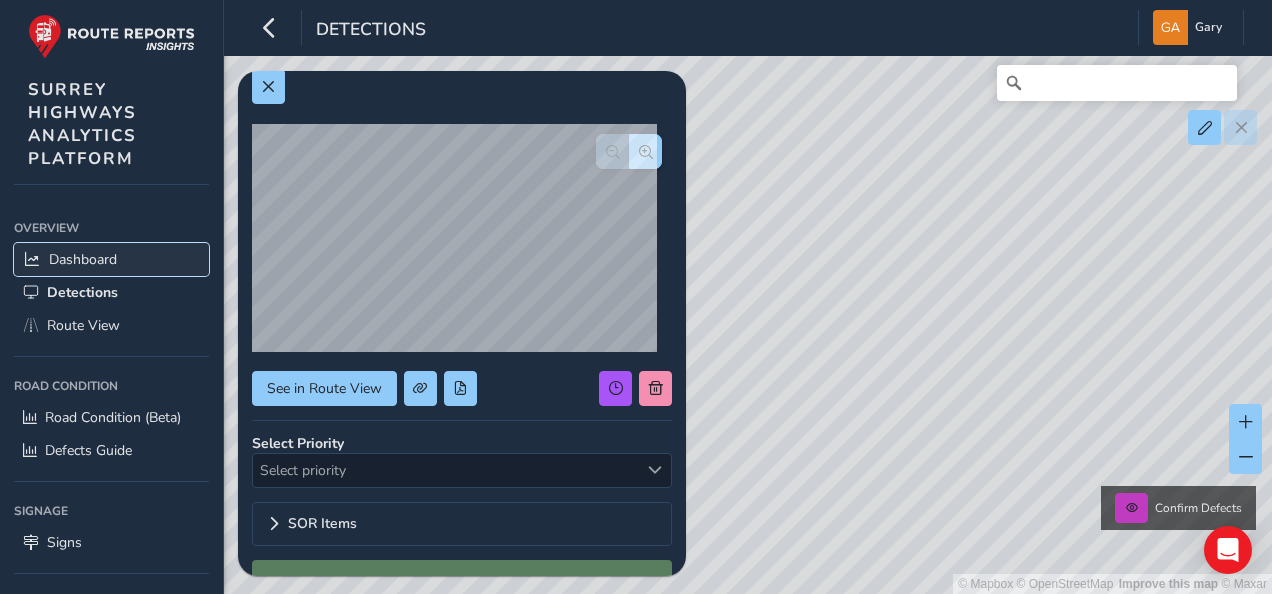 click on "Dashboard" at bounding box center [83, 259] 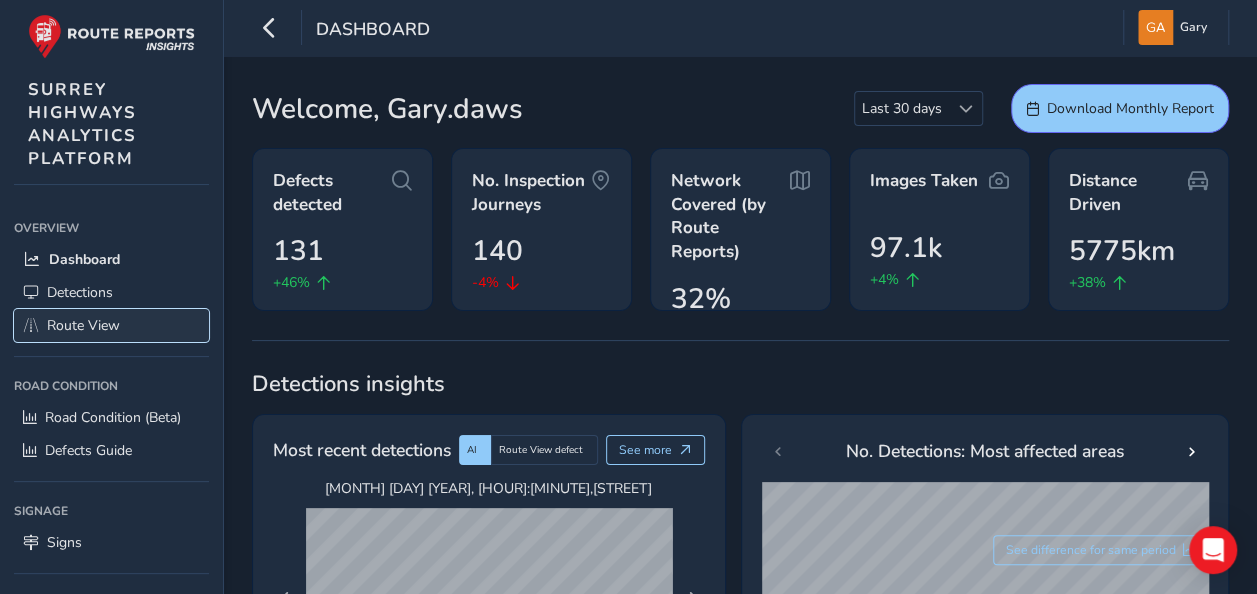 click on "Route View" at bounding box center [83, 325] 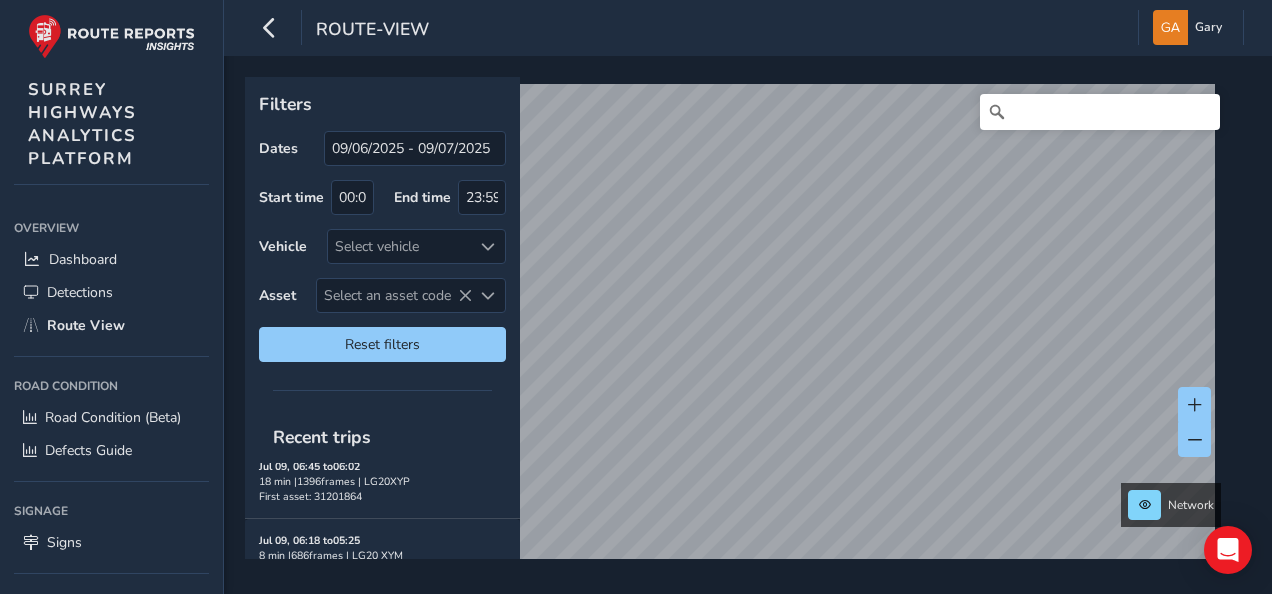 scroll, scrollTop: 0, scrollLeft: 0, axis: both 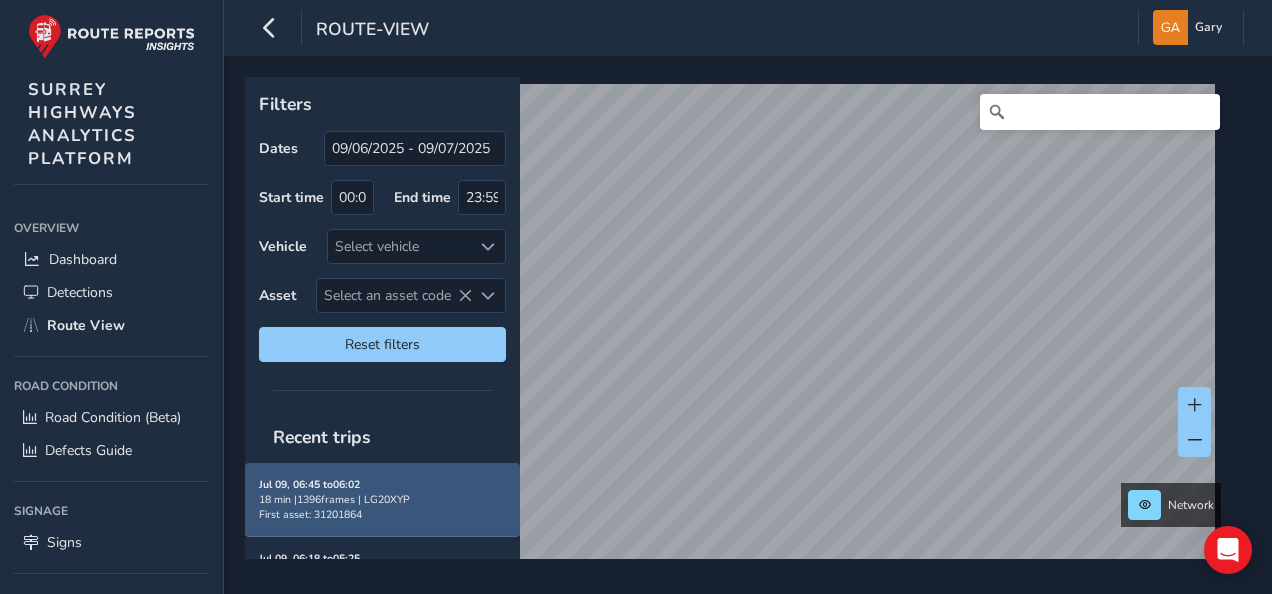 click on "18   min |  1396  frames    | LG20XYP" at bounding box center [382, 499] 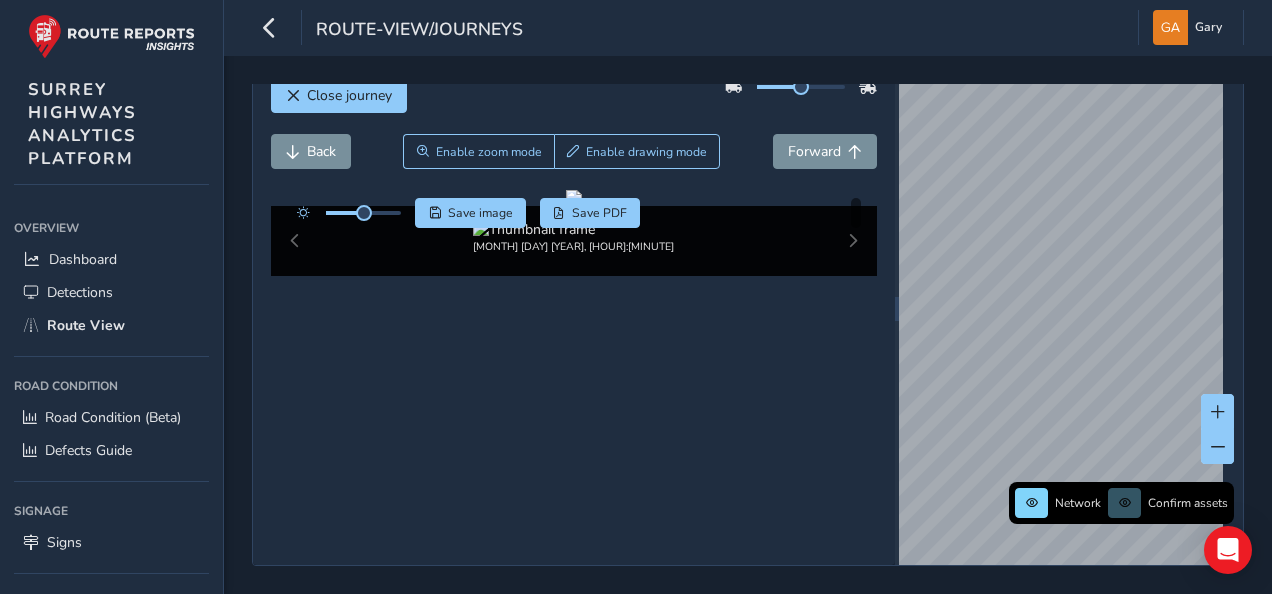 scroll, scrollTop: 72, scrollLeft: 0, axis: vertical 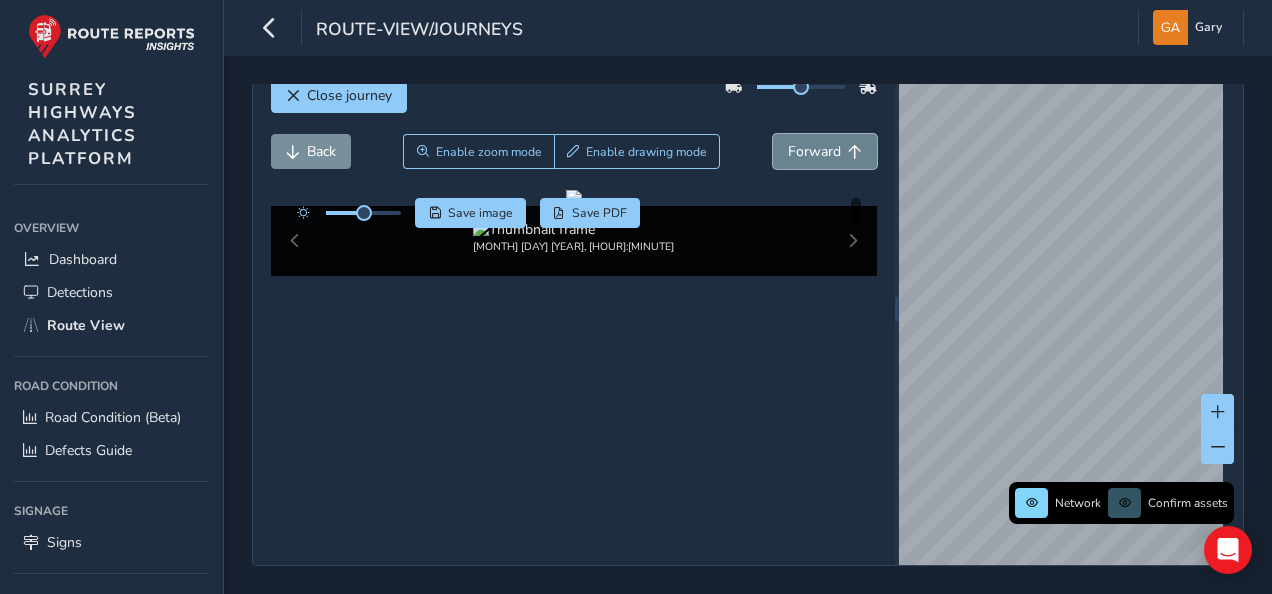 click on "Forward" at bounding box center (814, 151) 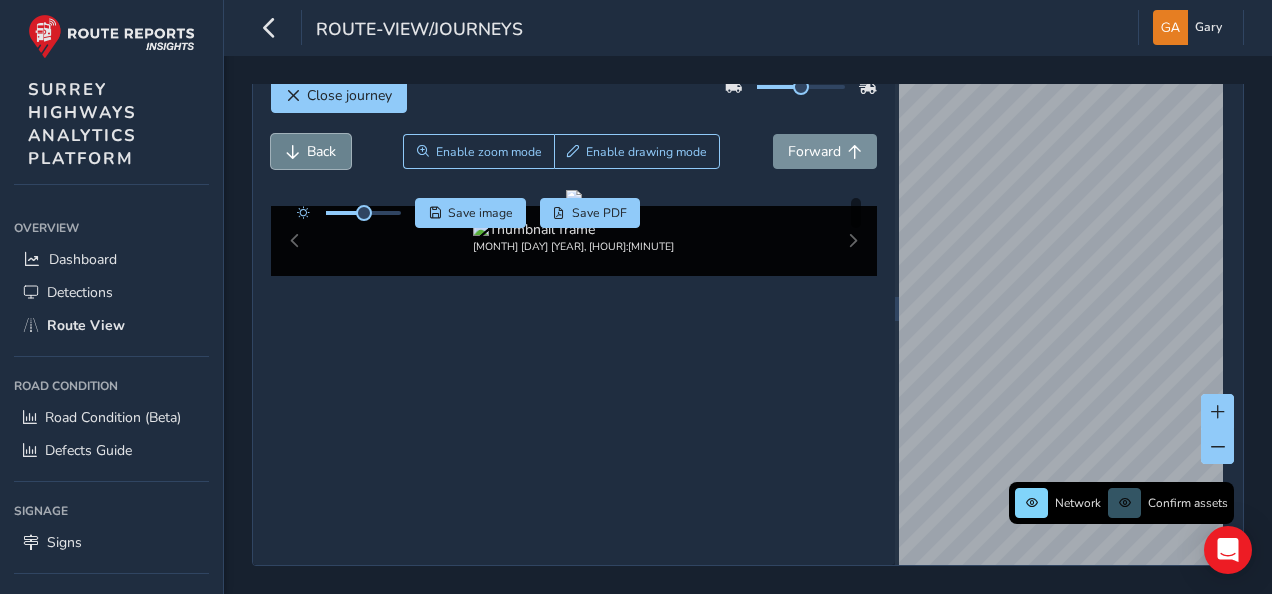 click on "Back" at bounding box center (321, 151) 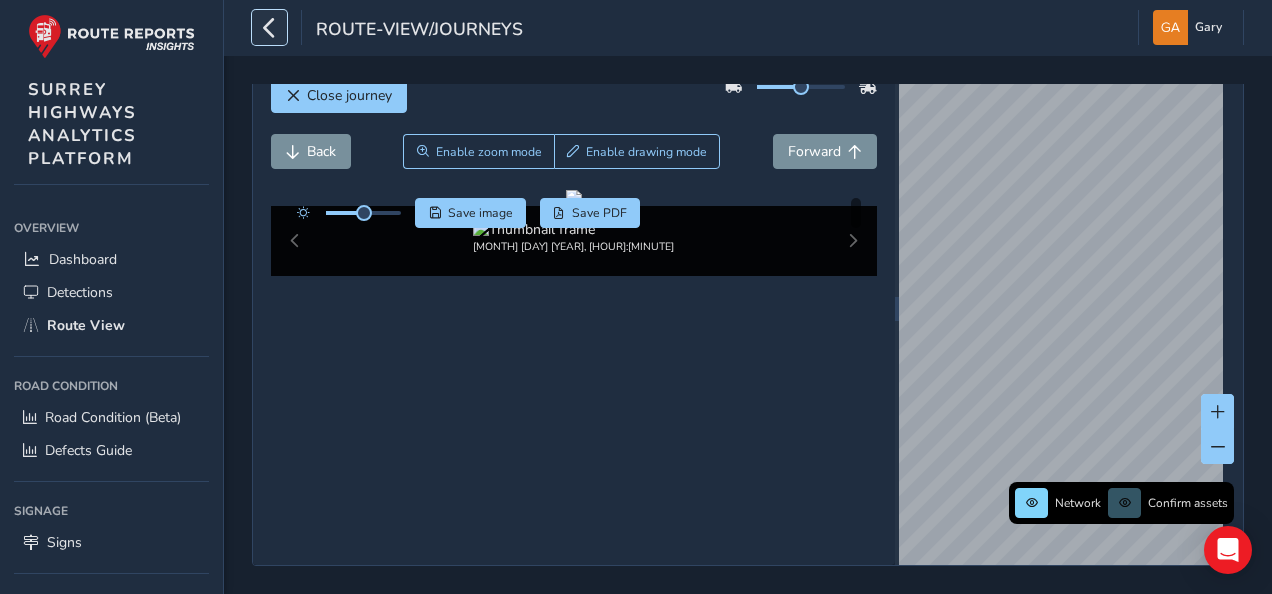 click at bounding box center (269, 27) 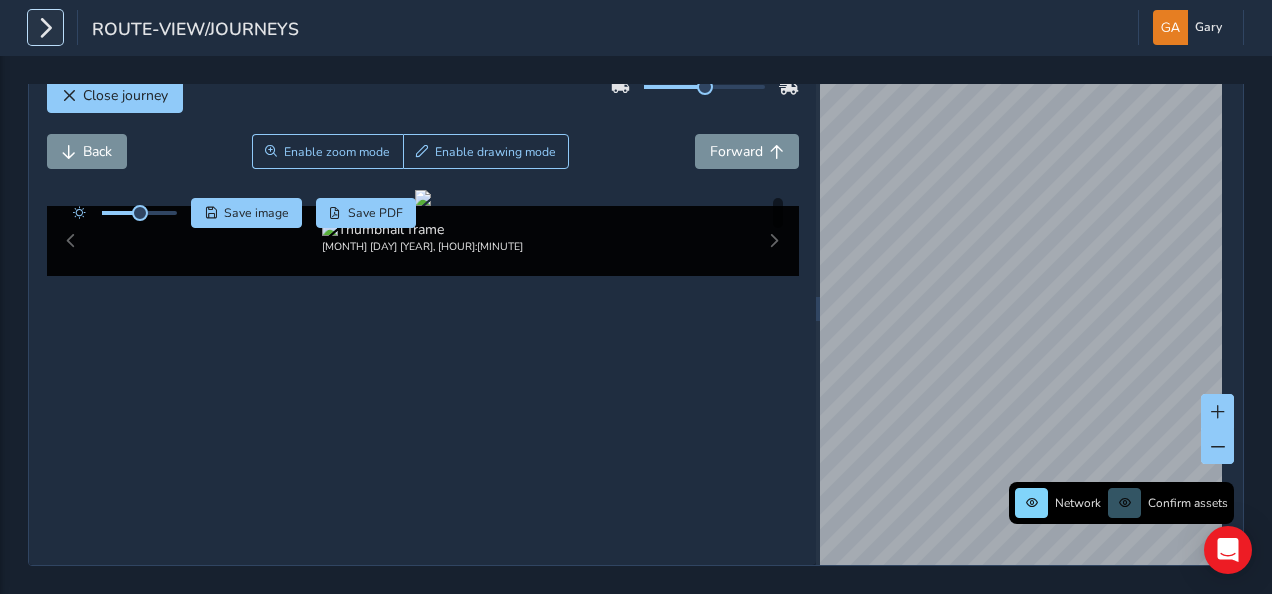 click at bounding box center [45, 27] 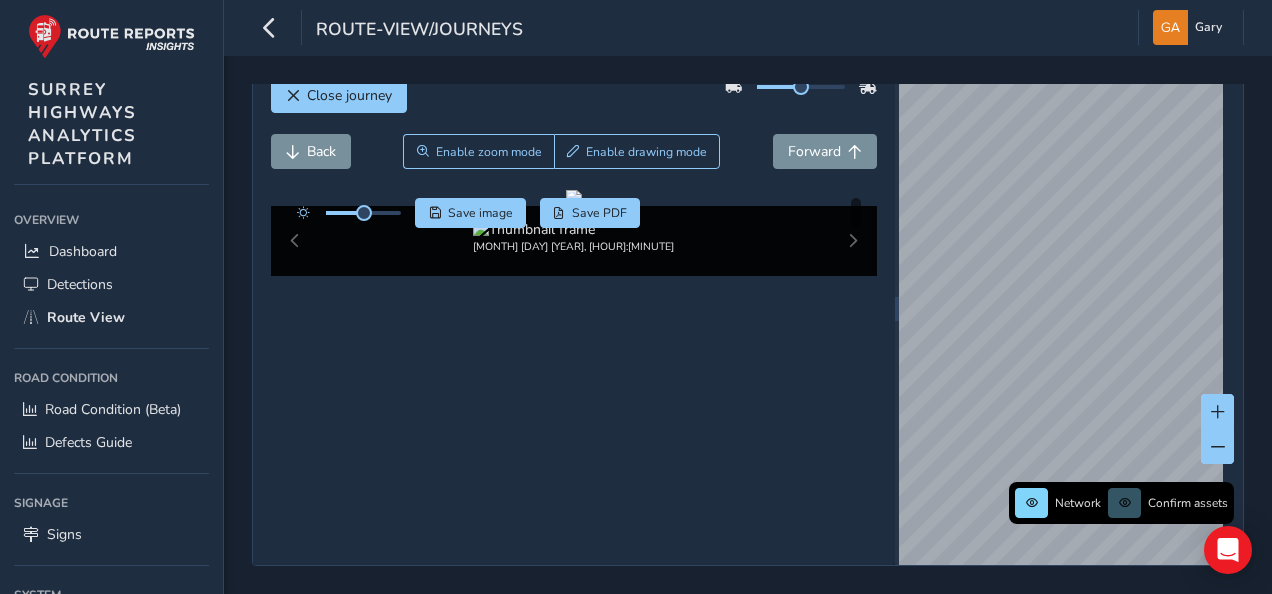 scroll, scrollTop: 0, scrollLeft: 0, axis: both 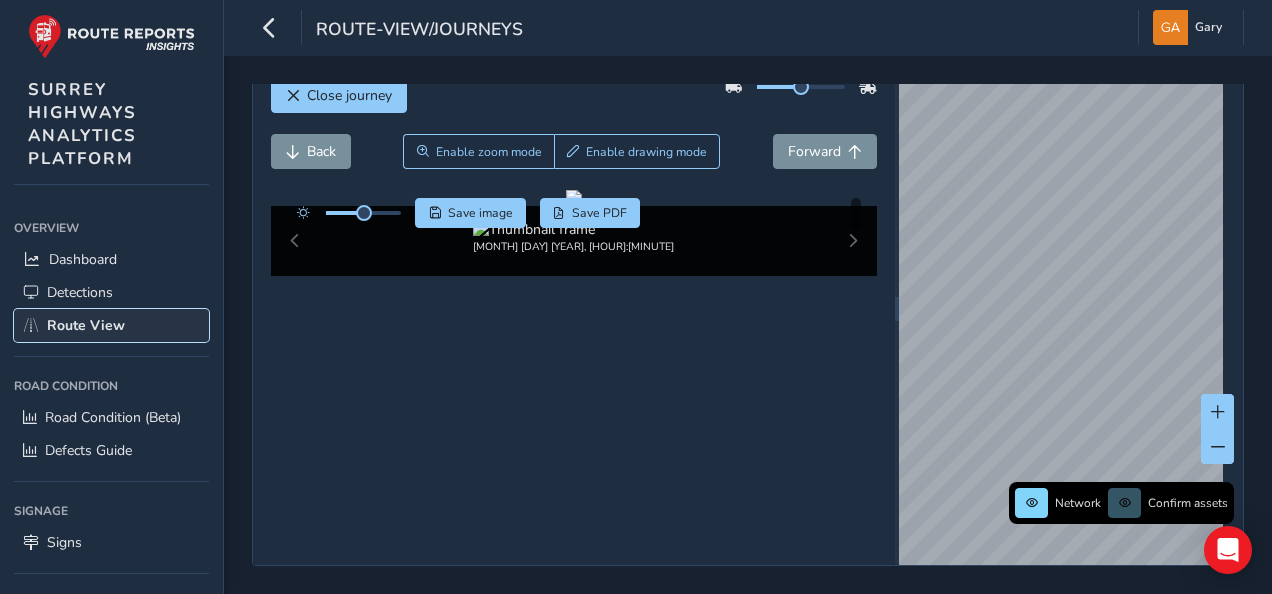 click on "Route View" at bounding box center (86, 325) 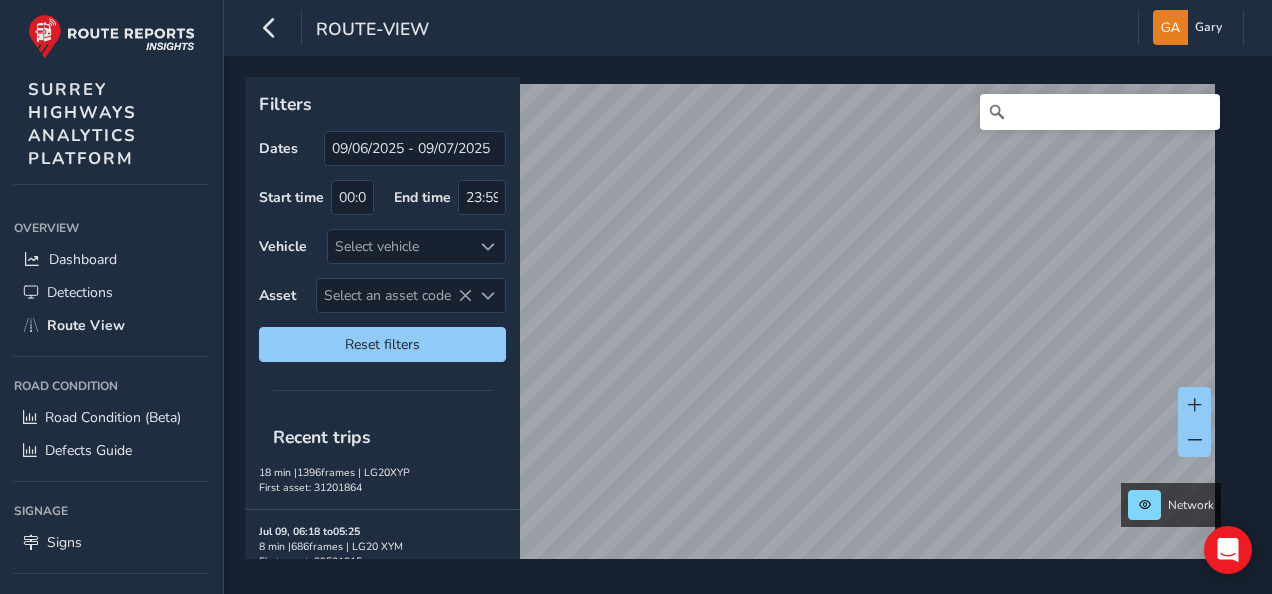 scroll, scrollTop: 40, scrollLeft: 0, axis: vertical 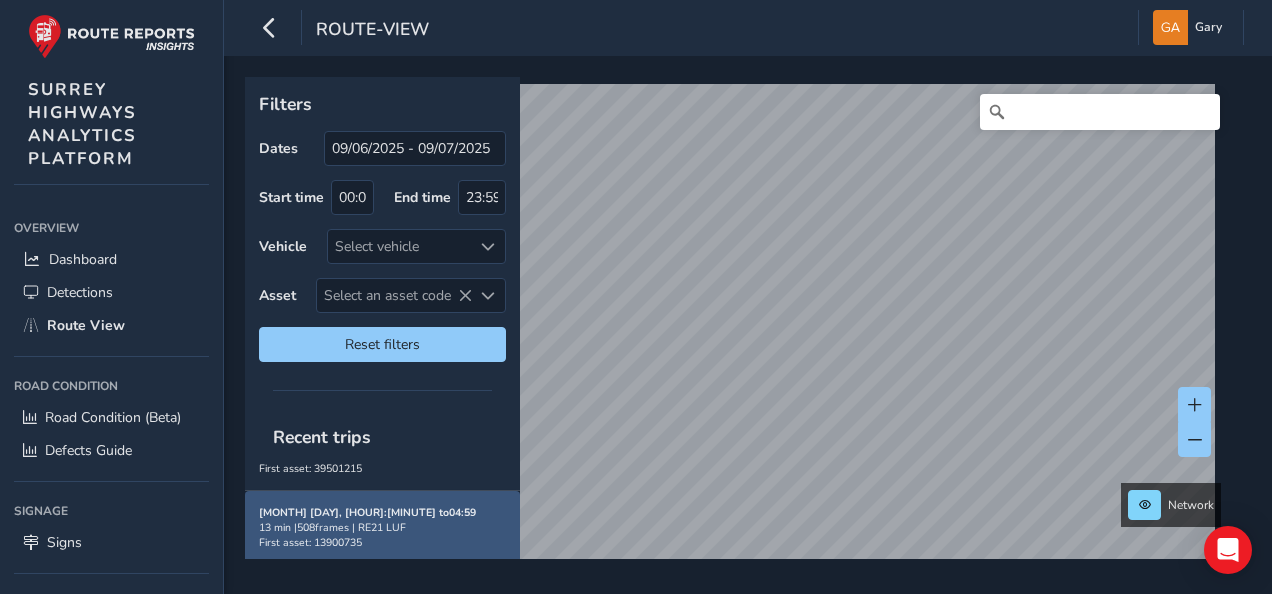 click on "13   min |  508  frames    | RE21 LUF" at bounding box center [382, 379] 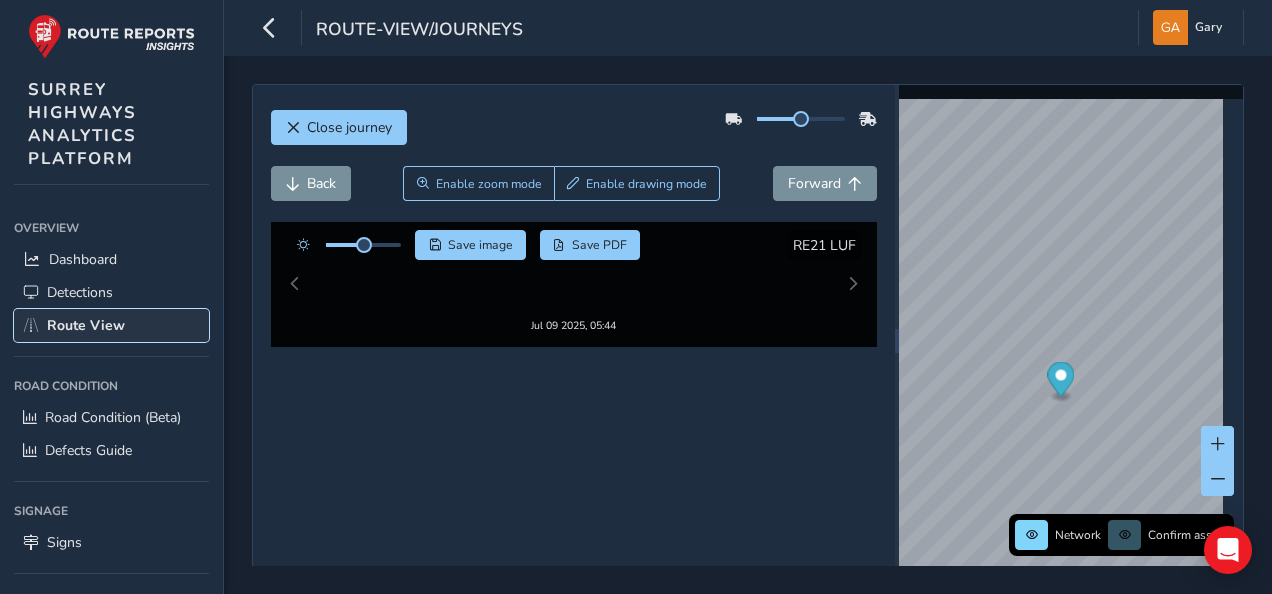 click on "Route View" at bounding box center (86, 325) 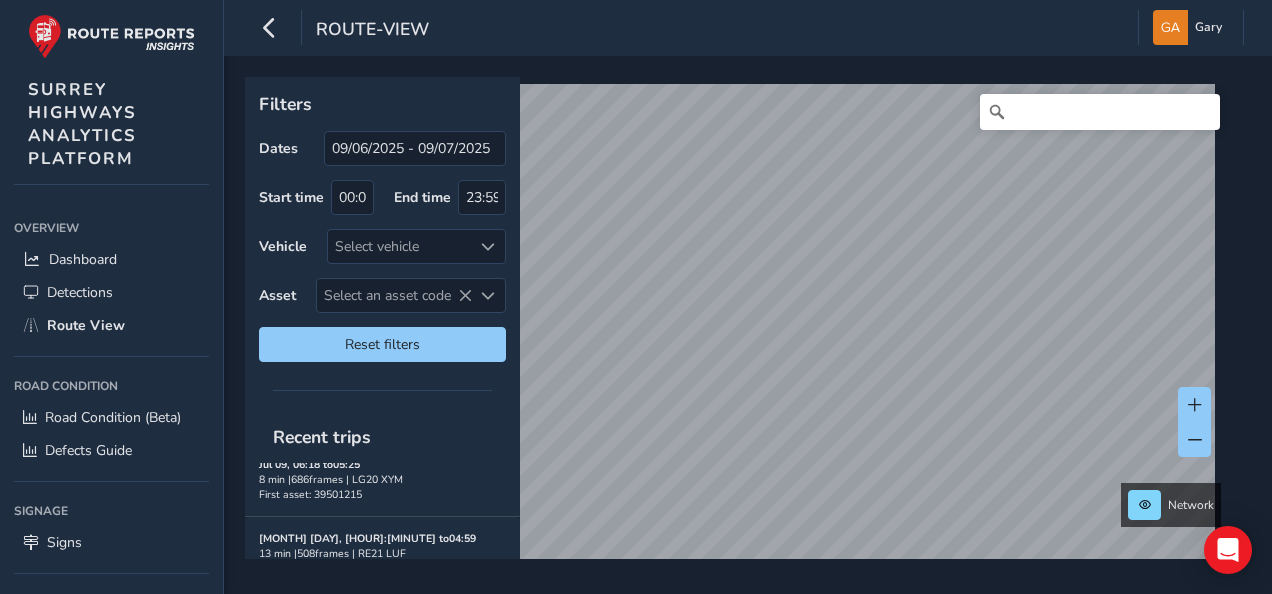 scroll, scrollTop: 80, scrollLeft: 0, axis: vertical 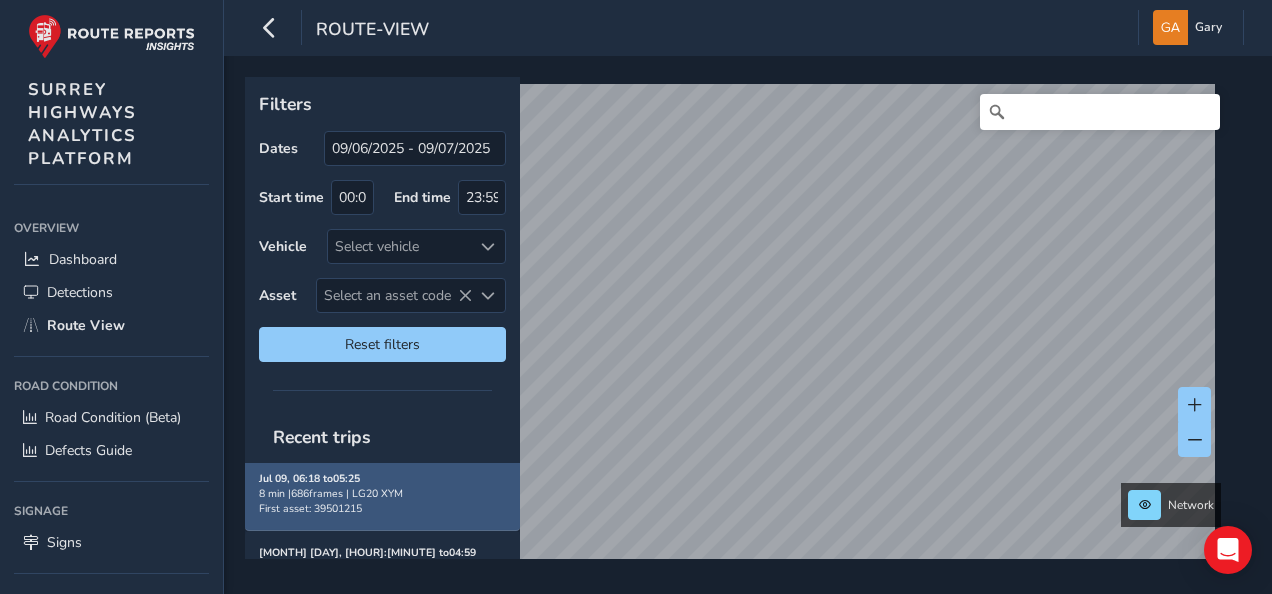click on "8   min |  686  frames    | LG20 XYM" at bounding box center [382, 419] 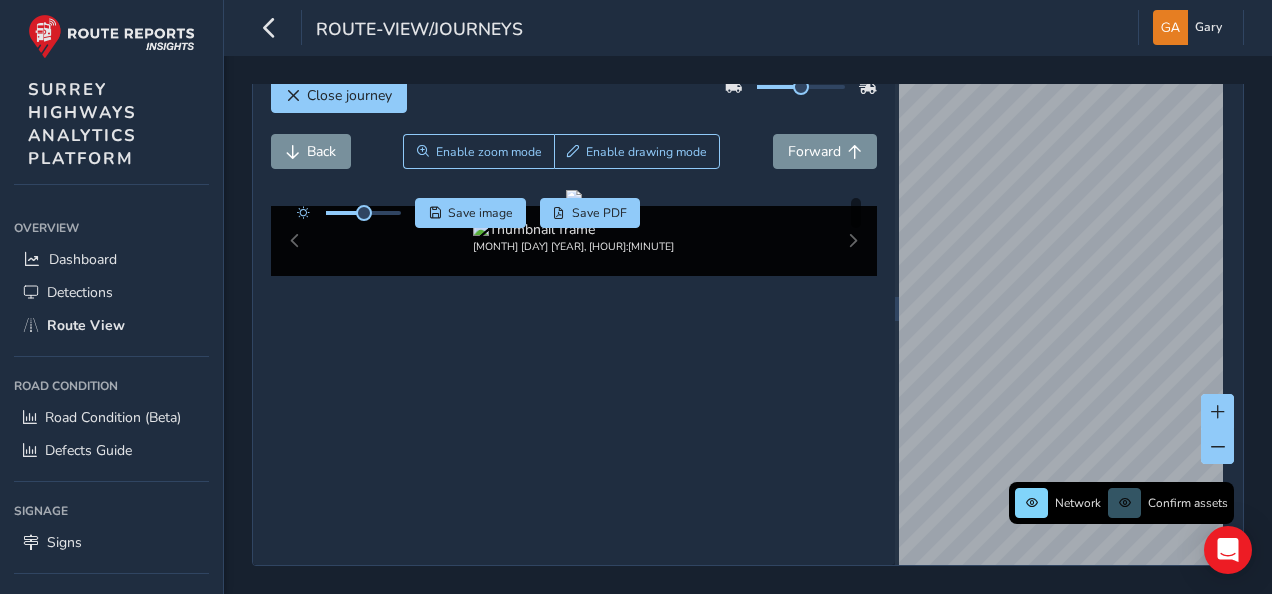 scroll, scrollTop: 58, scrollLeft: 0, axis: vertical 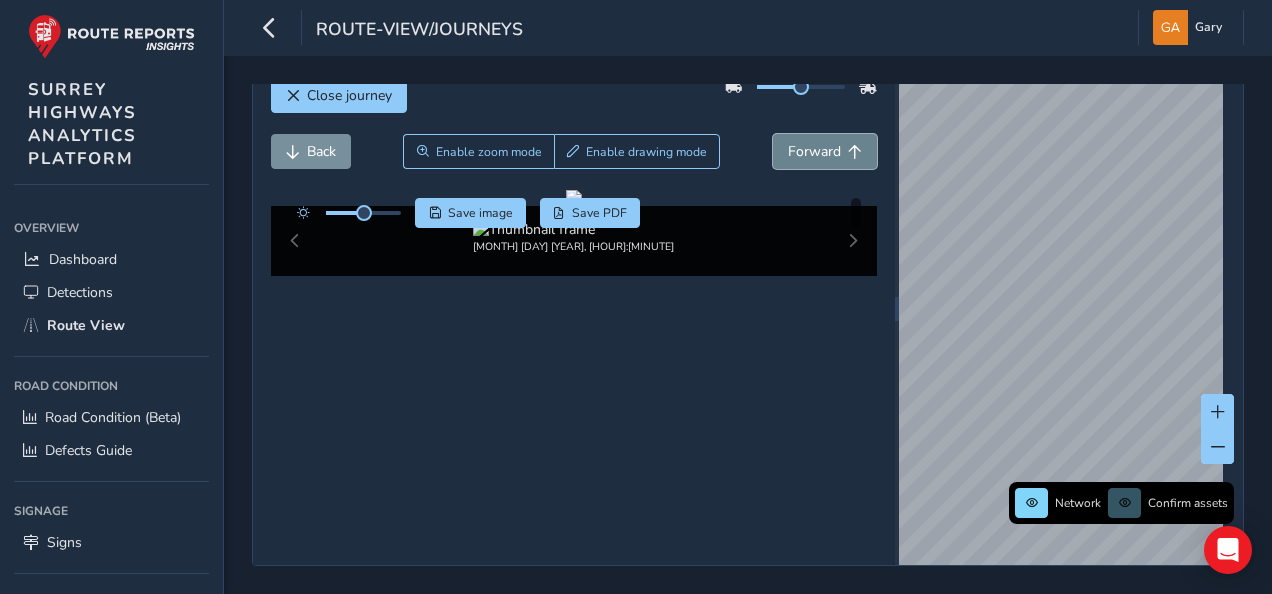 click on "Forward" at bounding box center (814, 151) 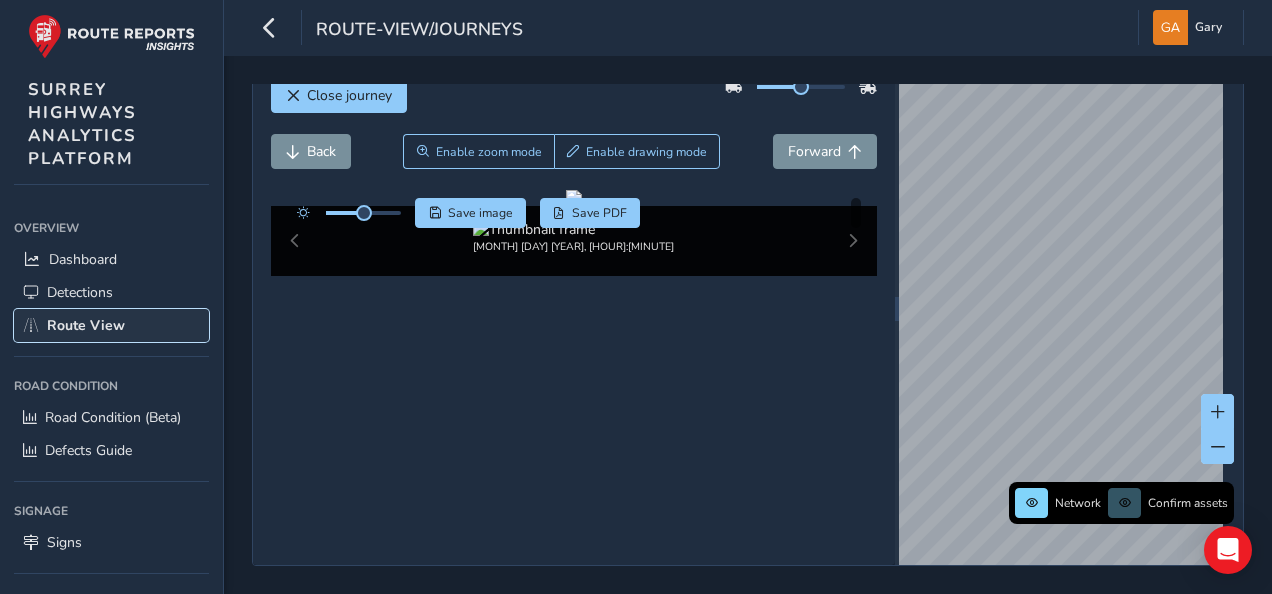 click on "Route View" at bounding box center (86, 325) 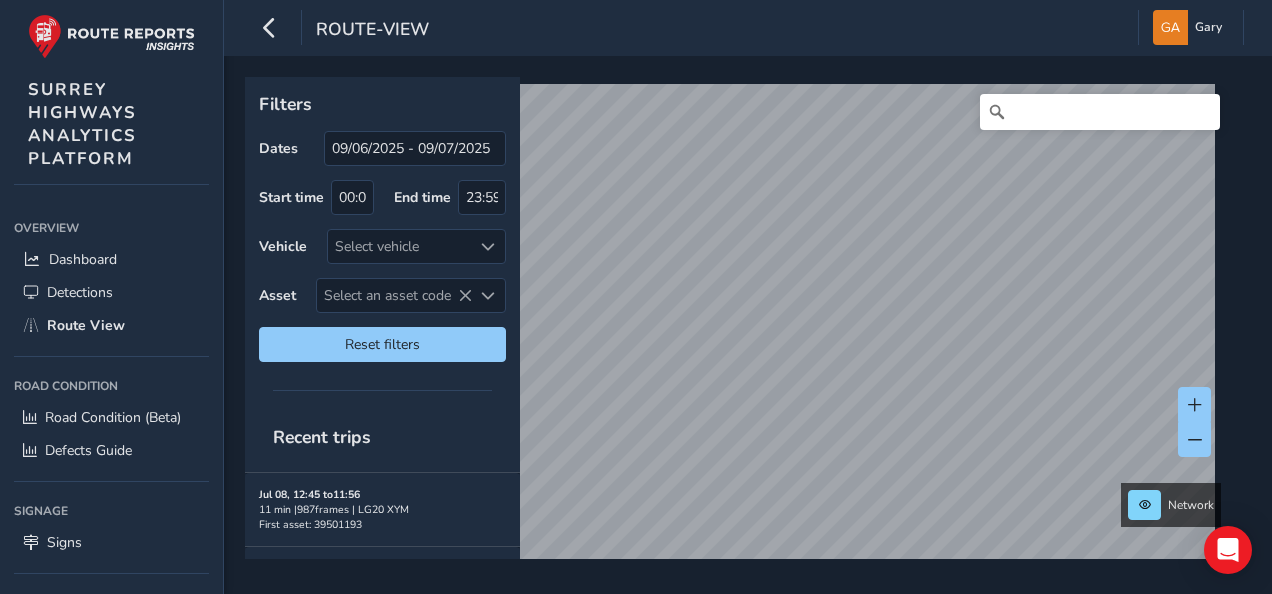 scroll, scrollTop: 400, scrollLeft: 0, axis: vertical 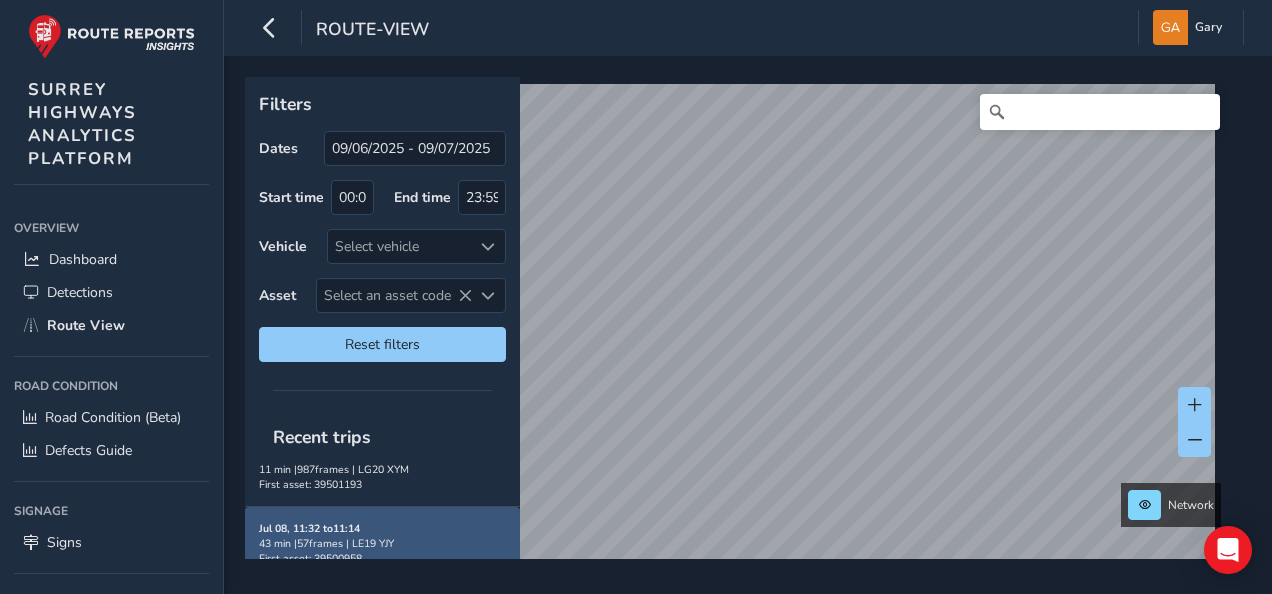 click on "Jul 08, 11:32   to  11:14" at bounding box center [309, 84] 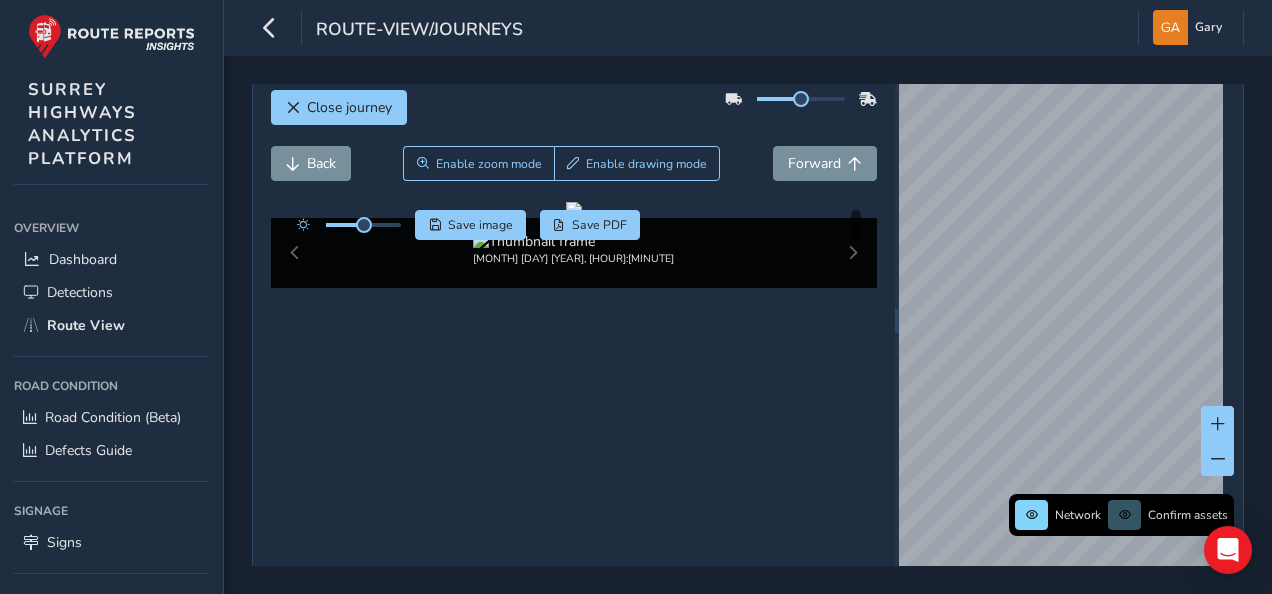 scroll, scrollTop: 21, scrollLeft: 0, axis: vertical 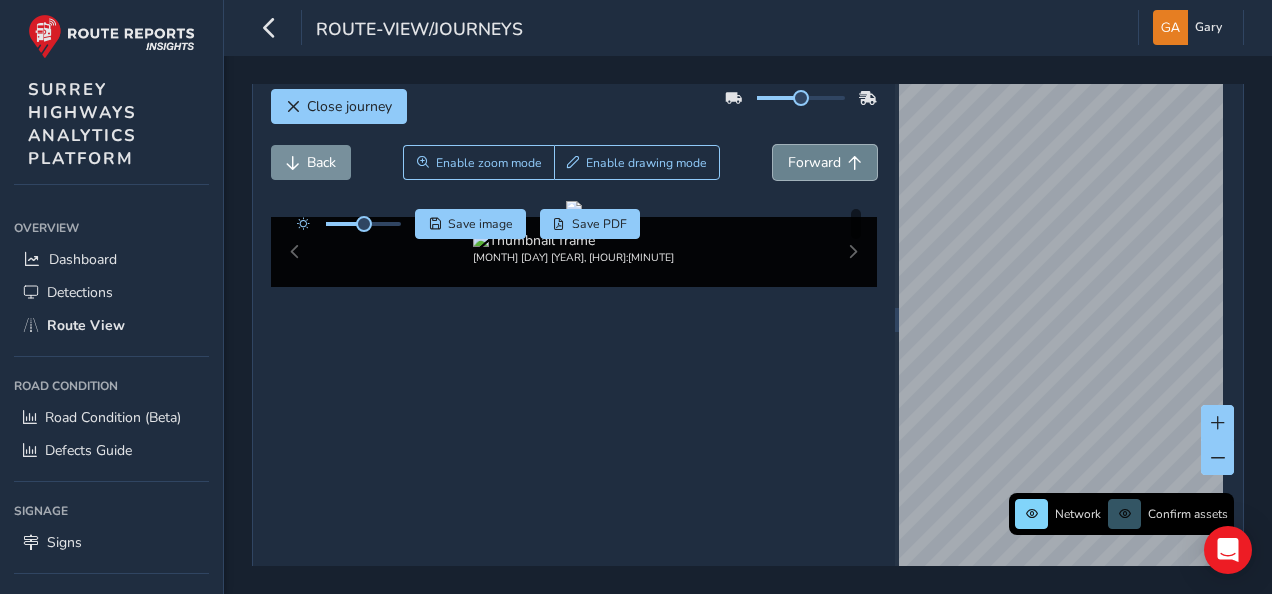 click on "Forward" at bounding box center (814, 162) 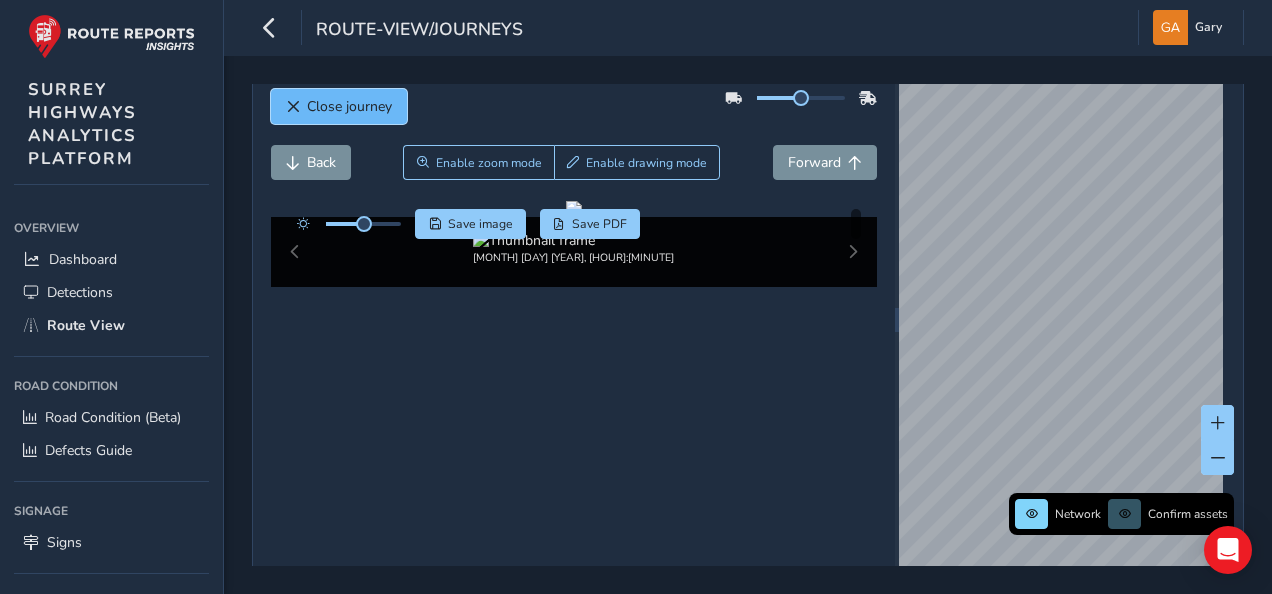 click on "Close journey" at bounding box center [339, 106] 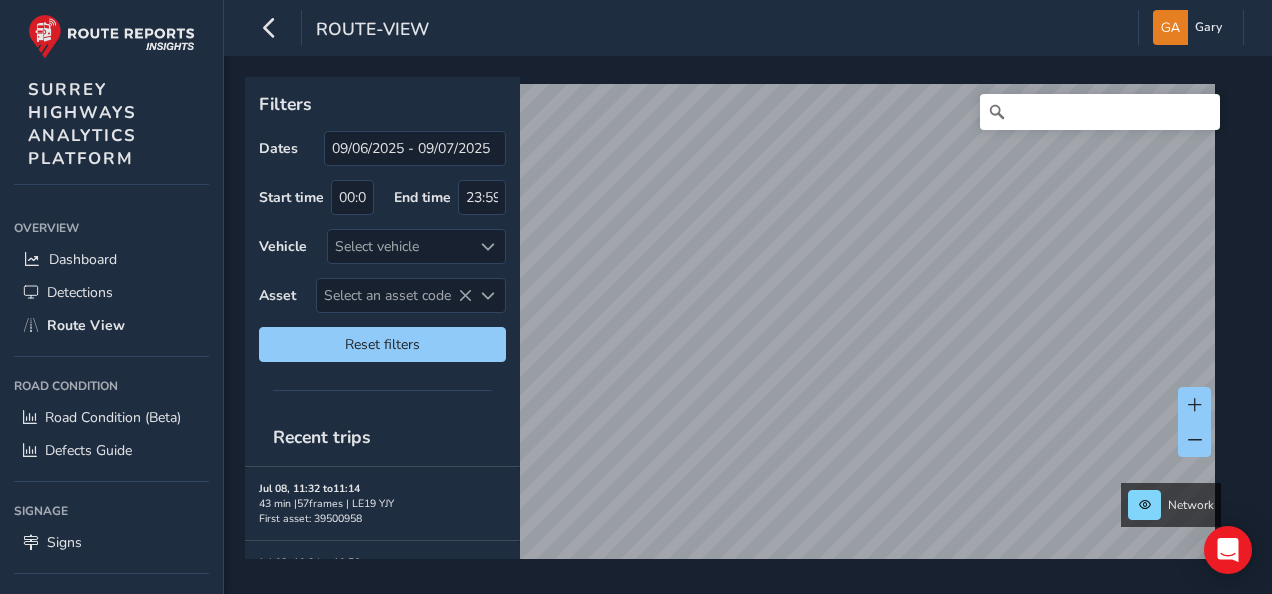 scroll, scrollTop: 480, scrollLeft: 0, axis: vertical 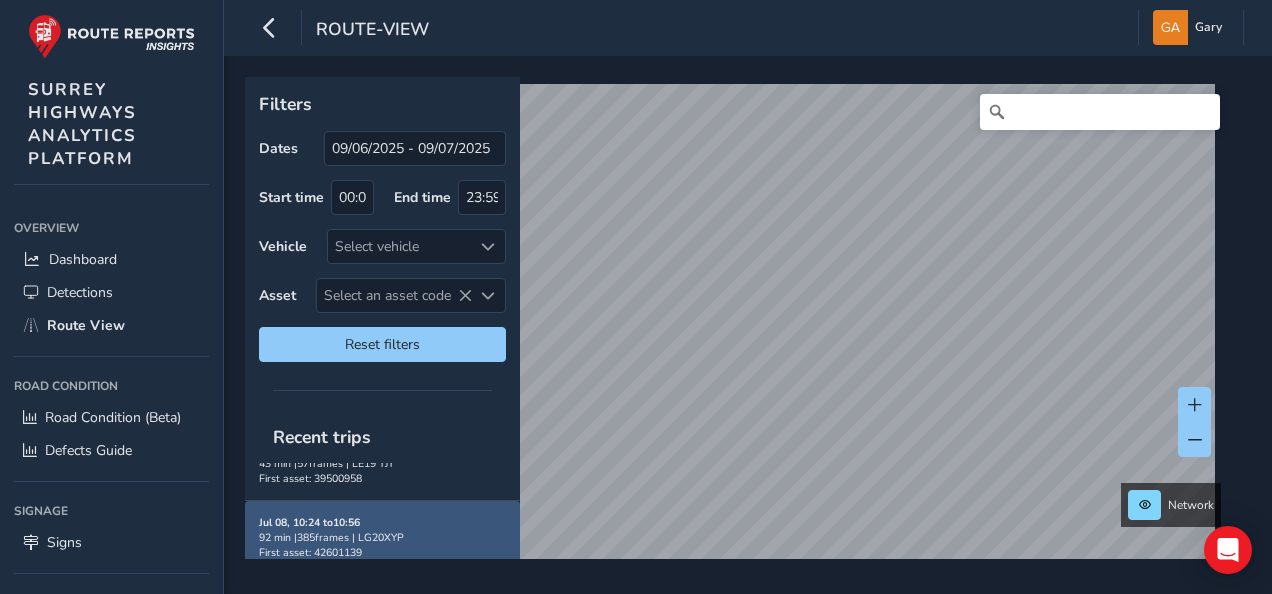click on "92   min |  385  frames    | LG20XYP" at bounding box center [382, 19] 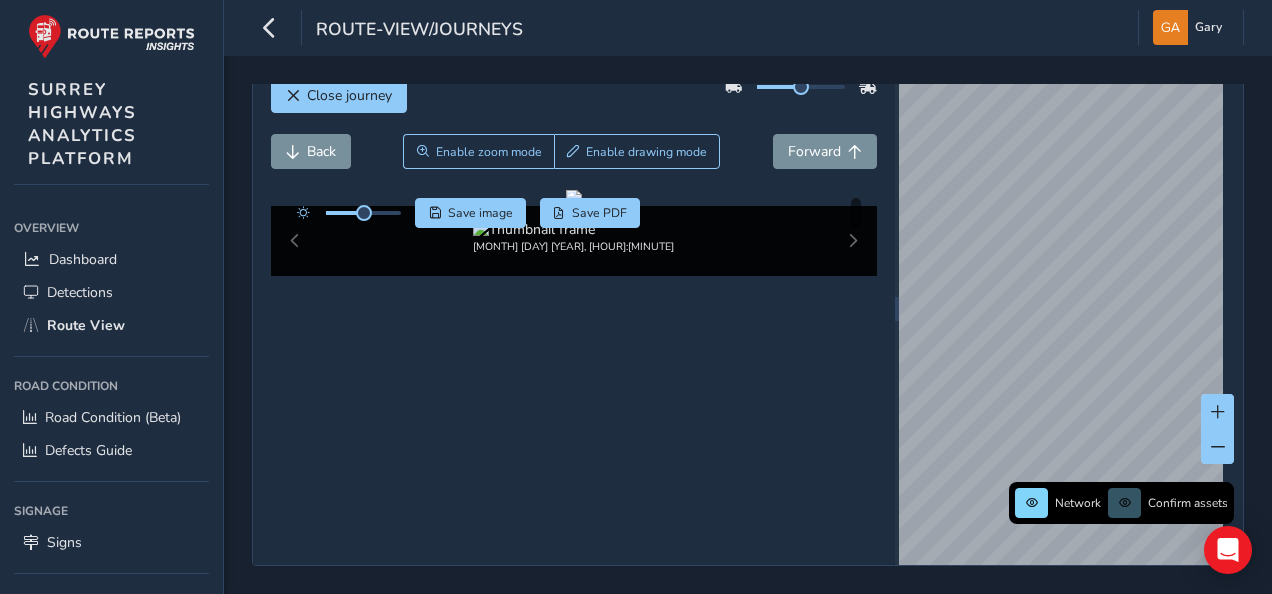 scroll, scrollTop: 27, scrollLeft: 0, axis: vertical 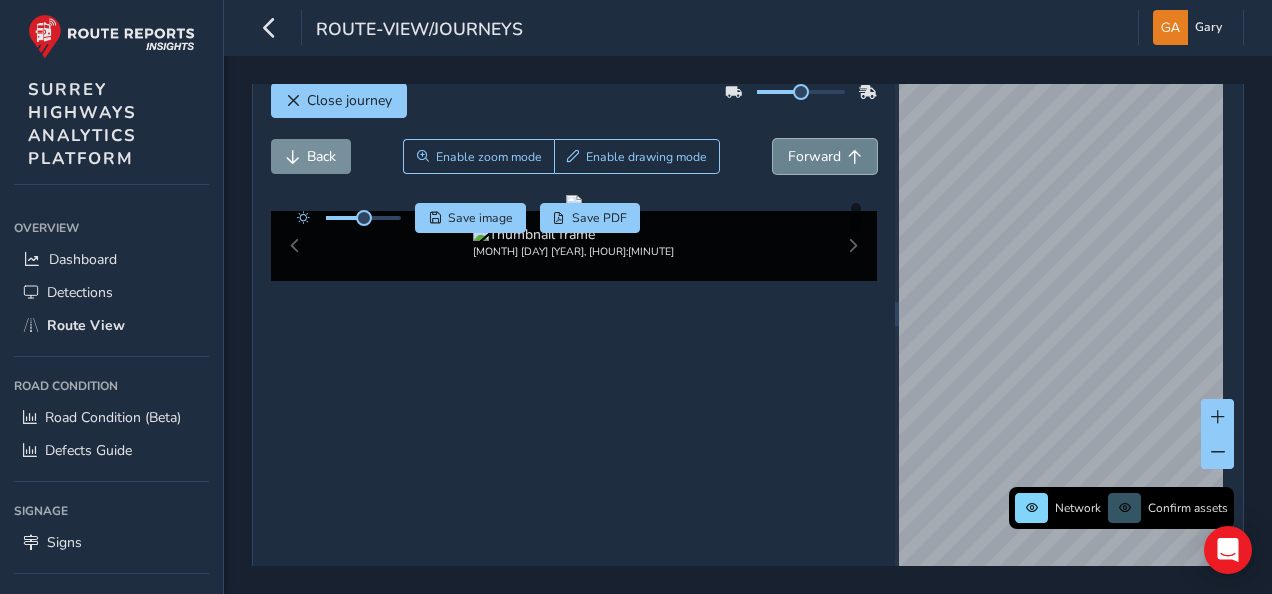 click on "Forward" at bounding box center (814, 156) 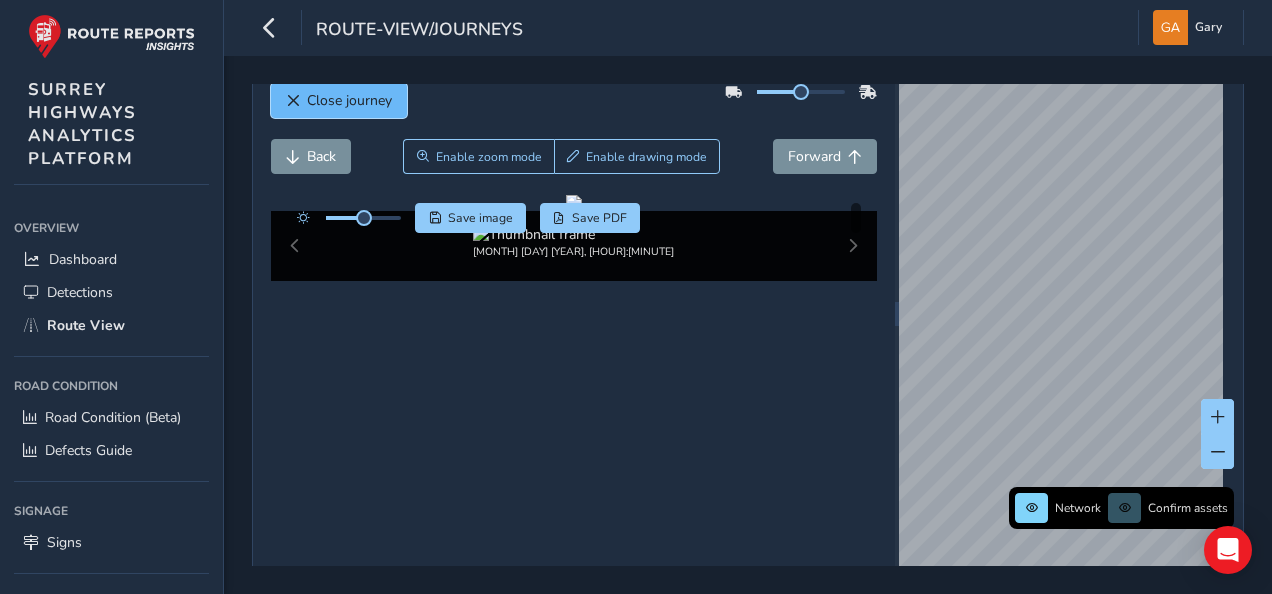 click on "Close journey" at bounding box center (349, 100) 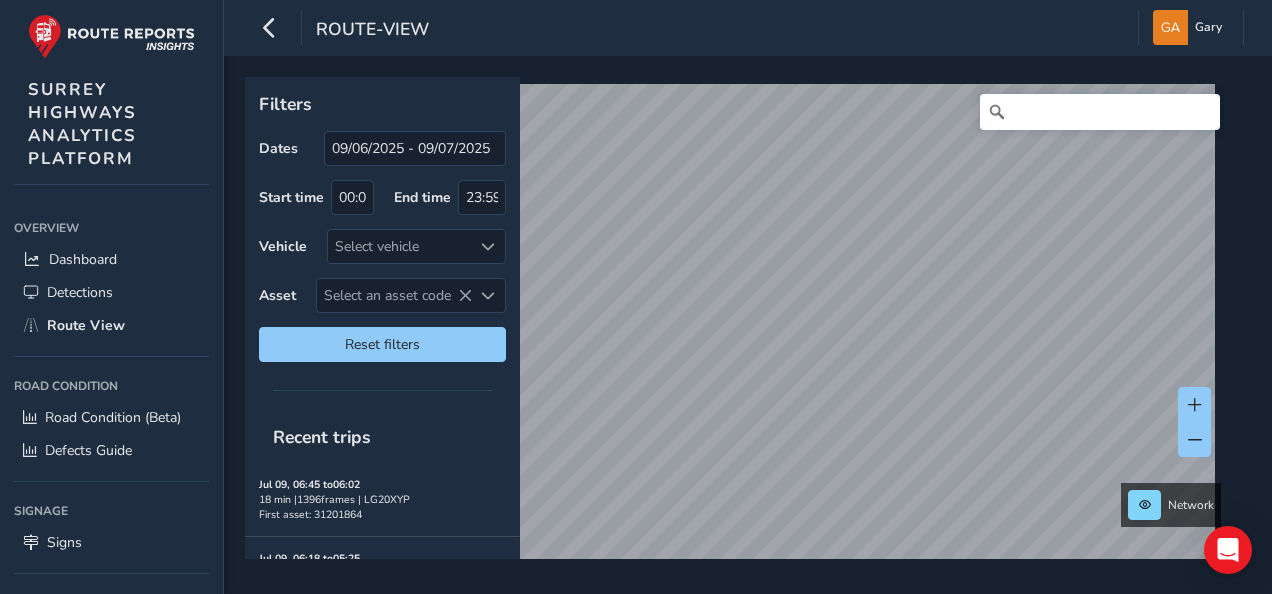 scroll, scrollTop: 40, scrollLeft: 0, axis: vertical 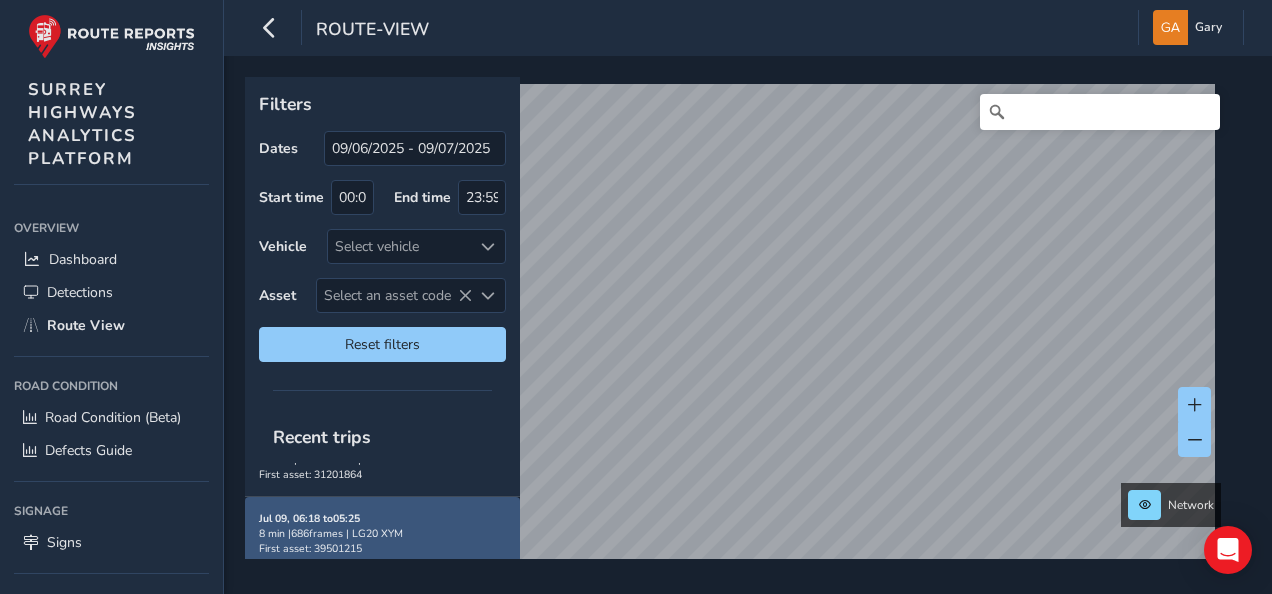 click on "8   min |  686  frames    | LG20 XYM" at bounding box center (382, 459) 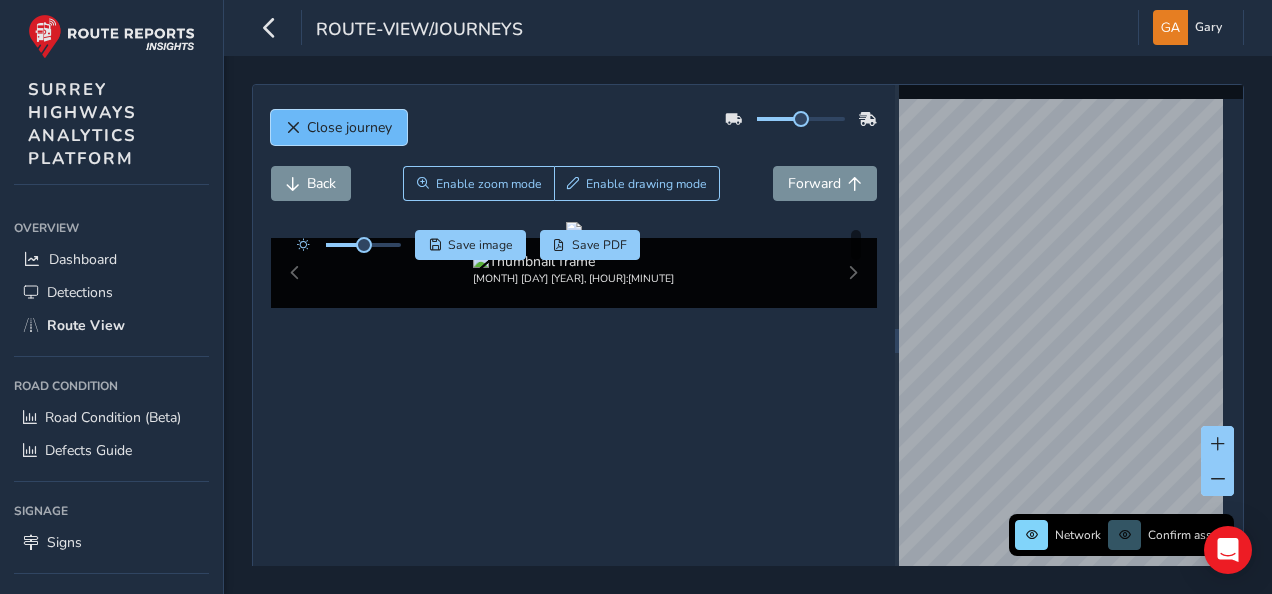 click on "Close journey" at bounding box center (349, 127) 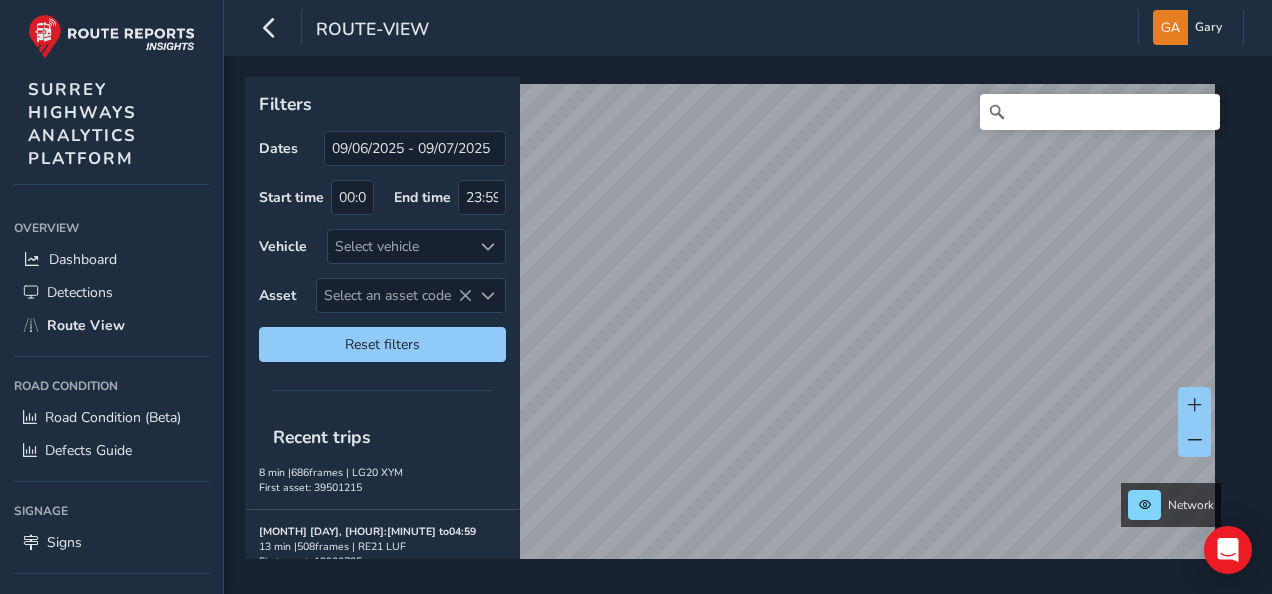 scroll, scrollTop: 120, scrollLeft: 0, axis: vertical 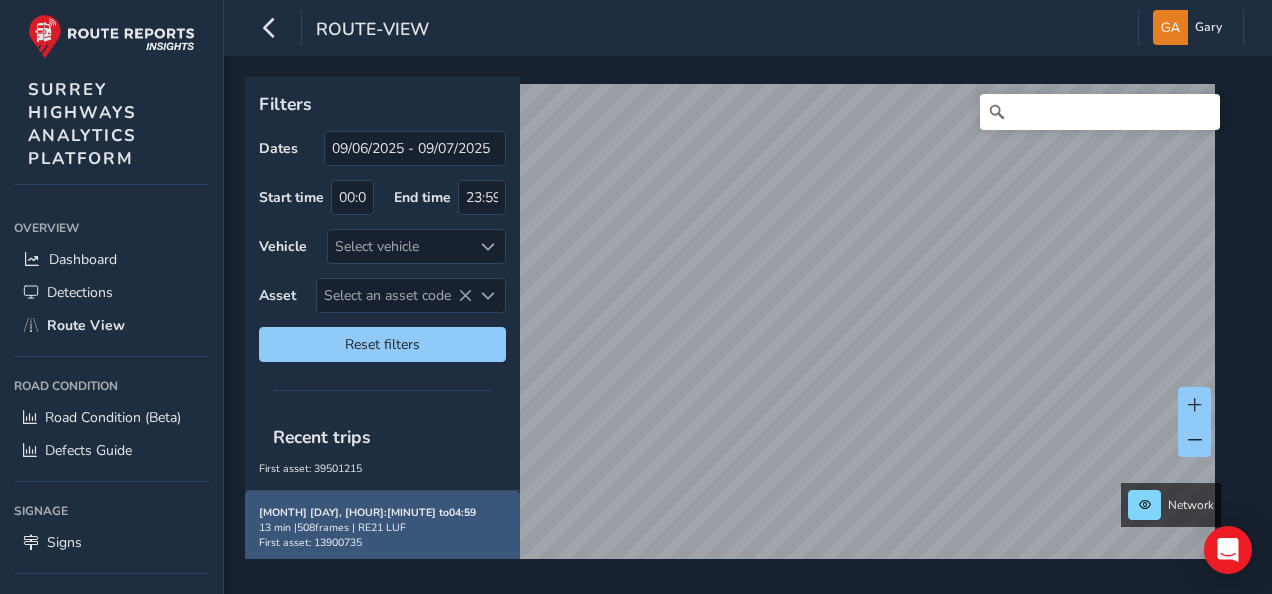 click on "Jul 09, 05:46   to  04:59" at bounding box center [309, 364] 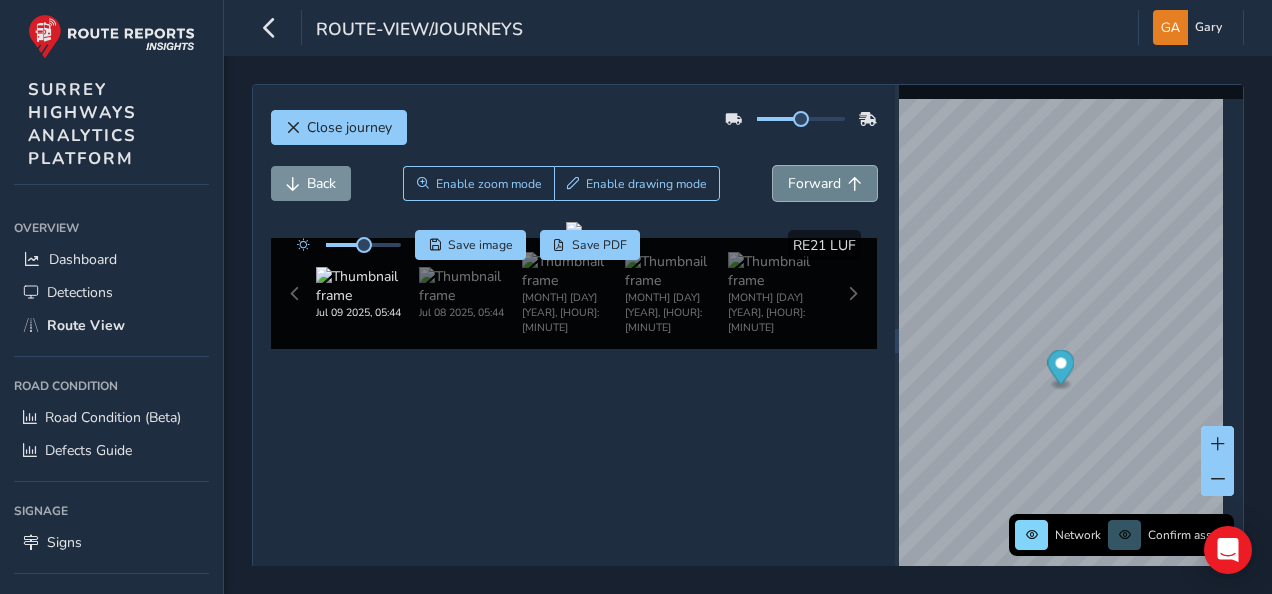click on "Forward" at bounding box center (814, 183) 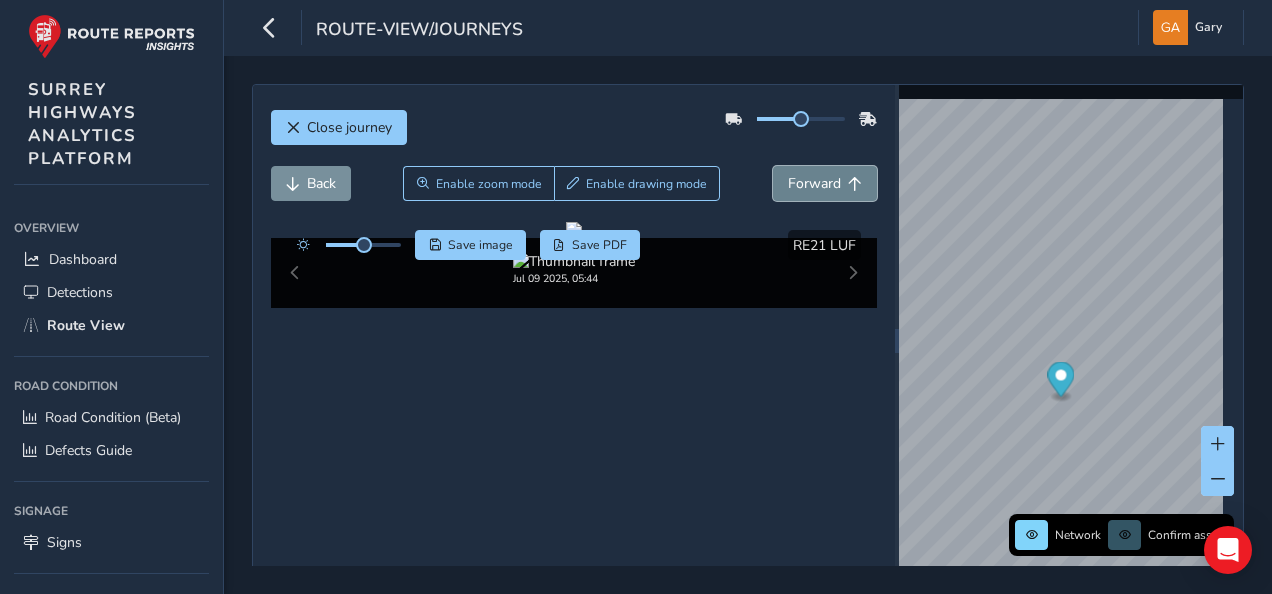 click on "Forward" at bounding box center (814, 183) 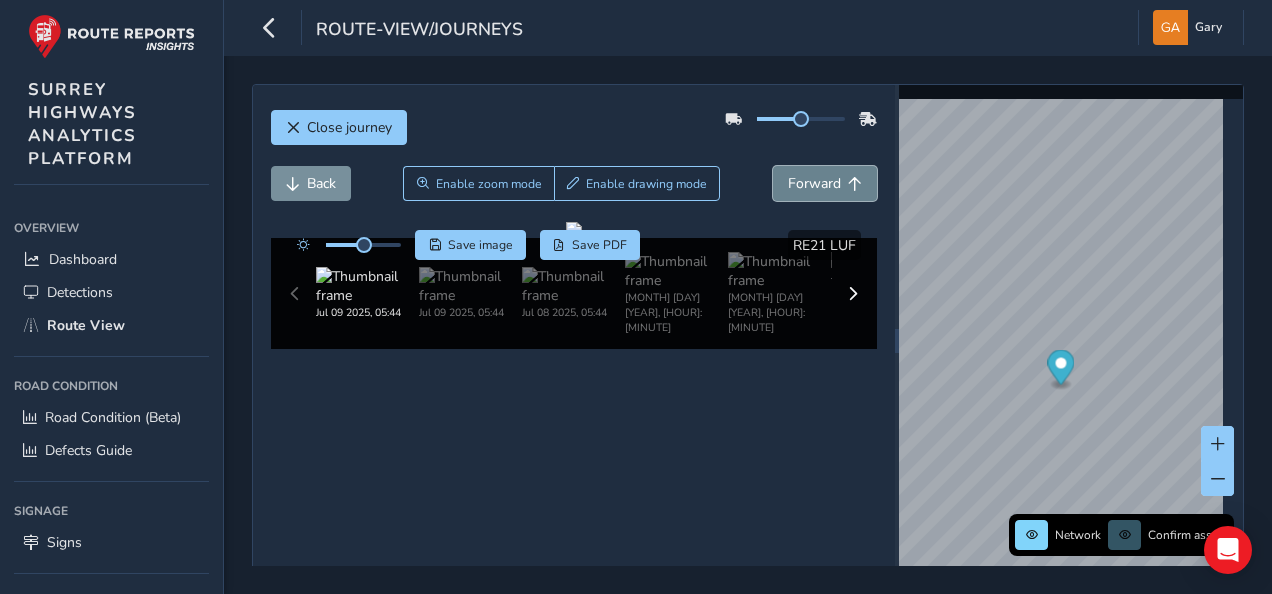 click on "Forward" at bounding box center (814, 183) 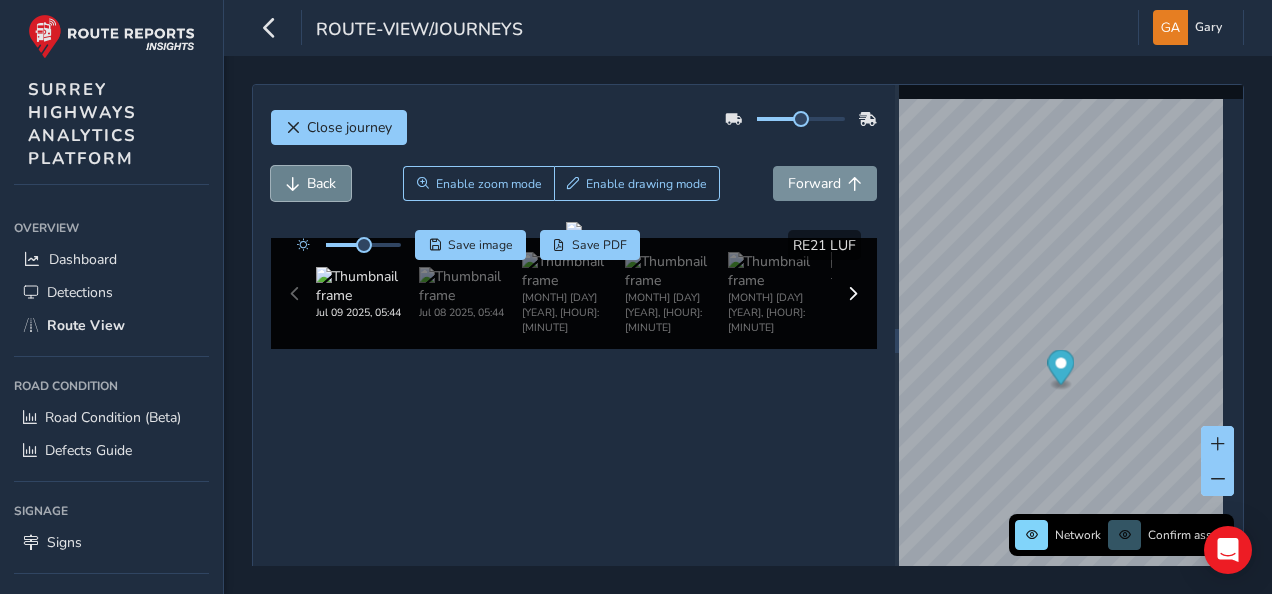click on "Back" at bounding box center (321, 183) 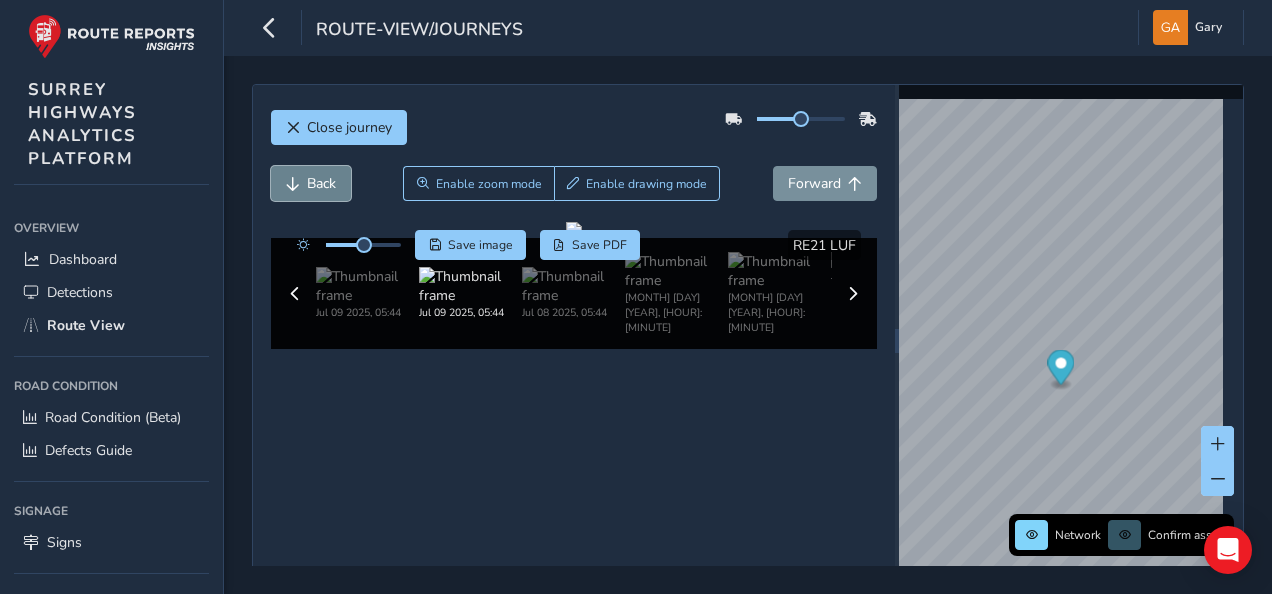click on "Back" at bounding box center (321, 183) 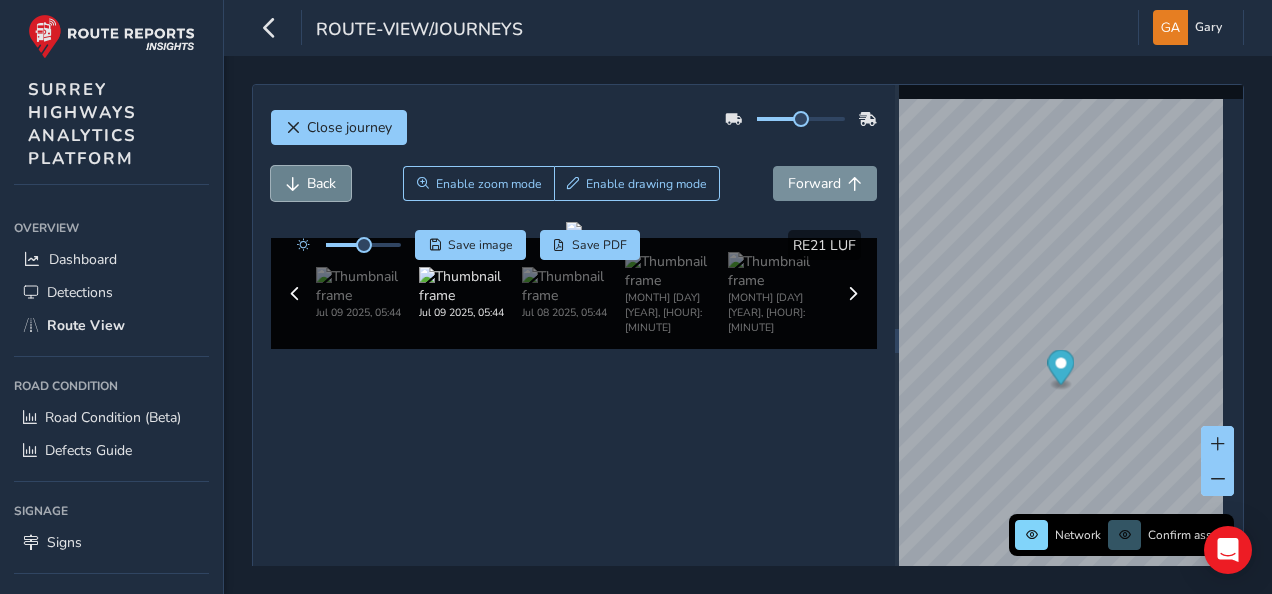 click on "Back" at bounding box center [321, 183] 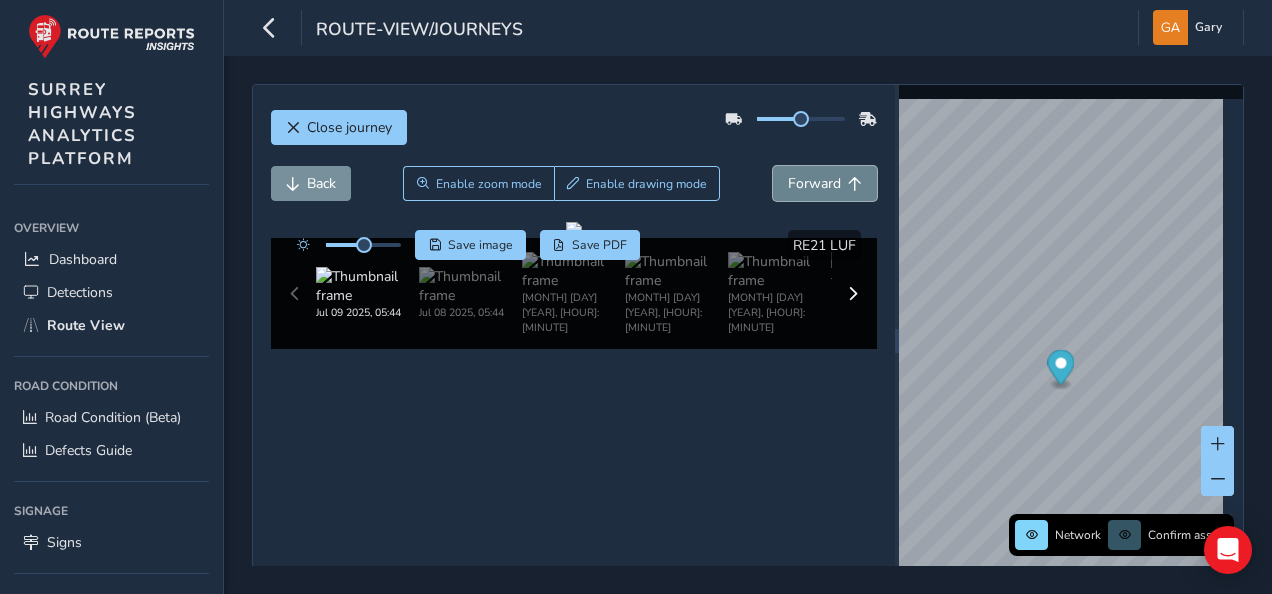 click on "Forward" at bounding box center (814, 183) 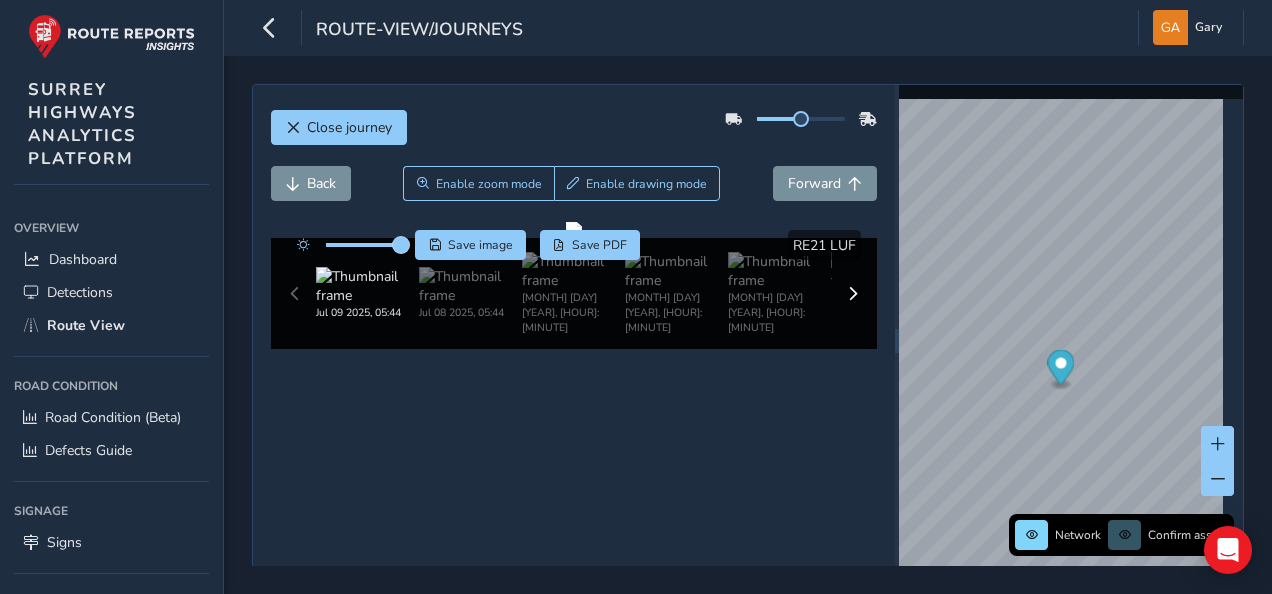 drag, startPoint x: 366, startPoint y: 243, endPoint x: 402, endPoint y: 248, distance: 36.345562 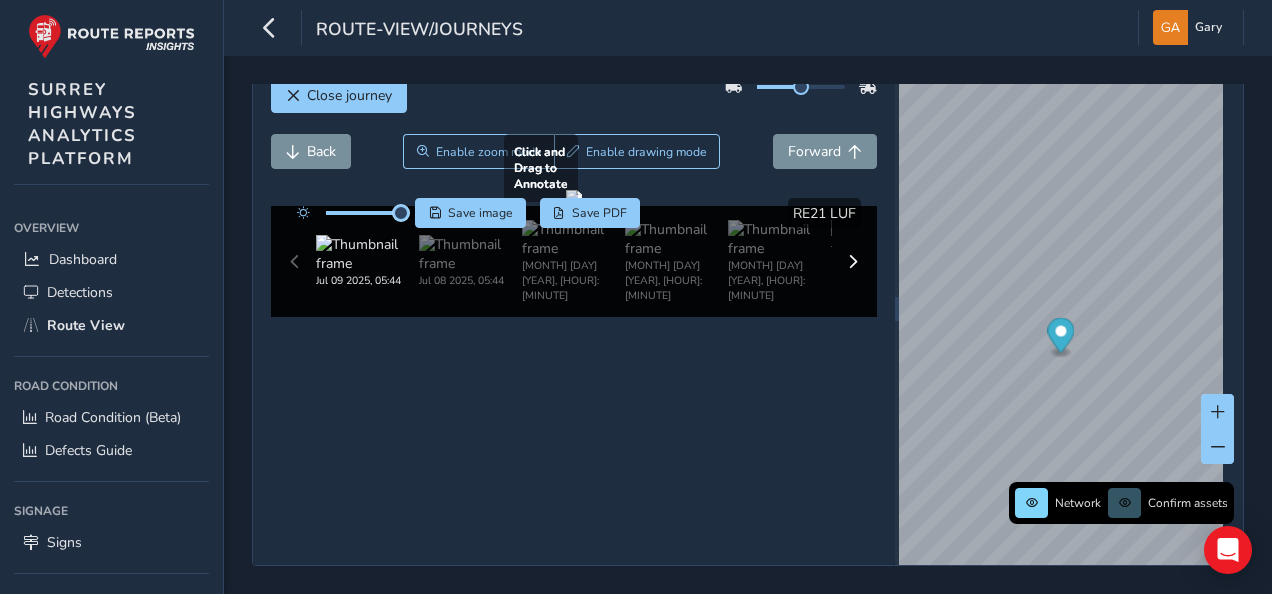 scroll, scrollTop: 0, scrollLeft: 0, axis: both 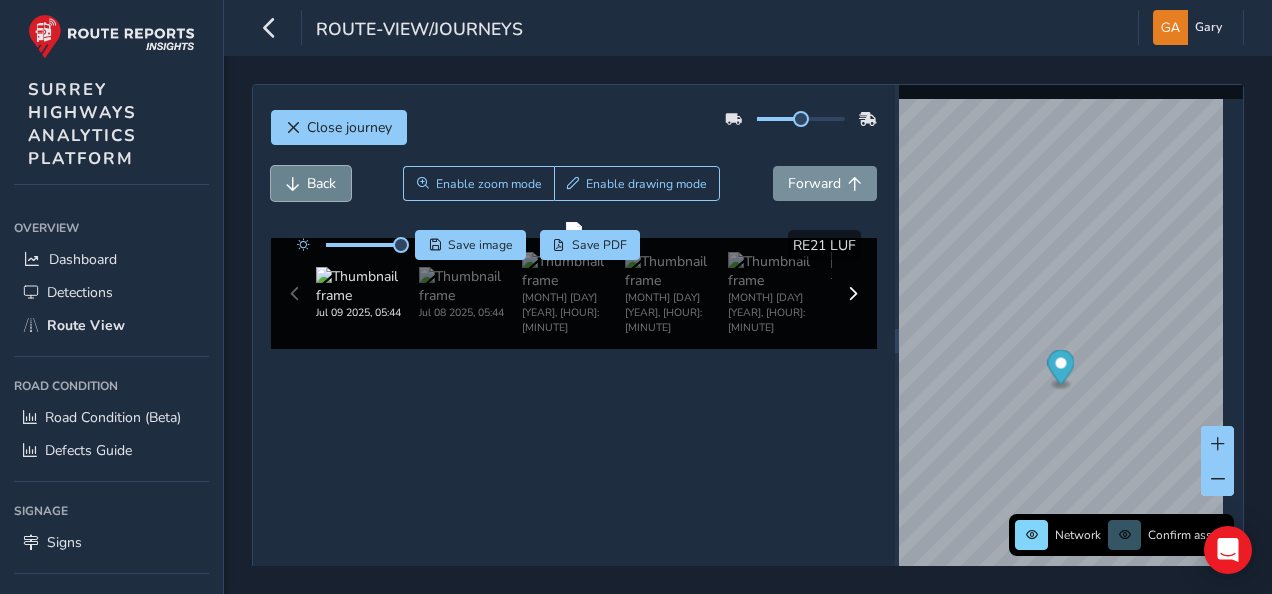 click on "Back" at bounding box center (321, 183) 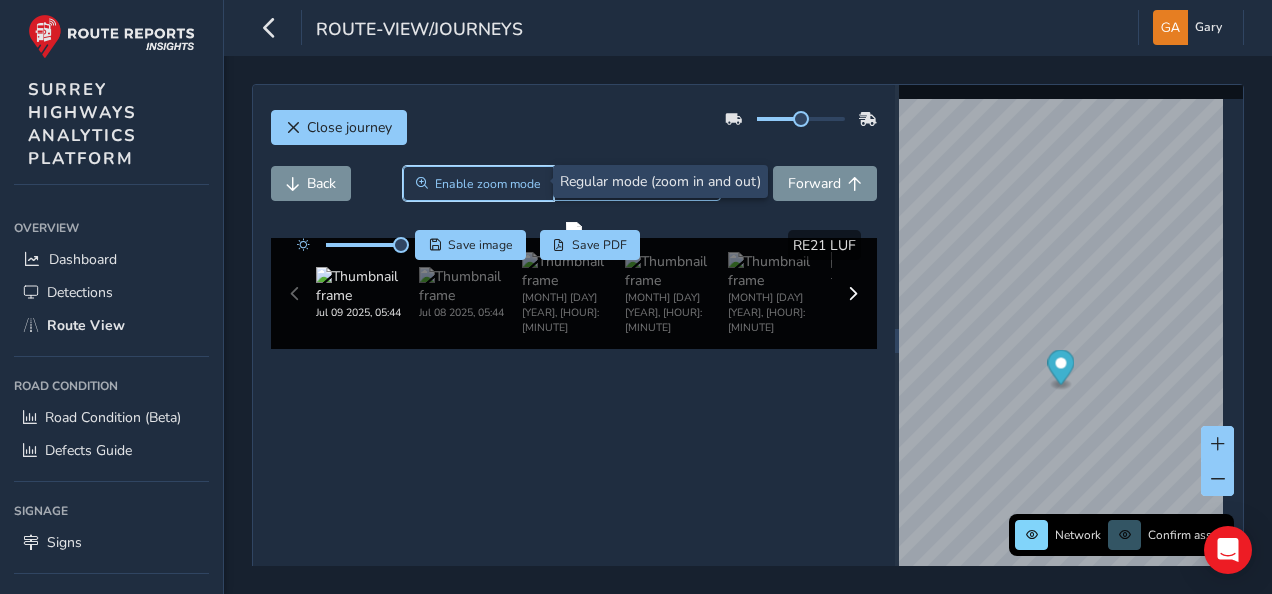 click on "Enable zoom mode" at bounding box center (488, 184) 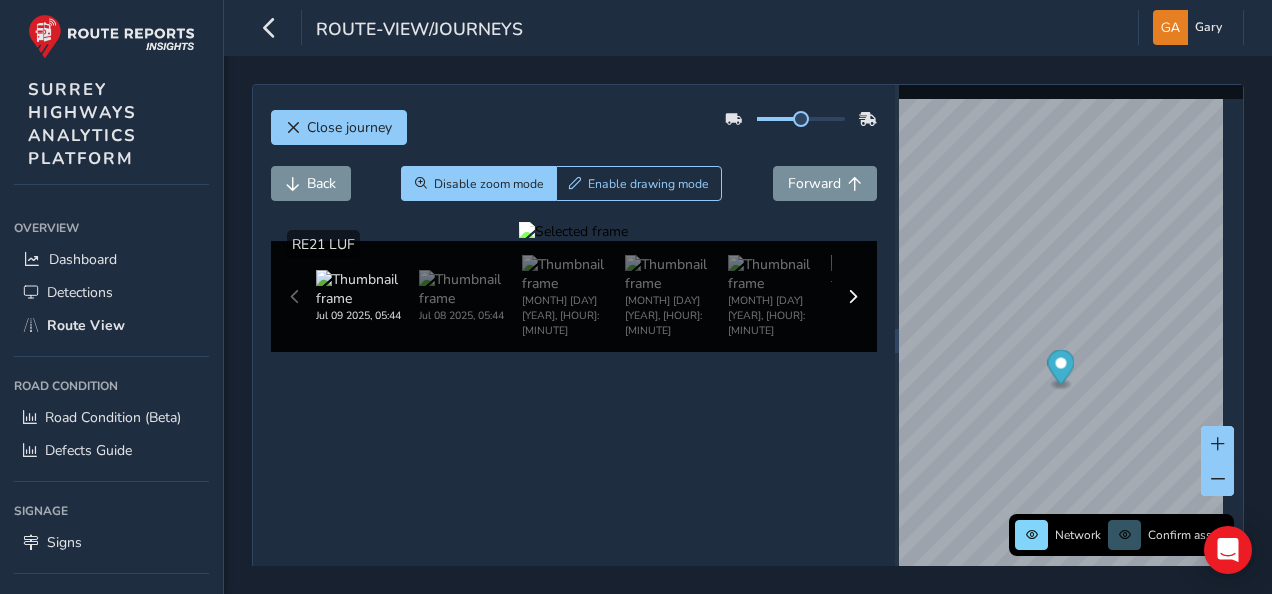 click at bounding box center [573, 231] 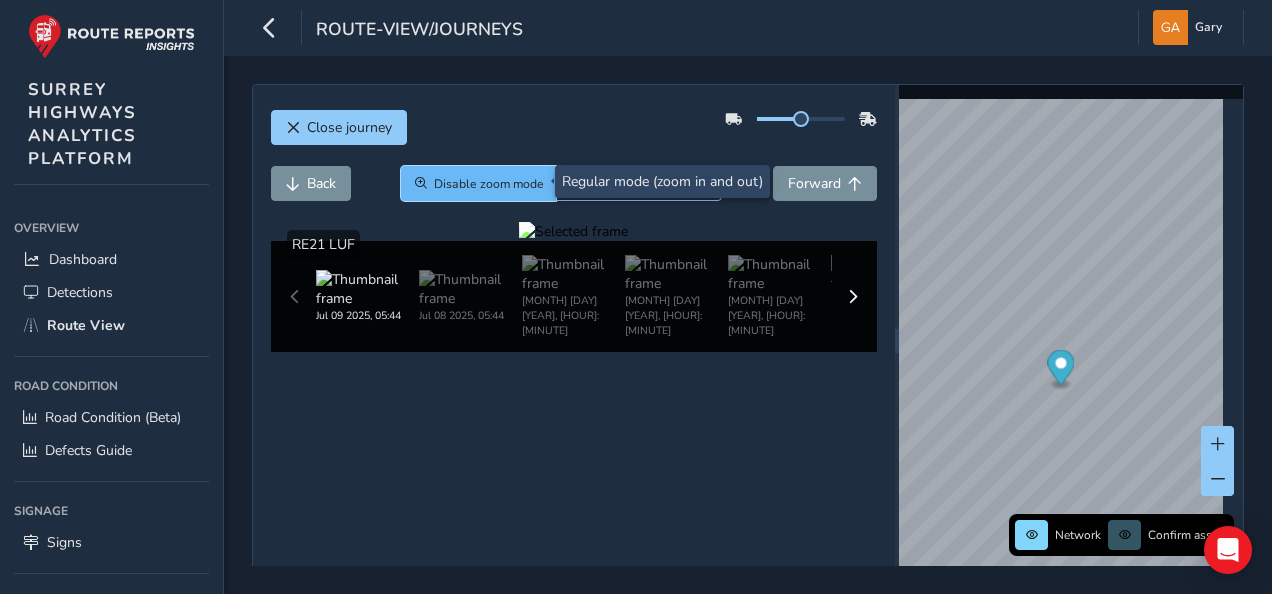 click on "Disable zoom mode" at bounding box center (489, 184) 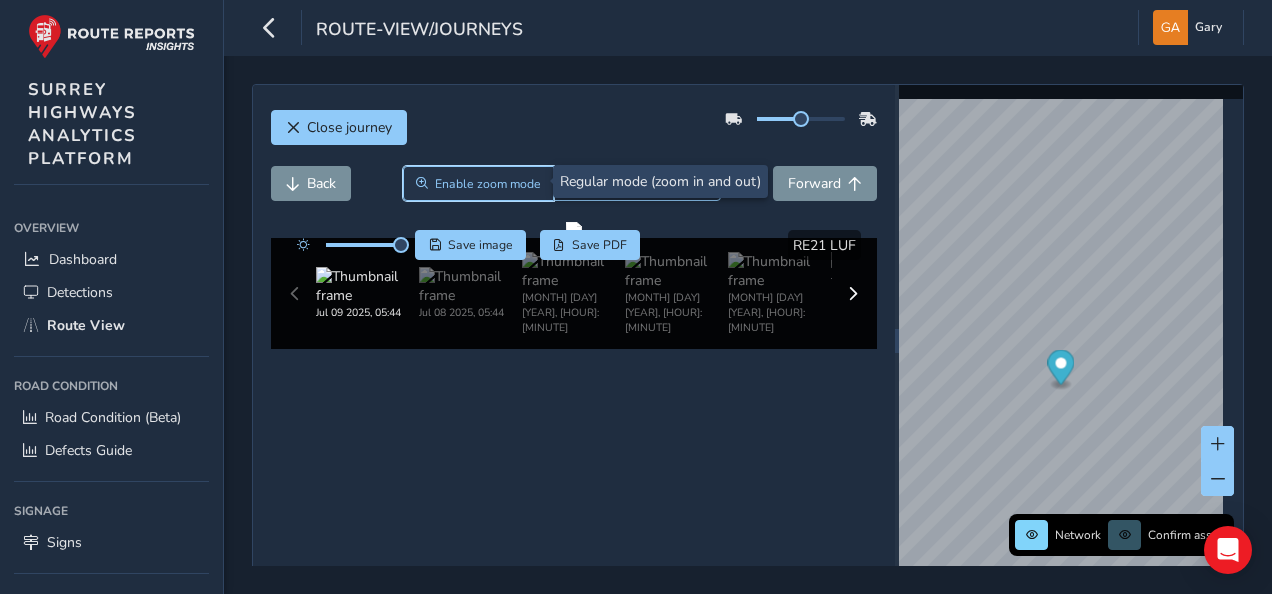 click on "Enable zoom mode" at bounding box center [488, 184] 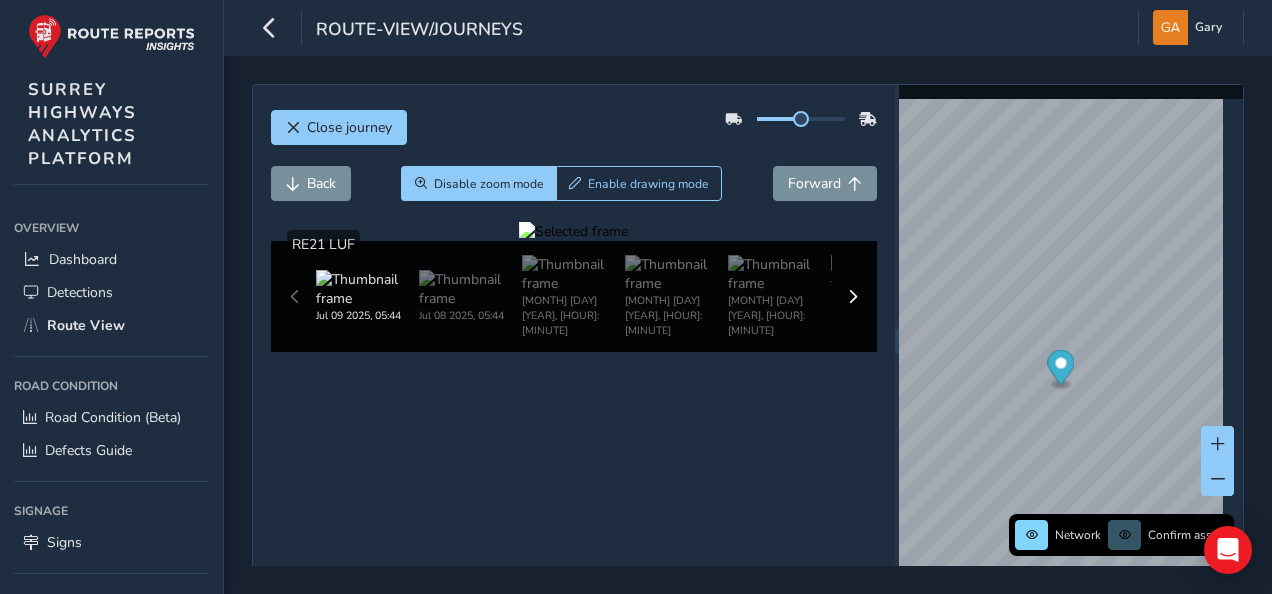 click at bounding box center [573, 231] 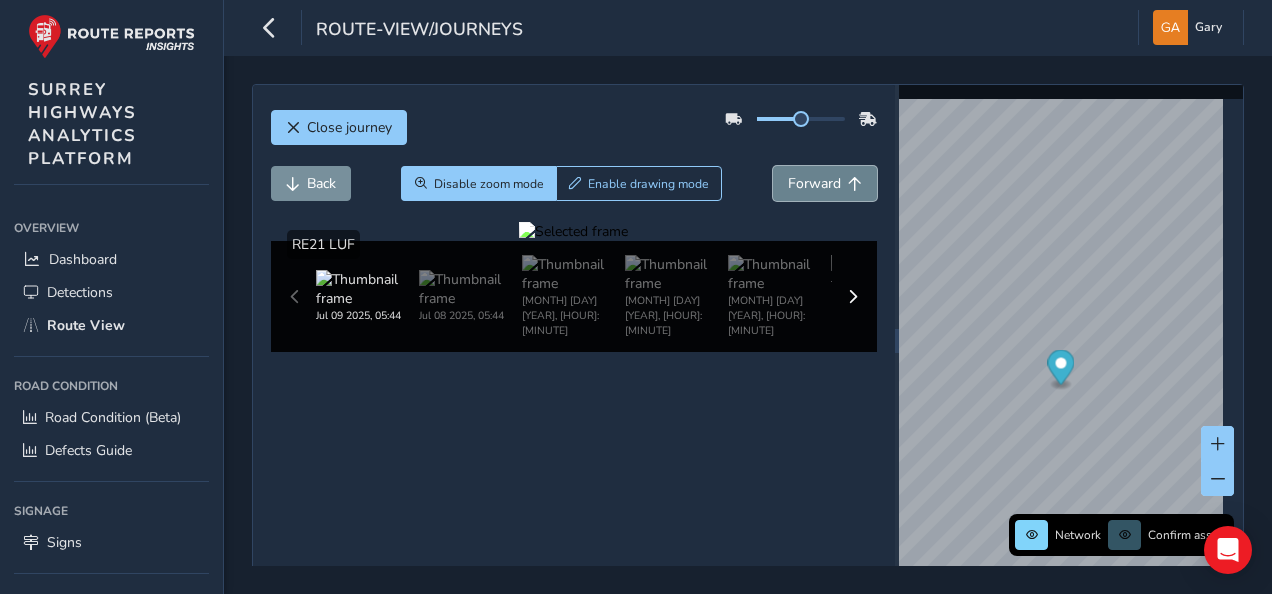 click on "Forward" at bounding box center (825, 183) 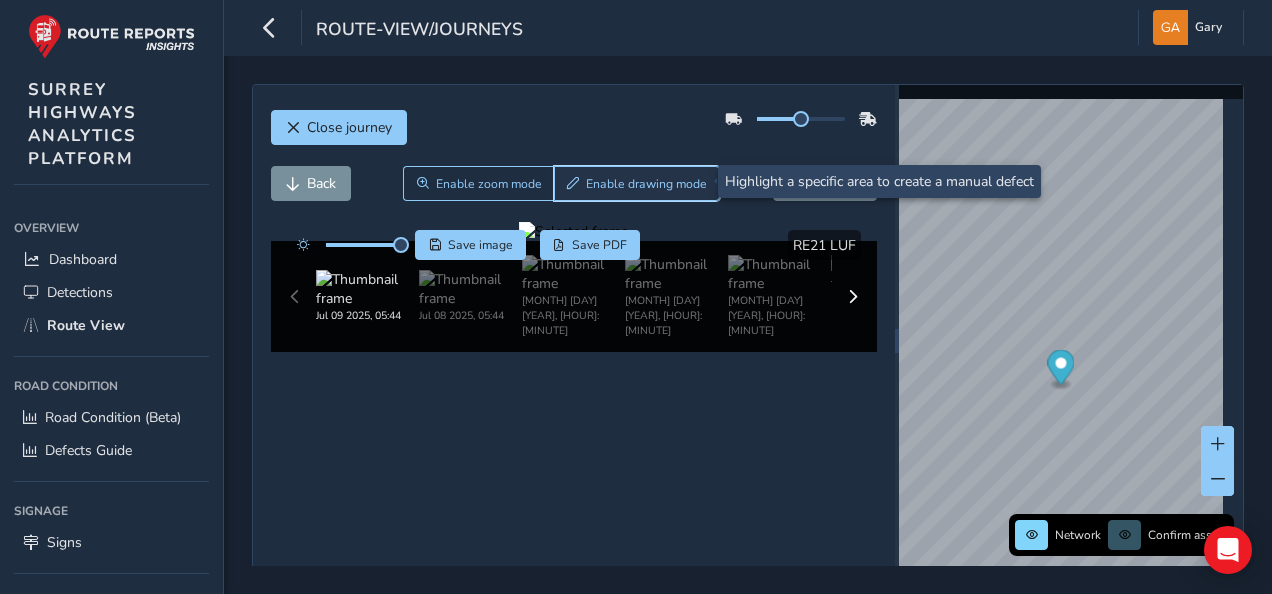 click on "Enable drawing mode" at bounding box center (646, 184) 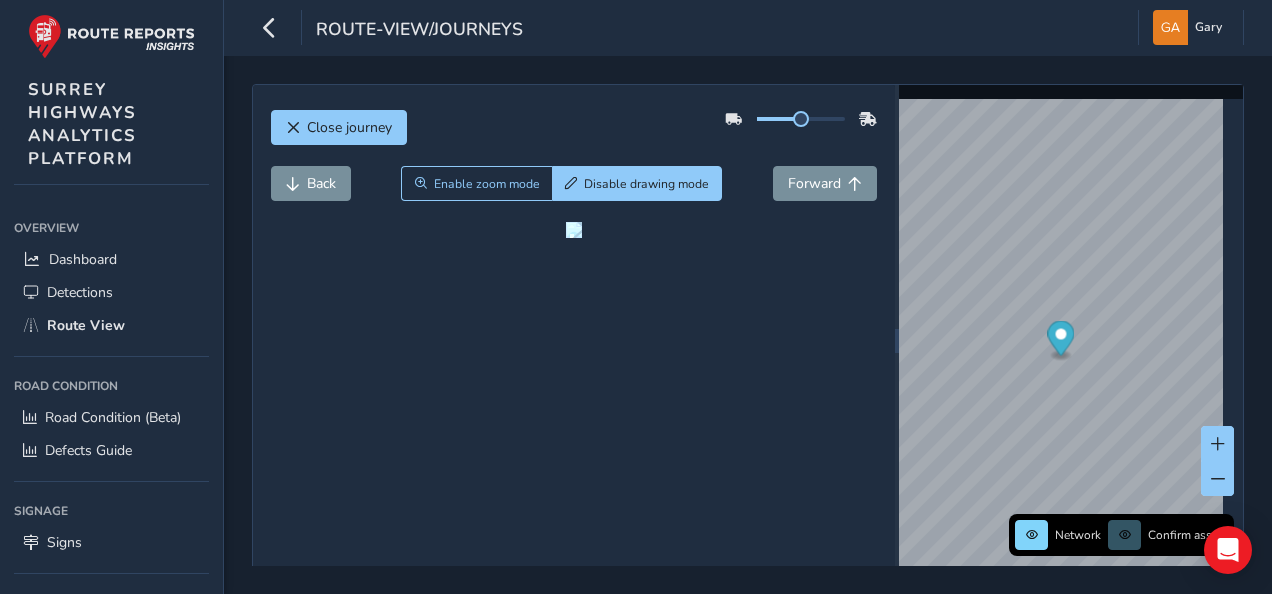 scroll, scrollTop: 31, scrollLeft: 0, axis: vertical 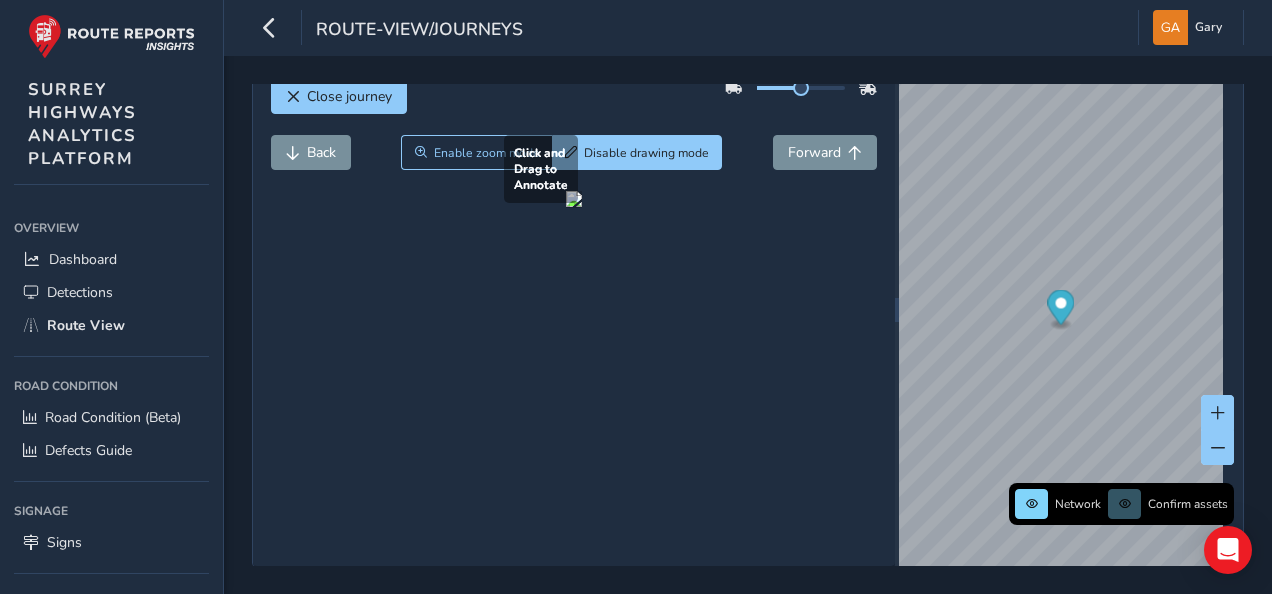 drag, startPoint x: 430, startPoint y: 476, endPoint x: 560, endPoint y: 522, distance: 137.89851 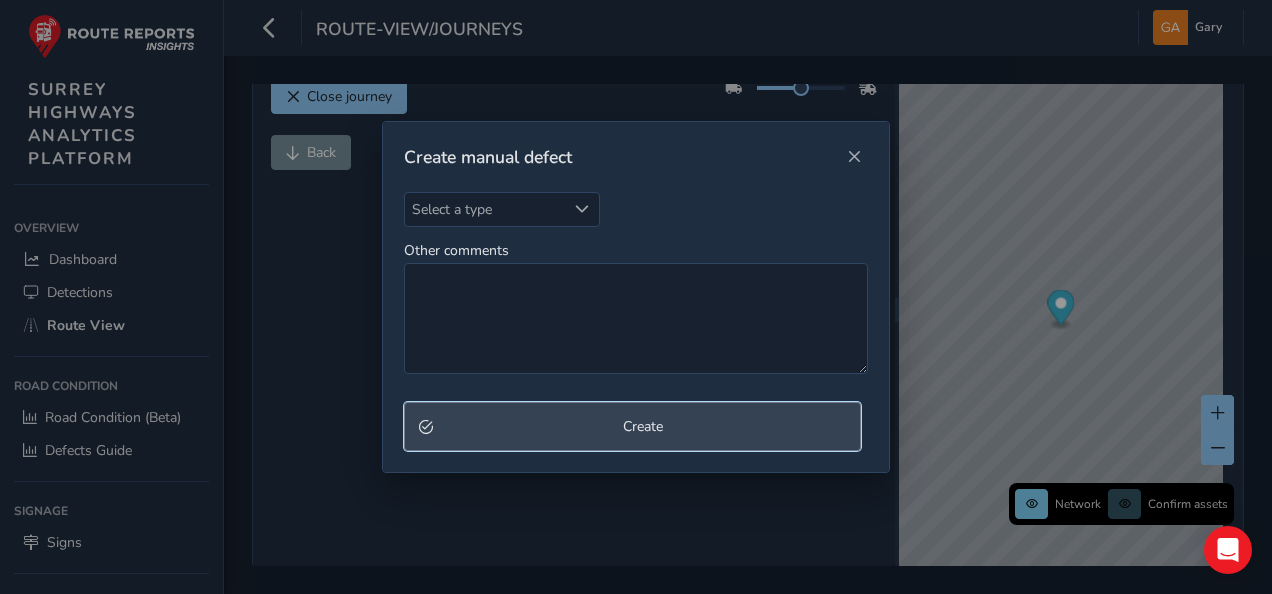 click on "Create" at bounding box center (643, 426) 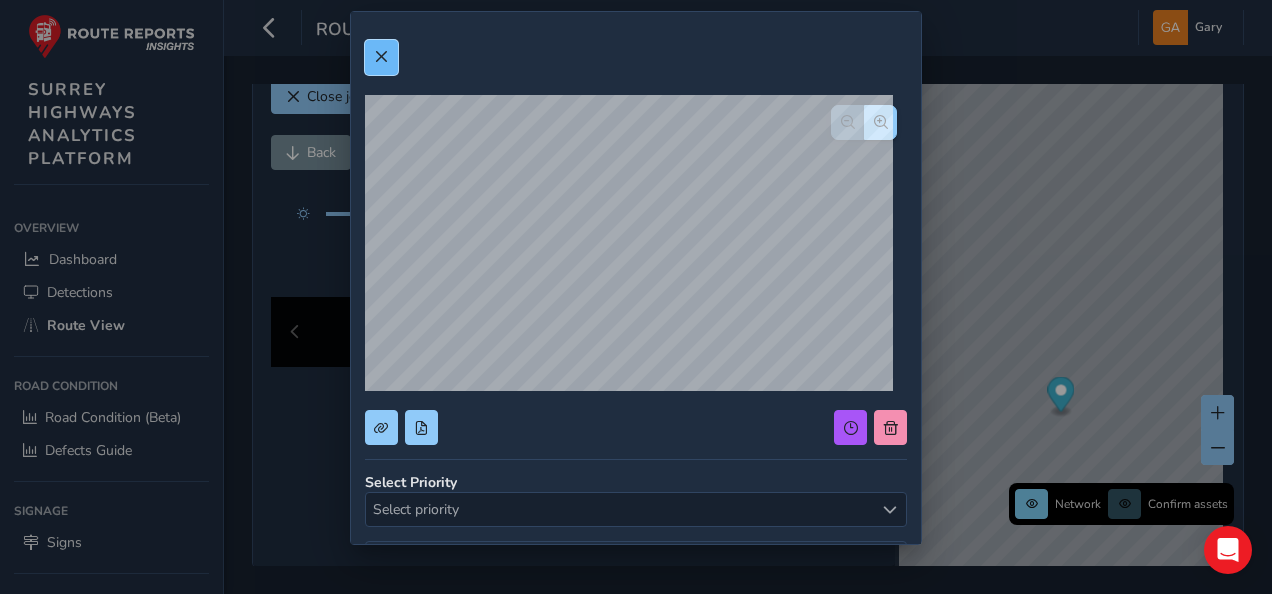 click at bounding box center (381, 57) 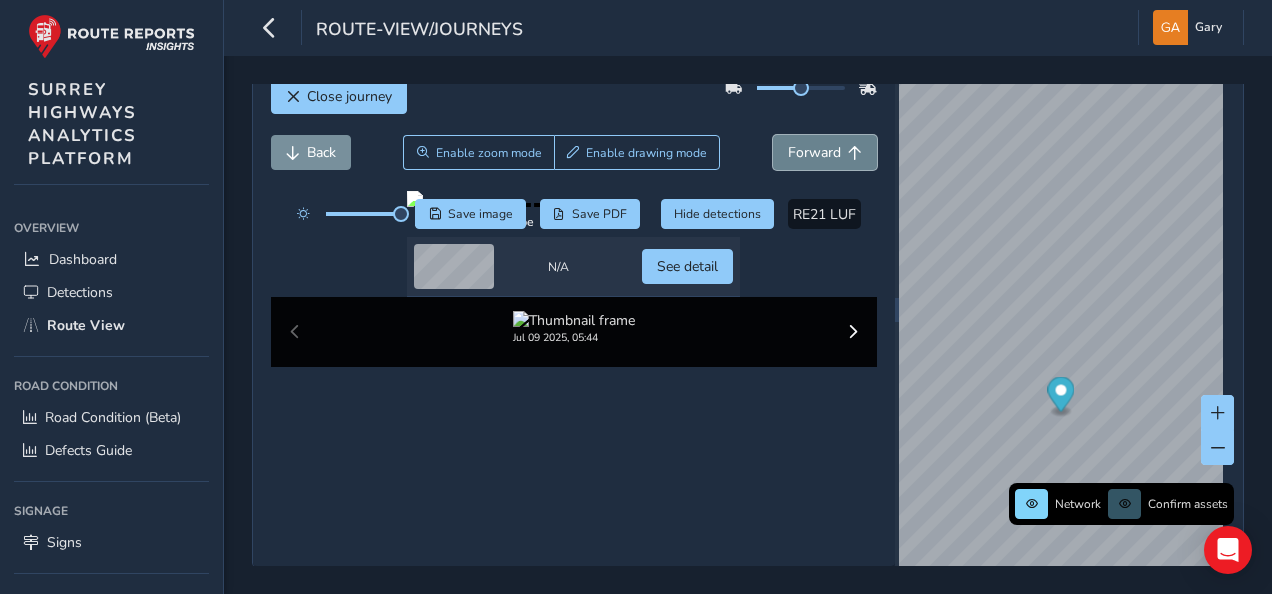 click on "Forward" at bounding box center (814, 152) 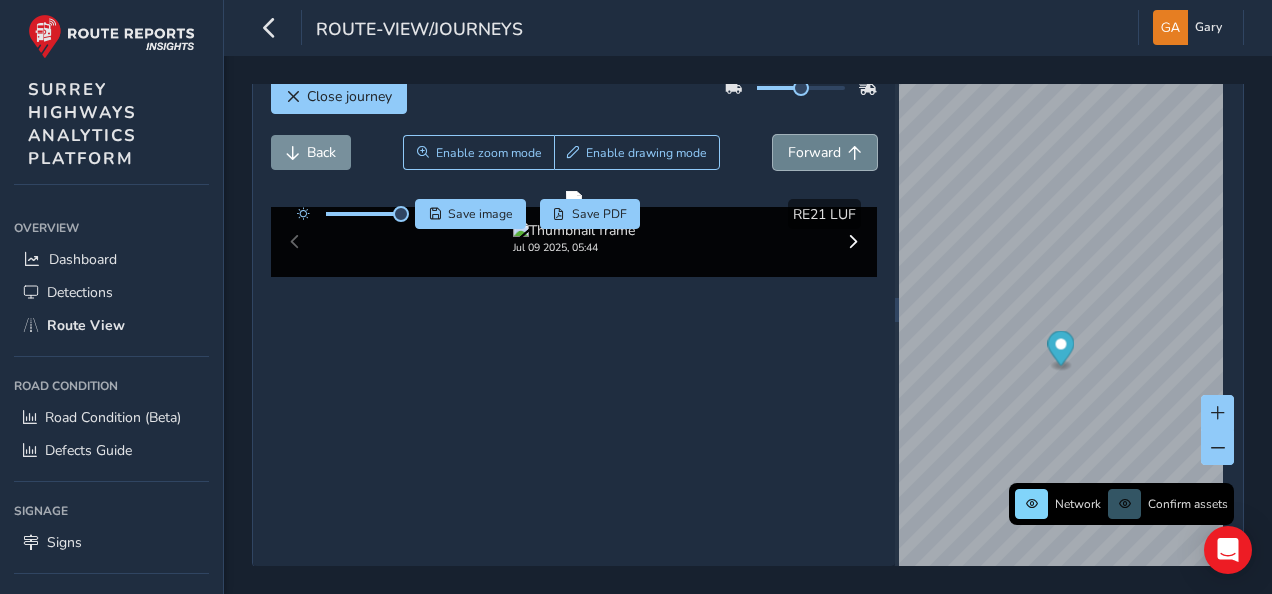click on "Forward" at bounding box center [814, 152] 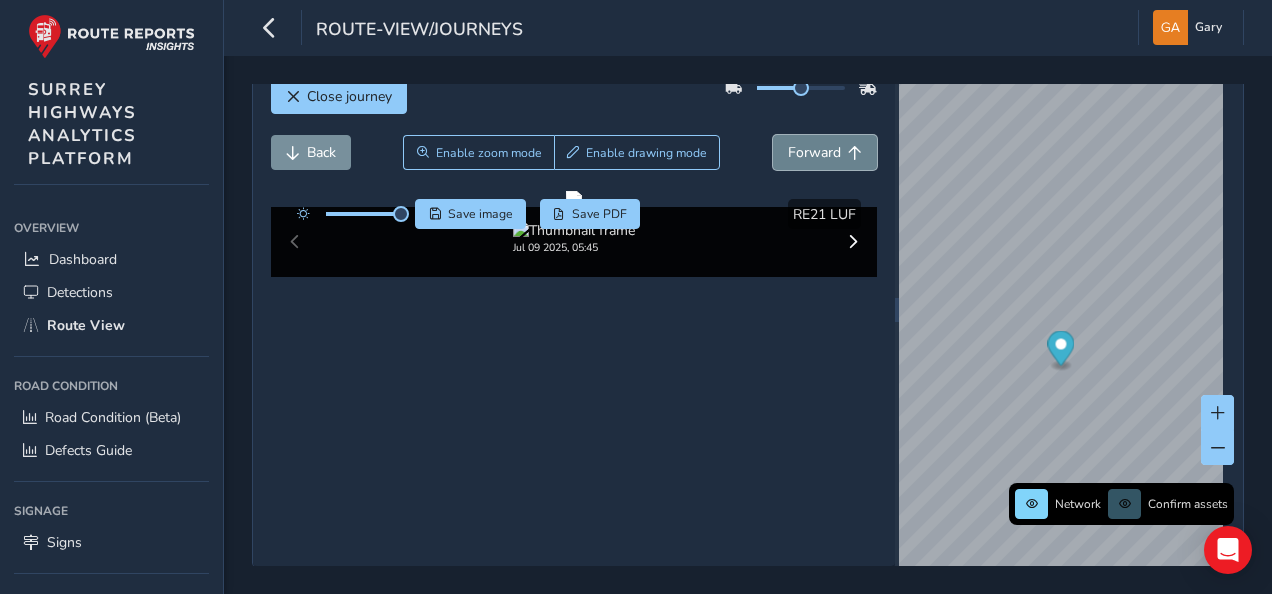 click on "Forward" at bounding box center [814, 152] 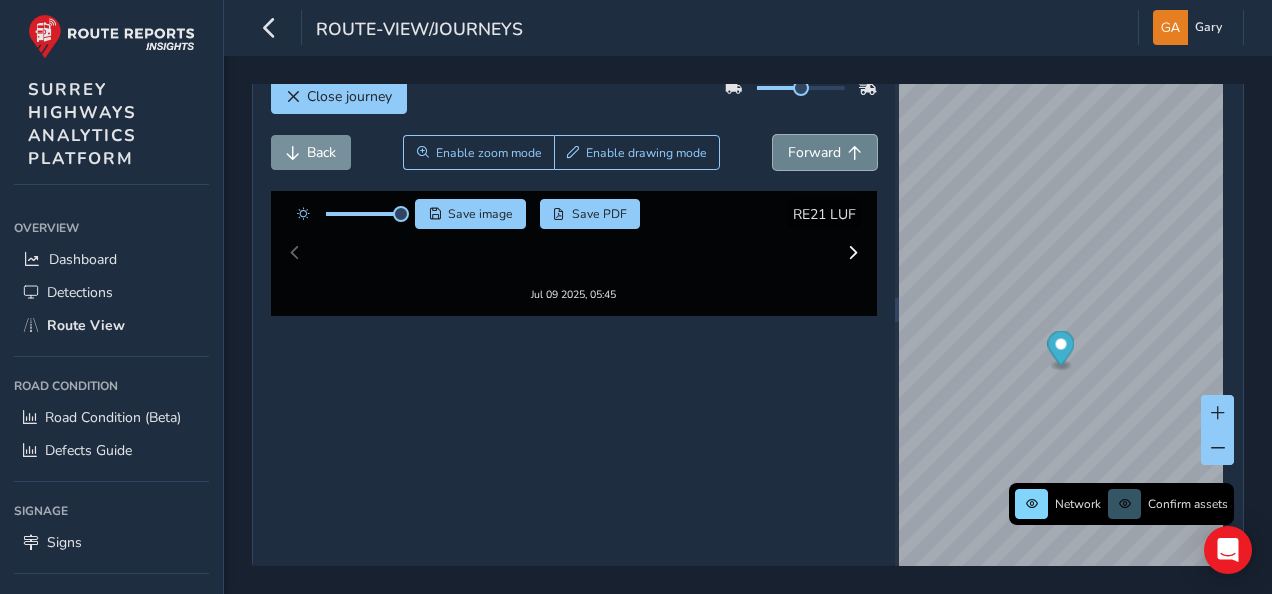 click on "Forward" at bounding box center [814, 152] 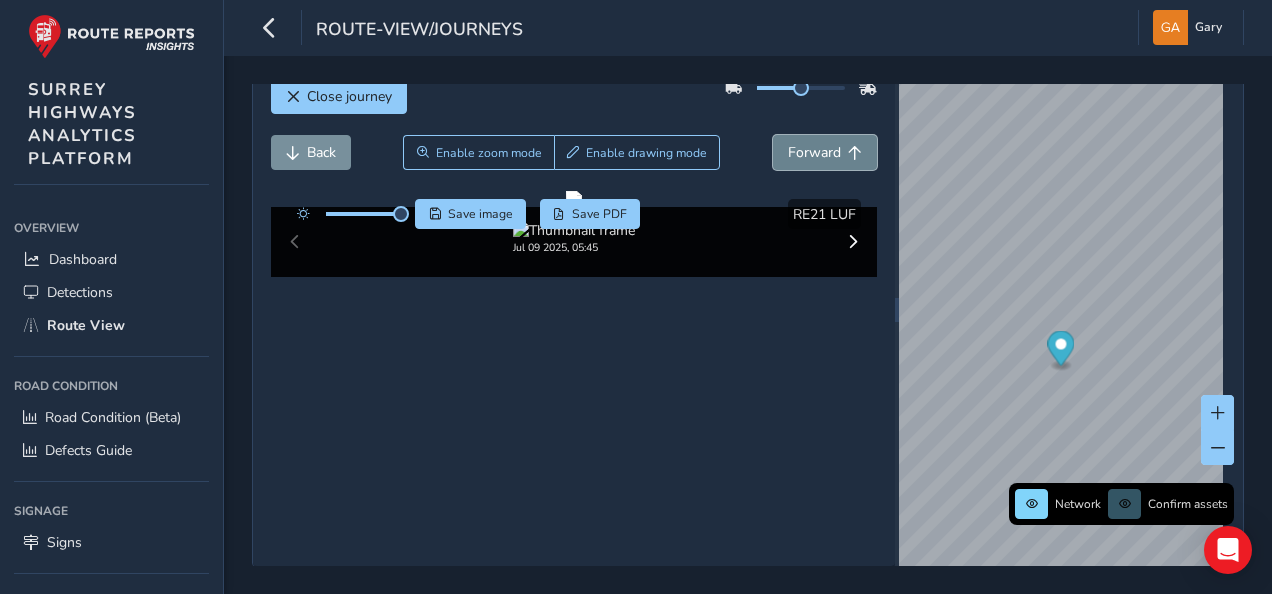 click on "Forward" at bounding box center (814, 152) 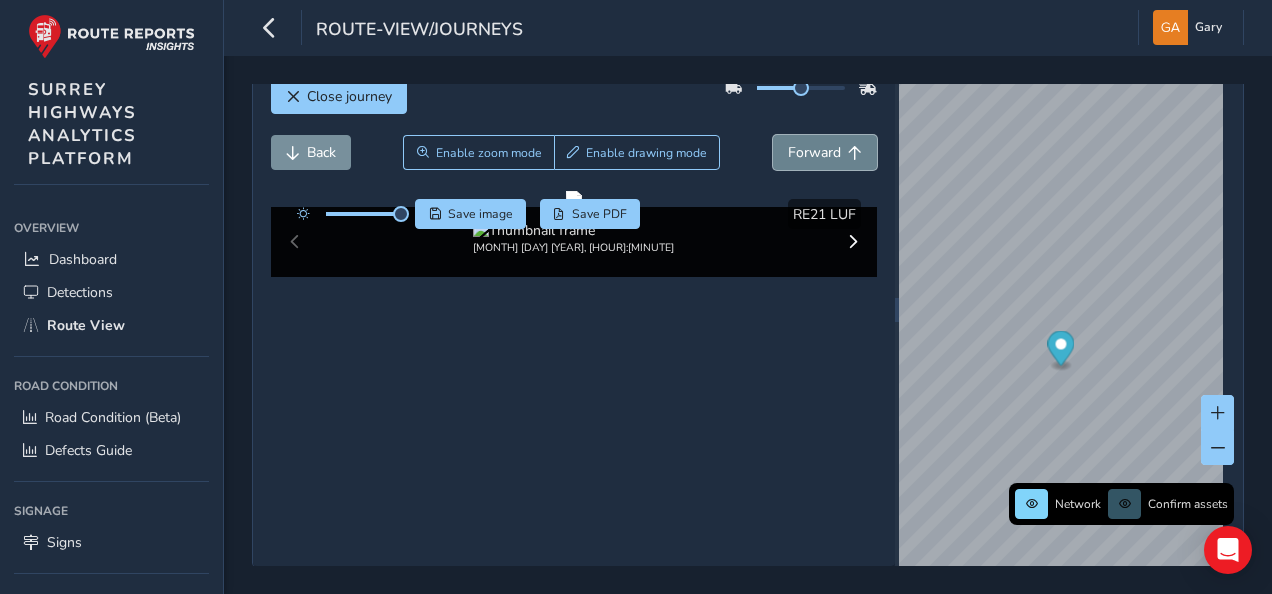 click on "Forward" at bounding box center [814, 152] 